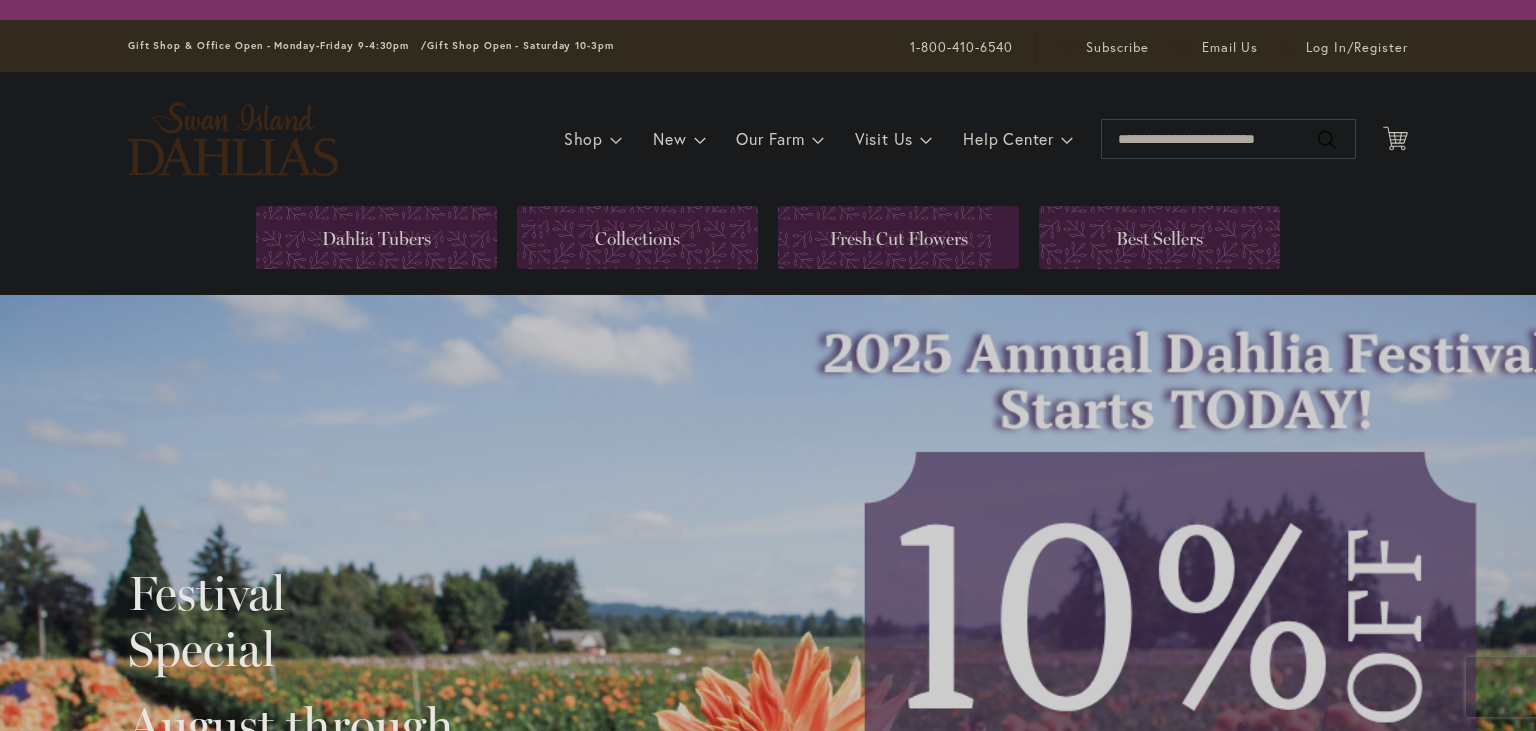 scroll, scrollTop: 0, scrollLeft: 0, axis: both 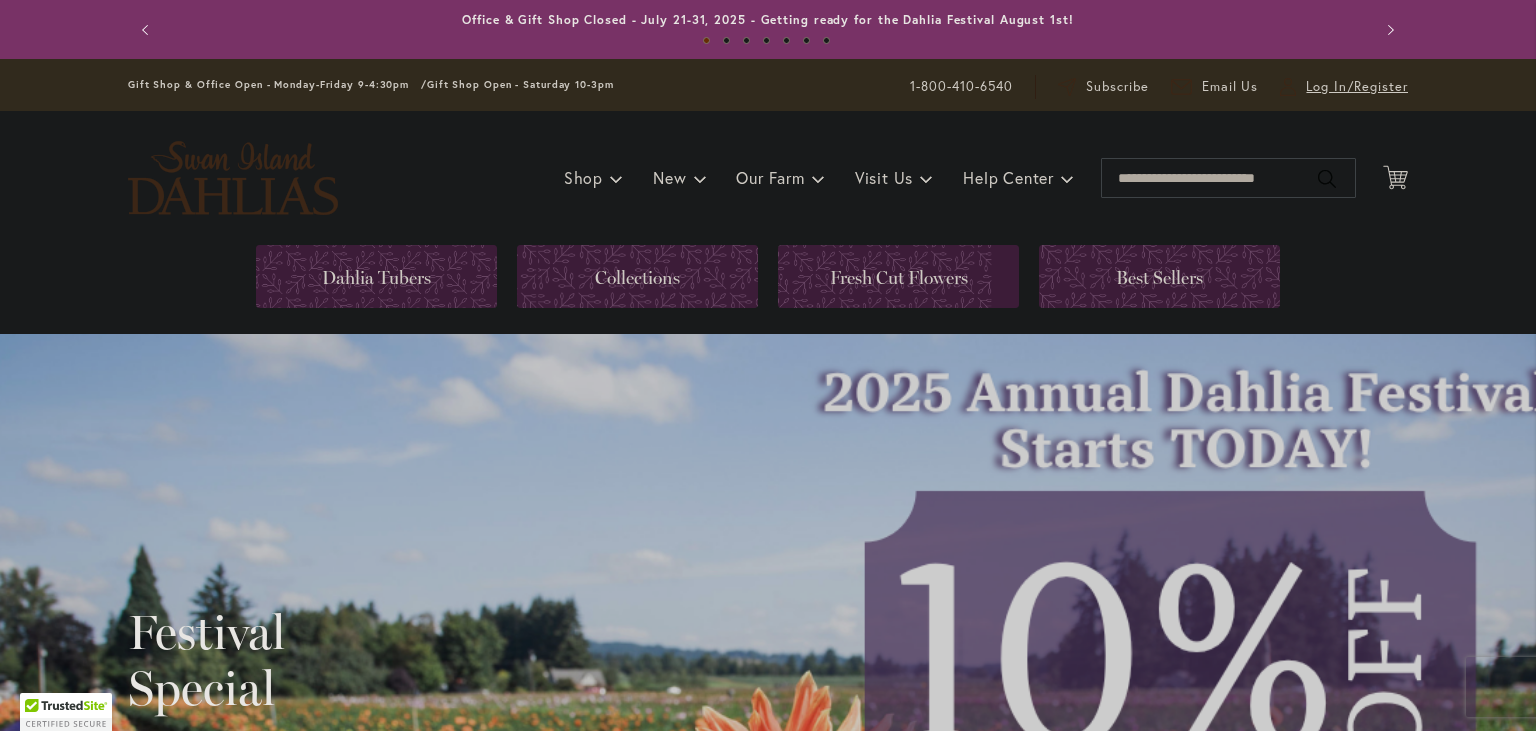 click on "Log In/Register" at bounding box center [1357, 87] 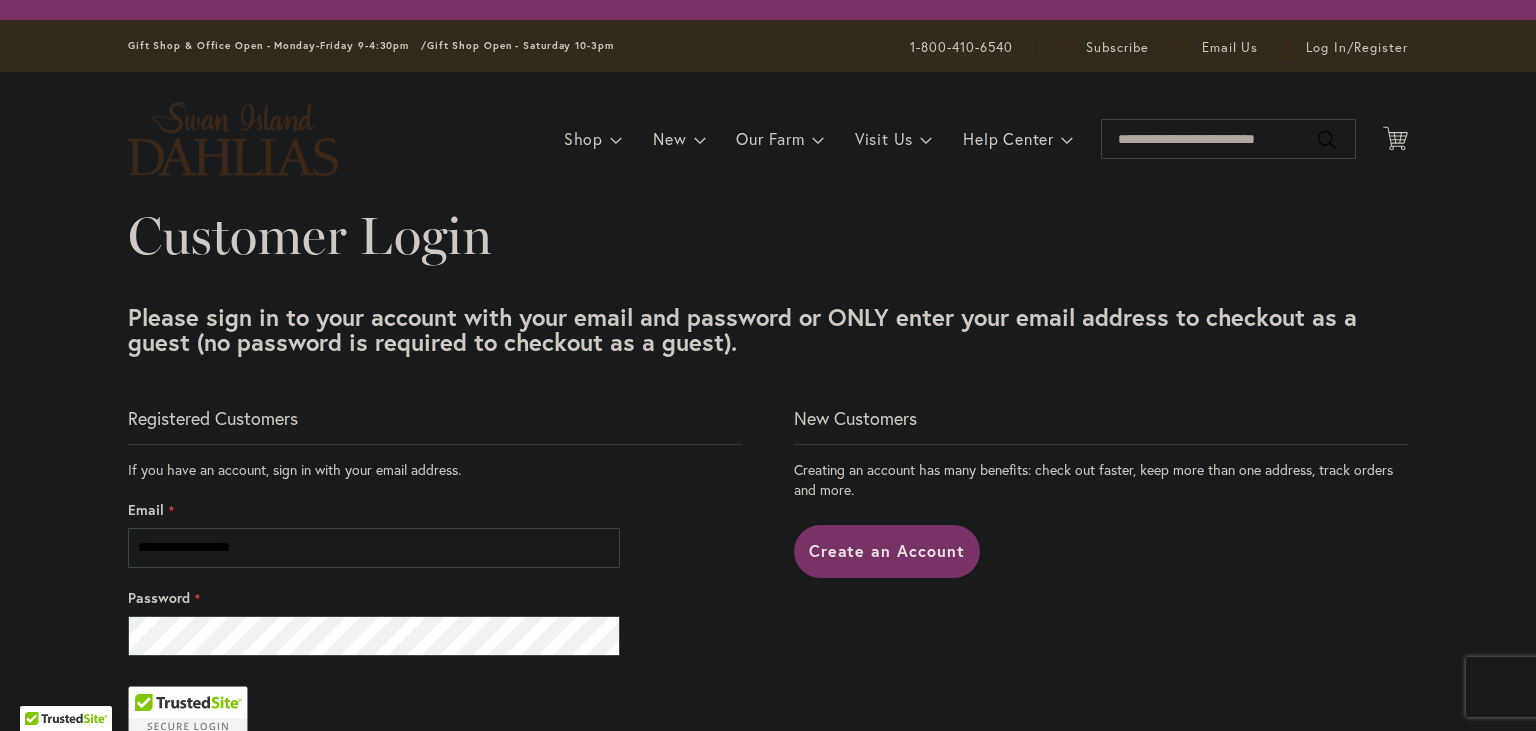 scroll, scrollTop: 0, scrollLeft: 0, axis: both 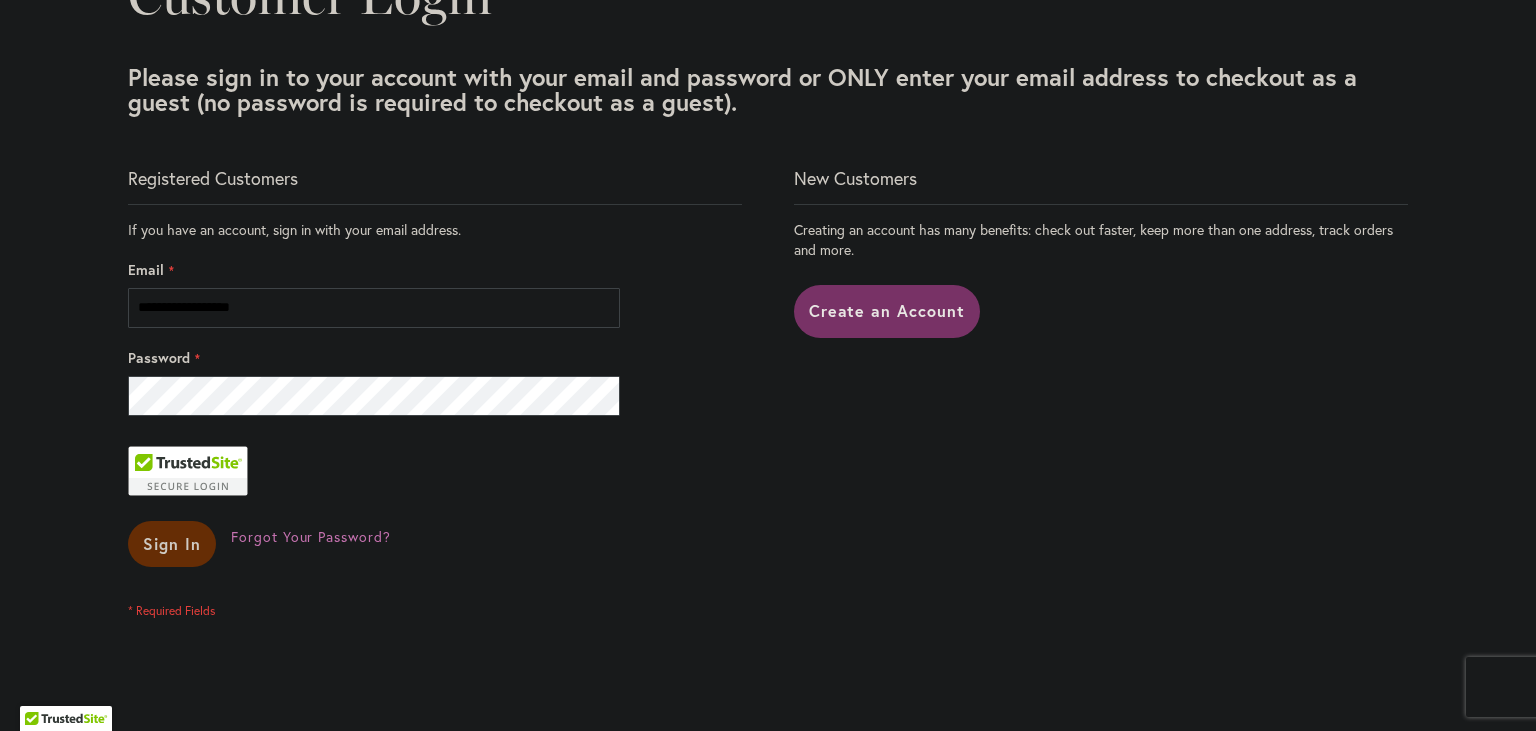 click on "Sign In" at bounding box center [172, 543] 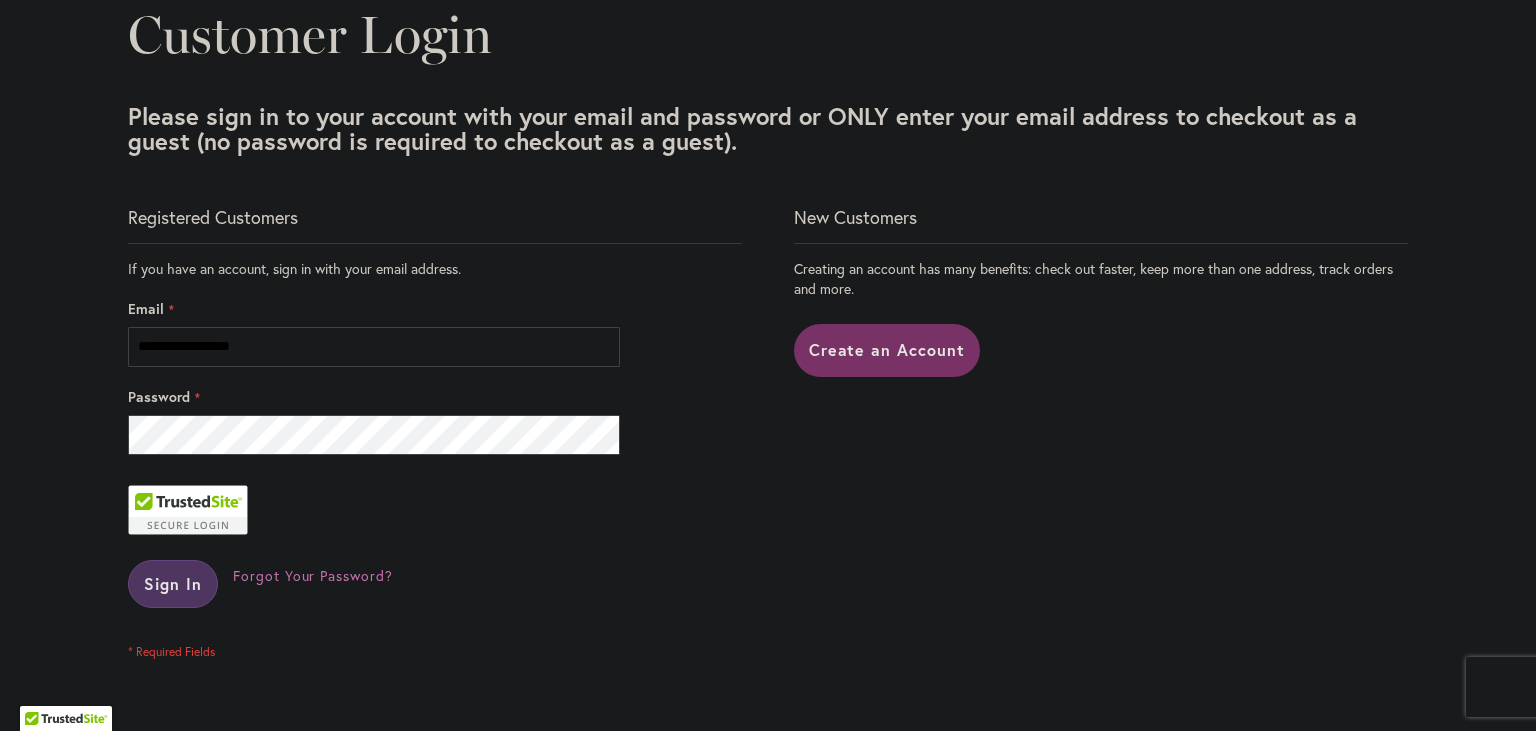 scroll, scrollTop: 280, scrollLeft: 0, axis: vertical 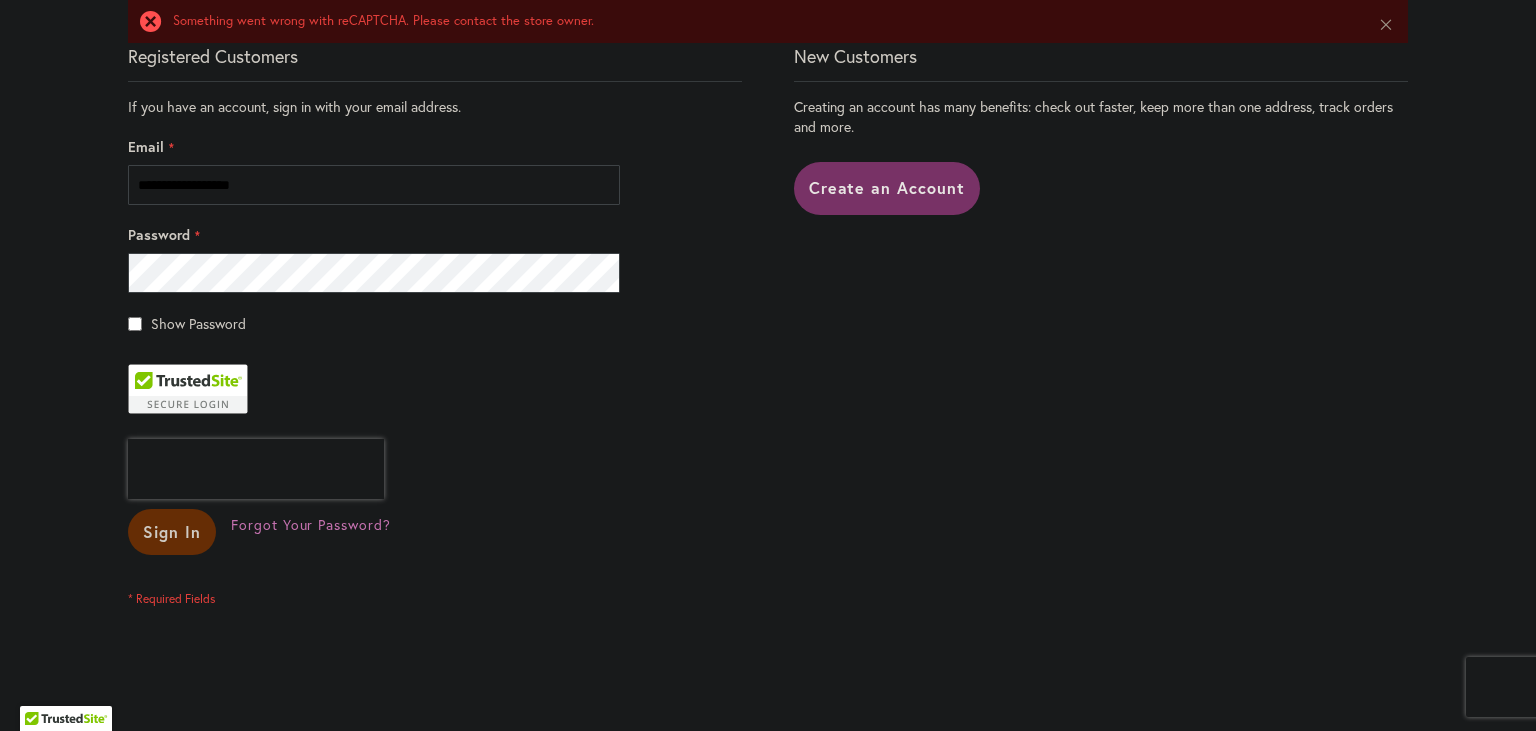 click on "Sign In" at bounding box center (172, 531) 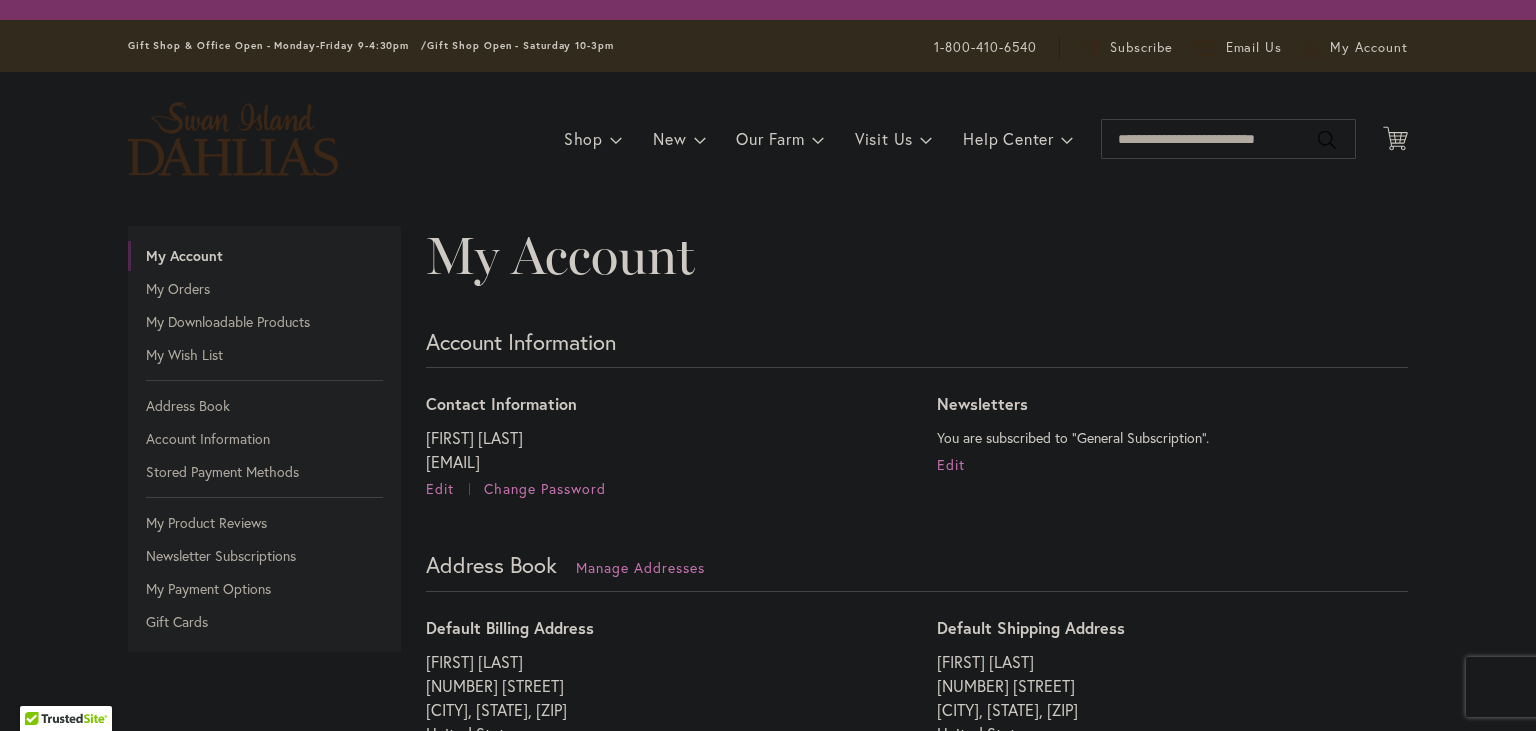 scroll, scrollTop: 0, scrollLeft: 0, axis: both 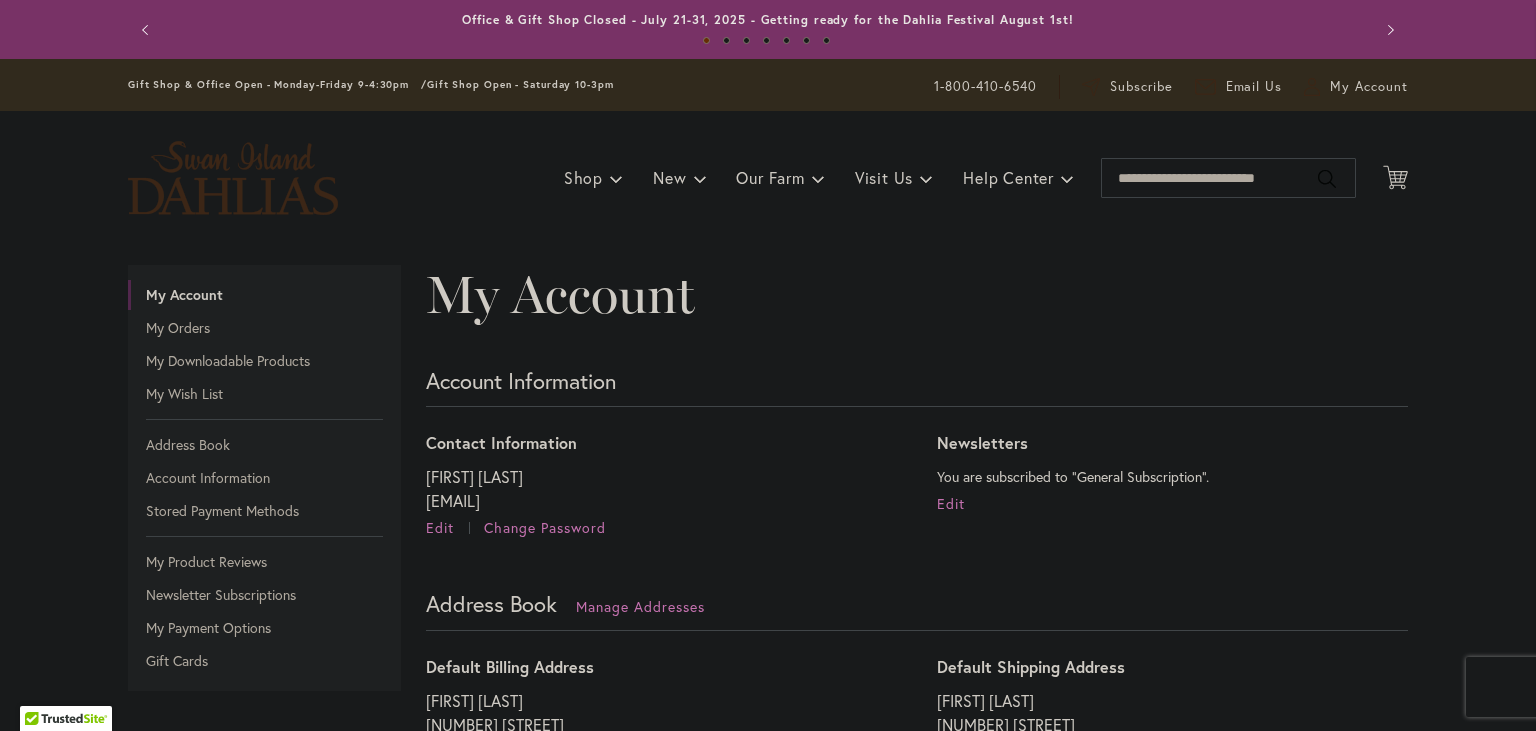 click at bounding box center (233, 178) 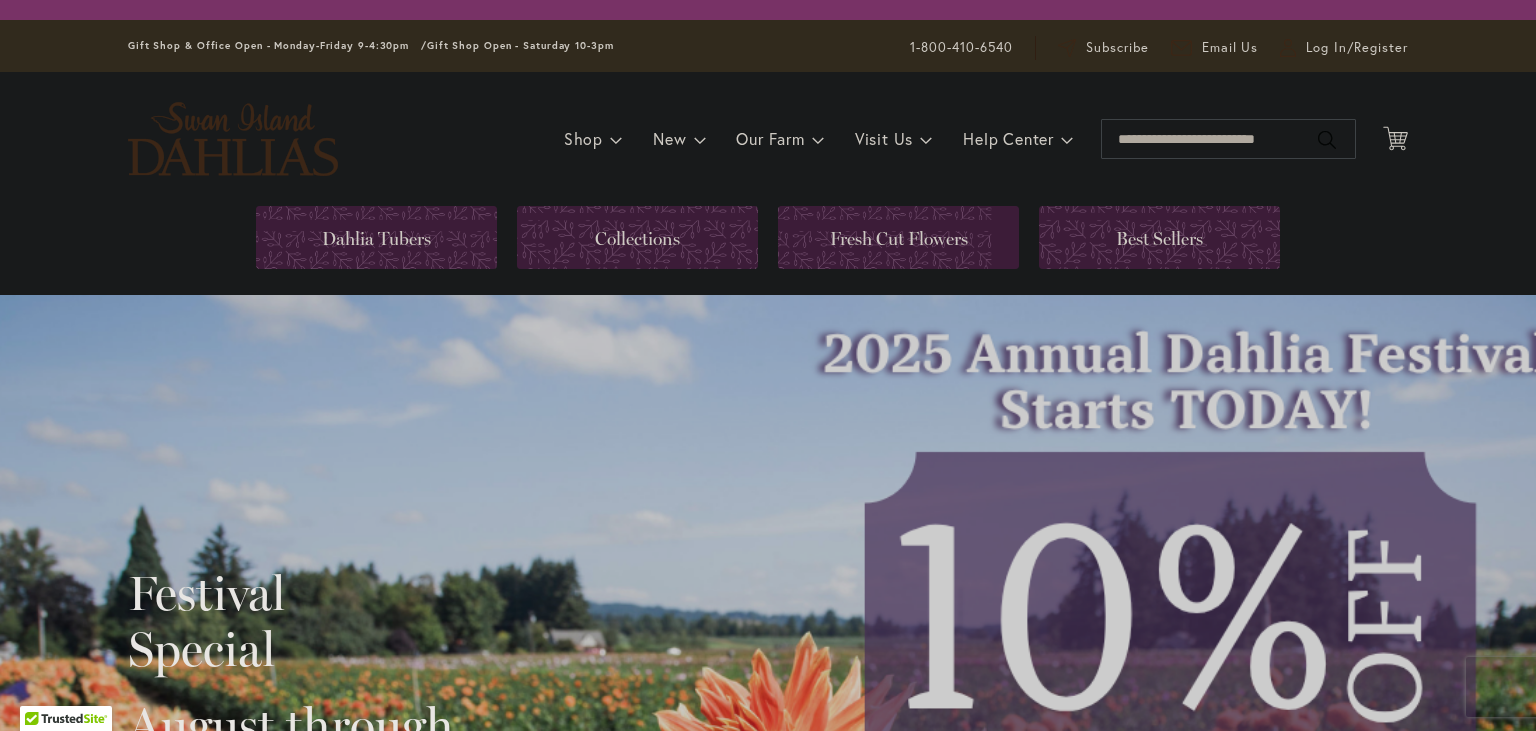scroll, scrollTop: 0, scrollLeft: 0, axis: both 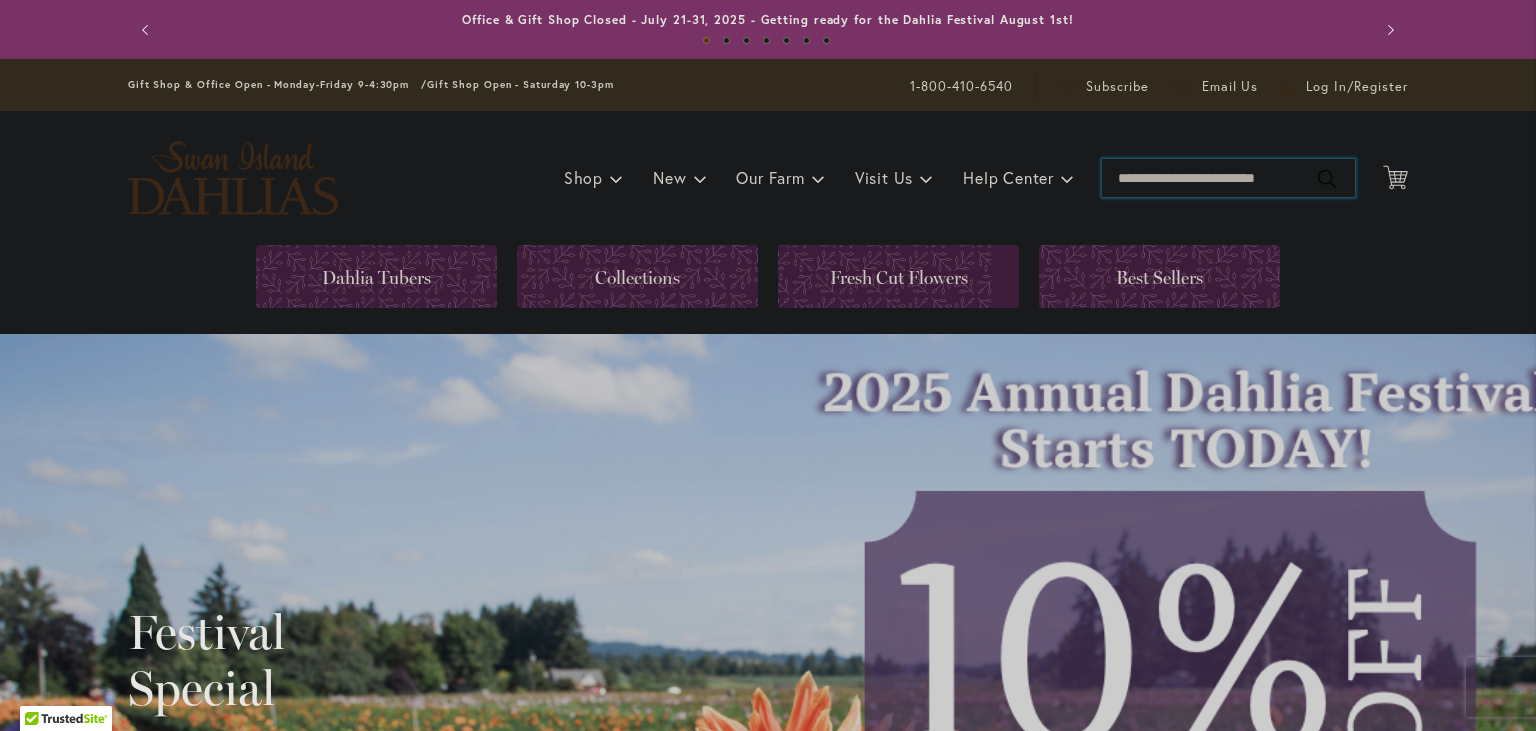 click on "Search" at bounding box center [1228, 178] 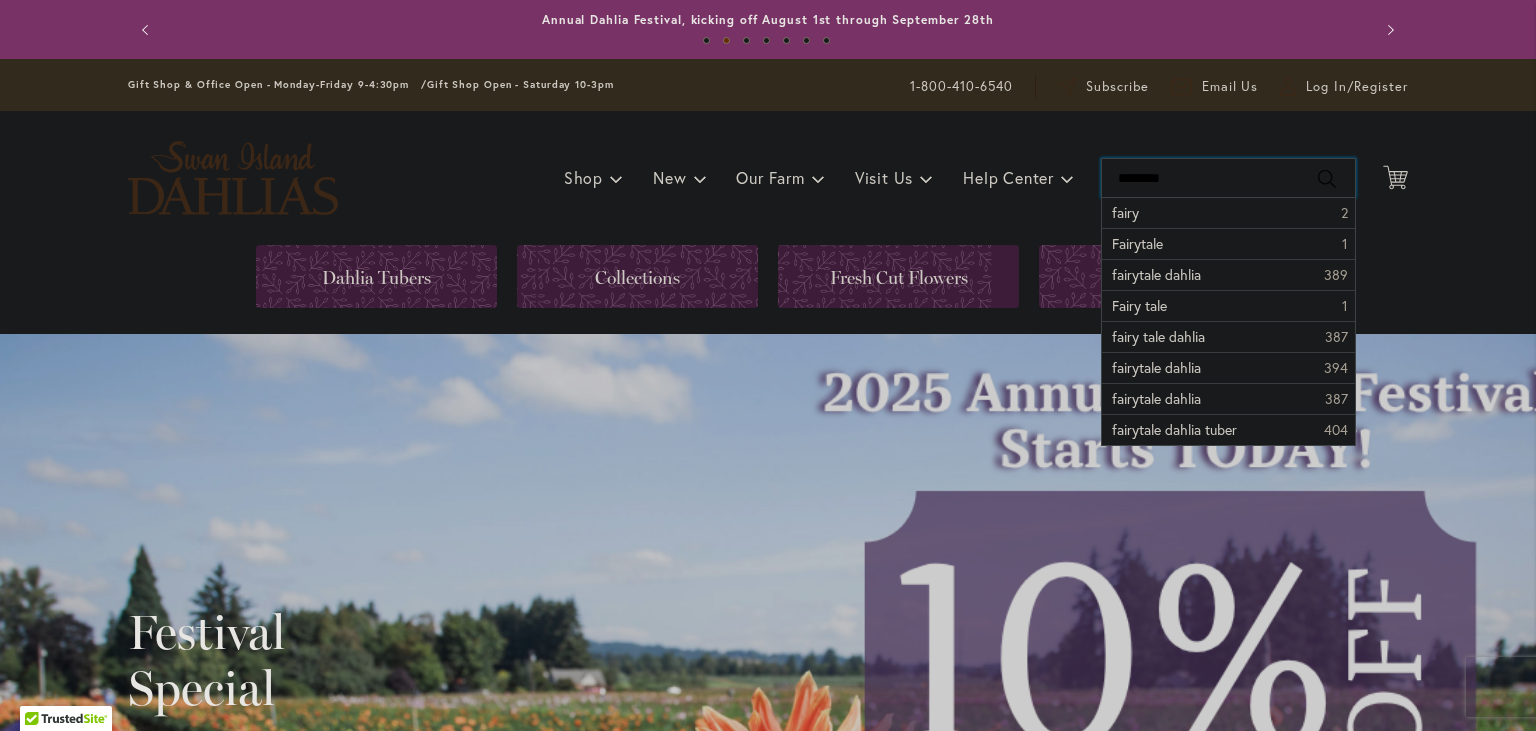 type on "*********" 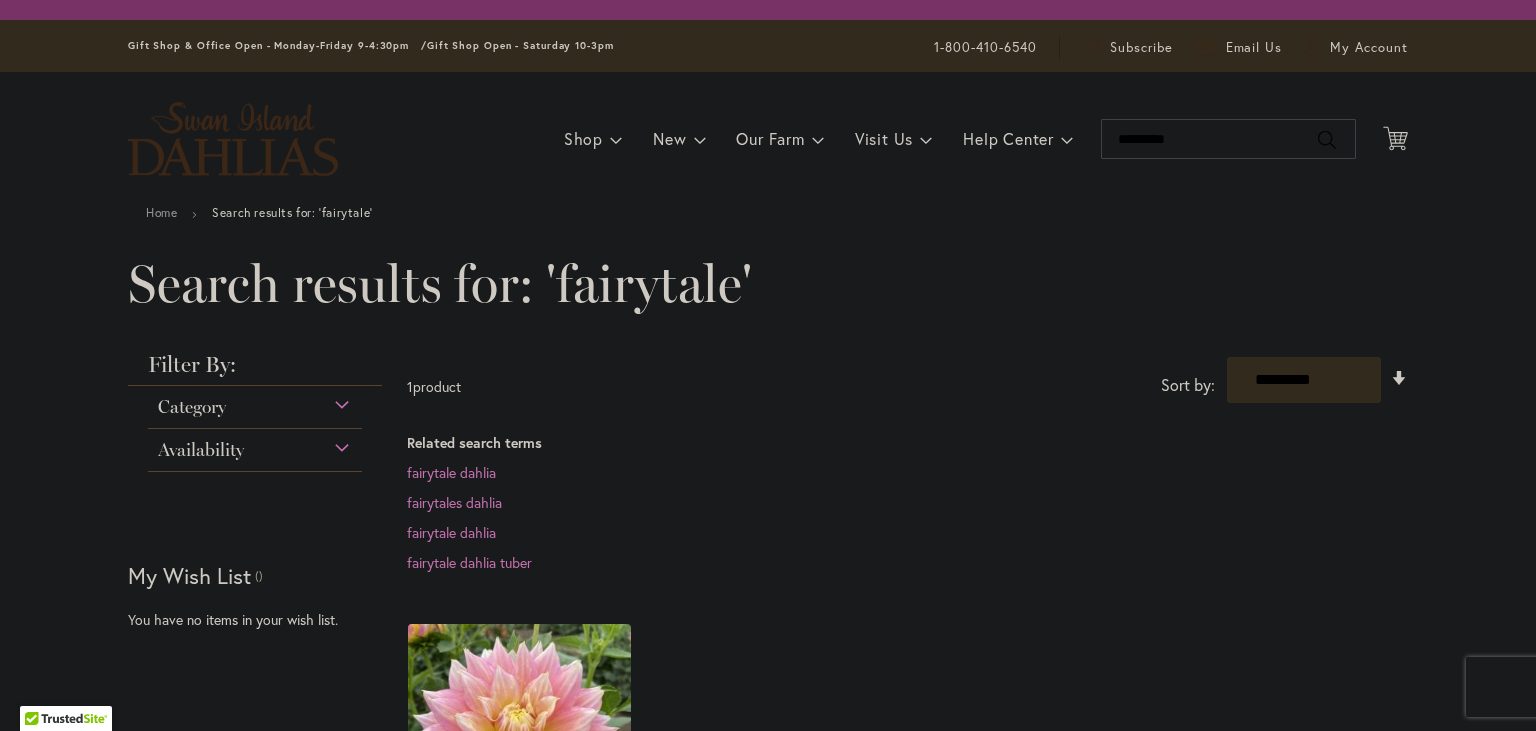 scroll, scrollTop: 0, scrollLeft: 0, axis: both 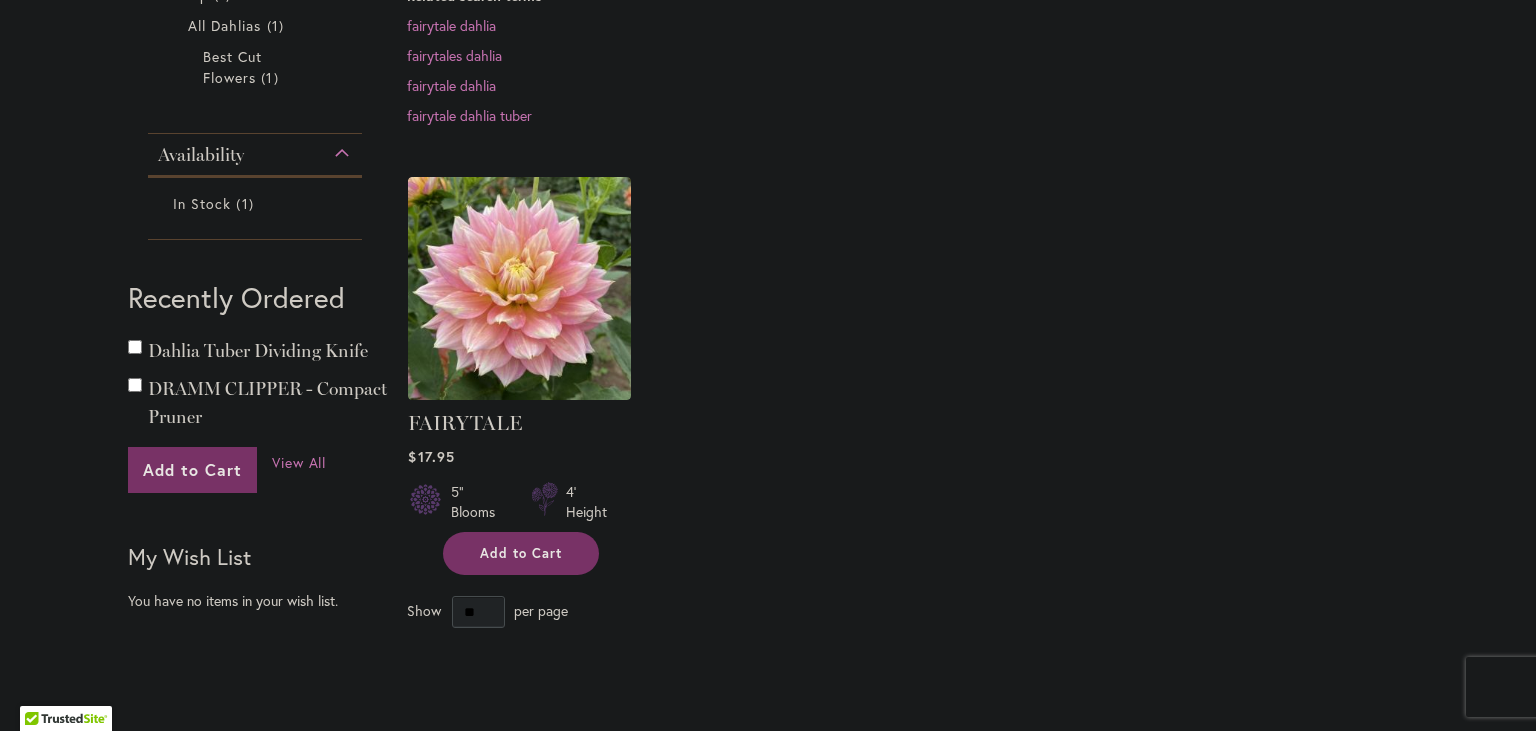click on "Add to Cart" at bounding box center [521, 553] 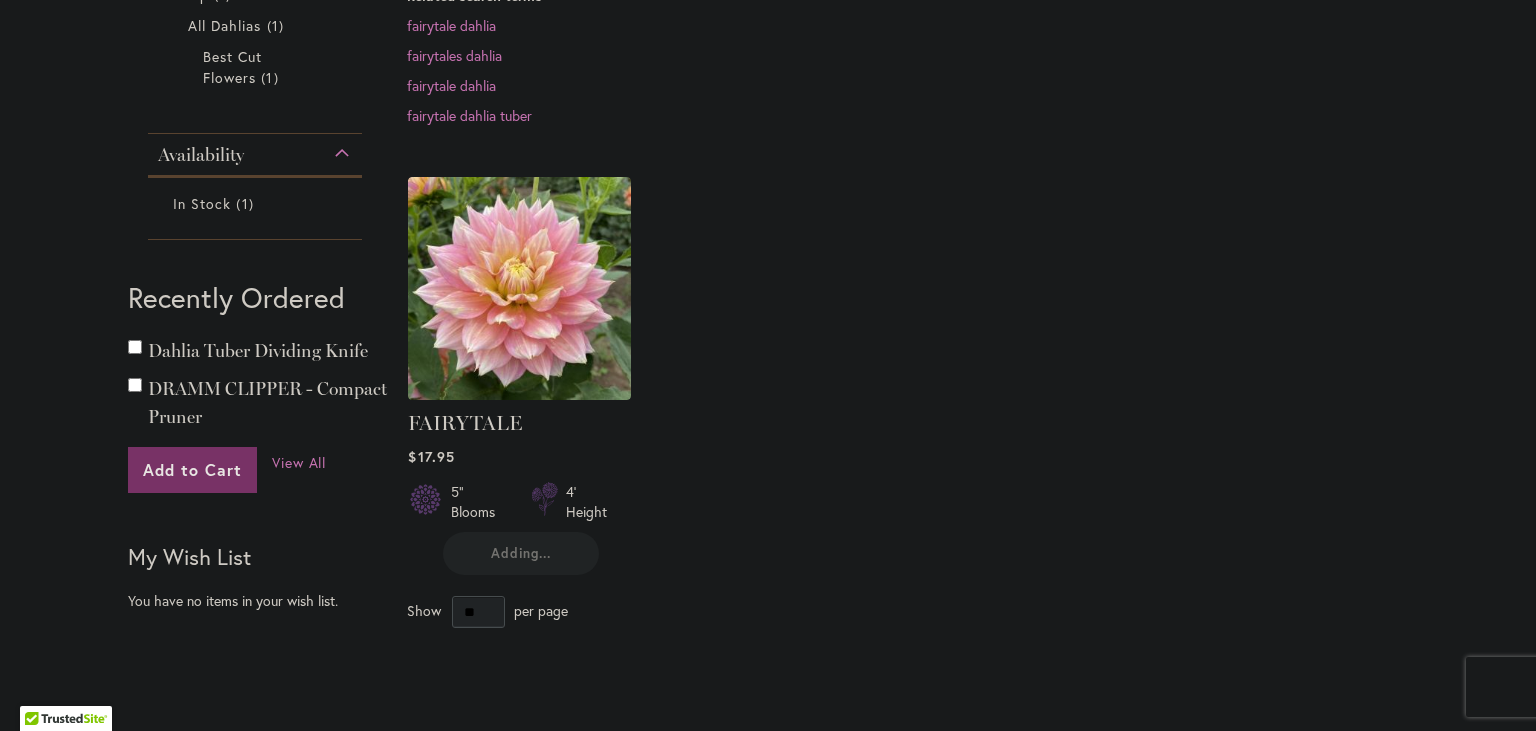 type on "**********" 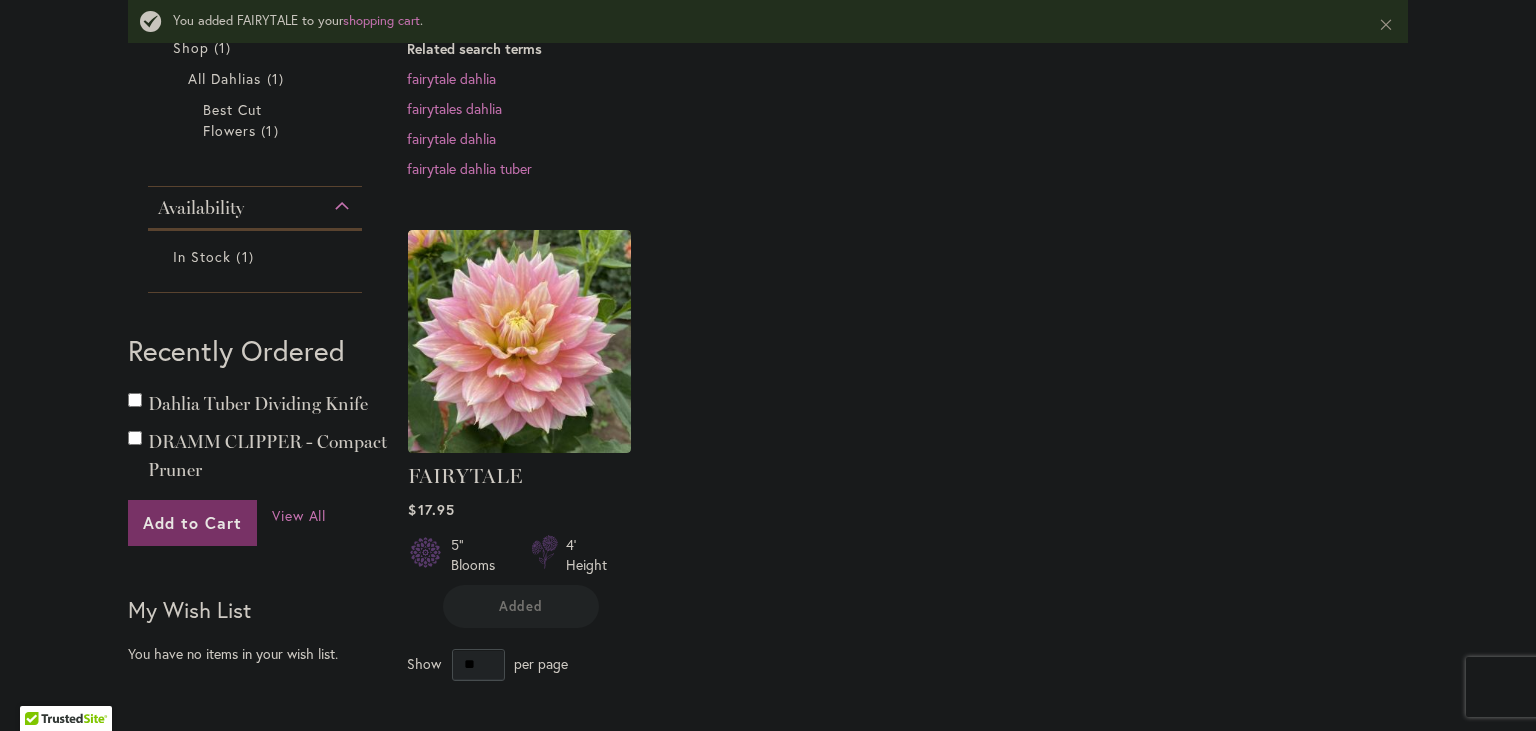 scroll, scrollTop: 0, scrollLeft: 0, axis: both 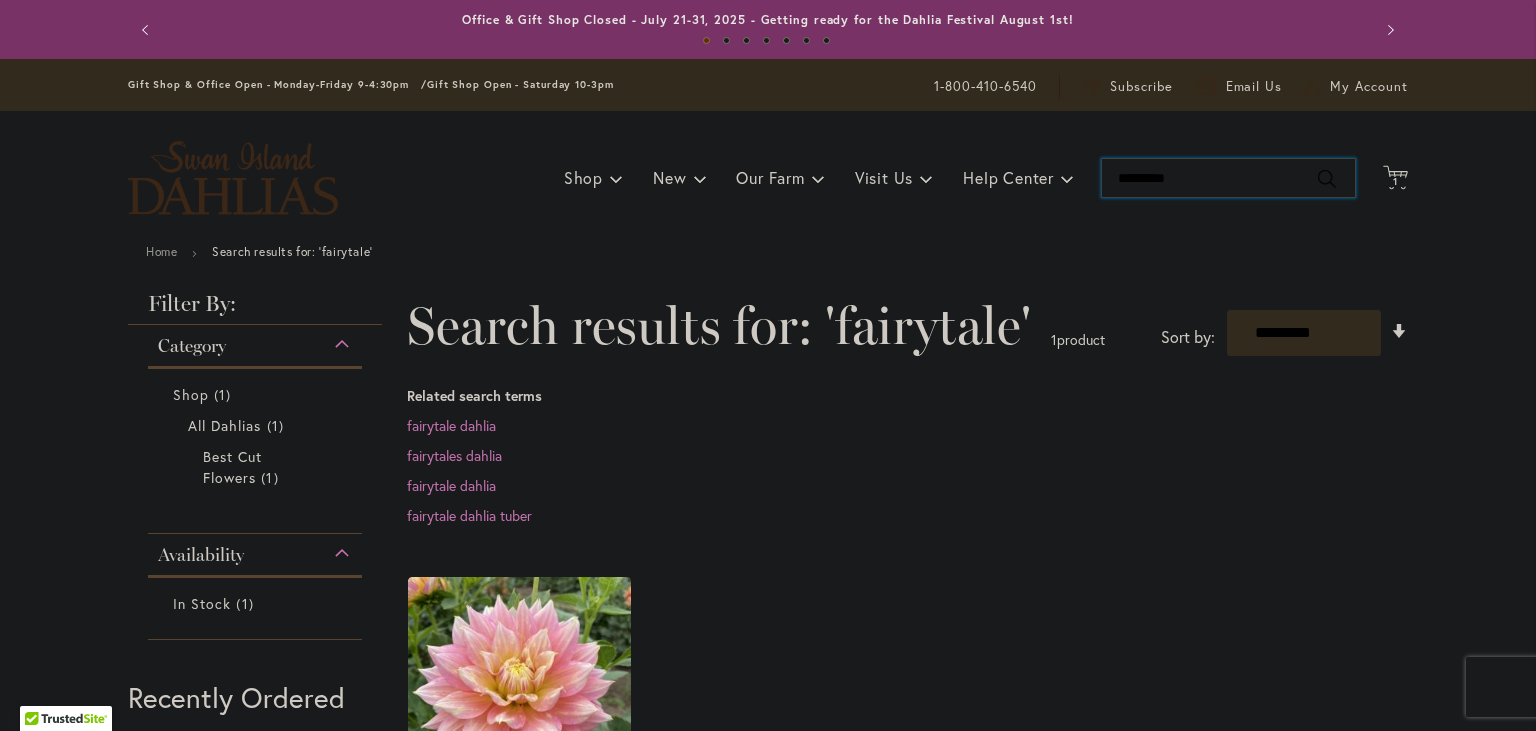 click on "*********" at bounding box center (1228, 178) 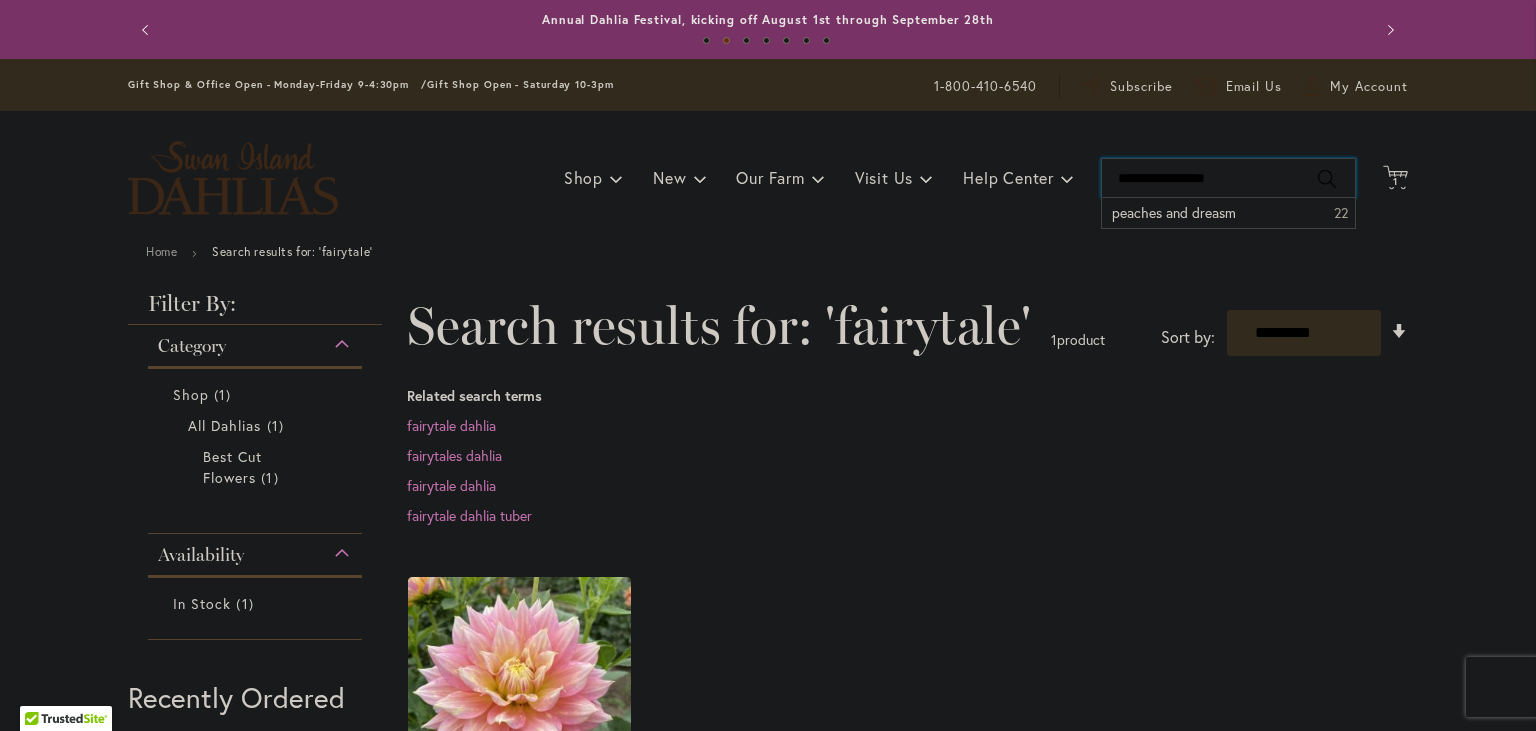 type on "**********" 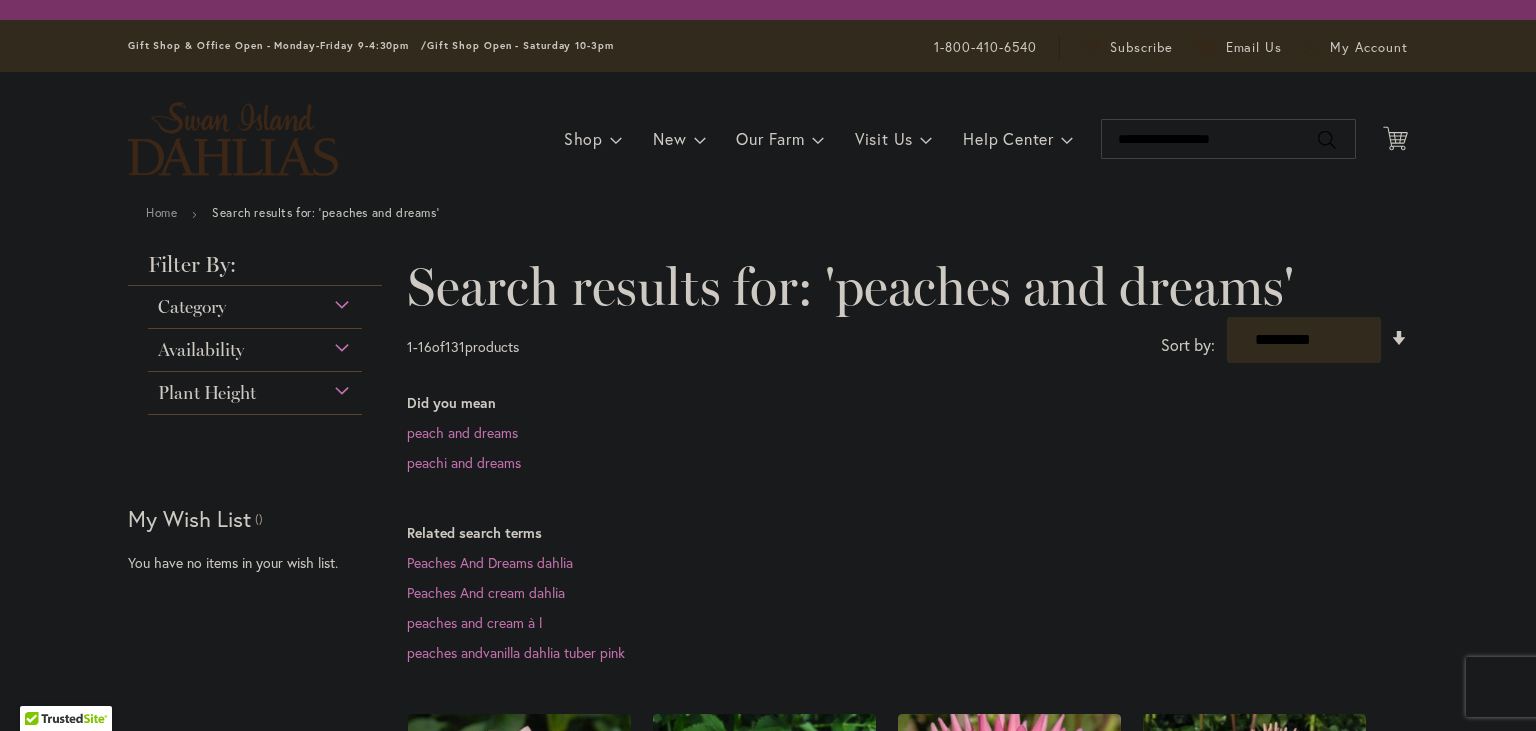 scroll, scrollTop: 0, scrollLeft: 0, axis: both 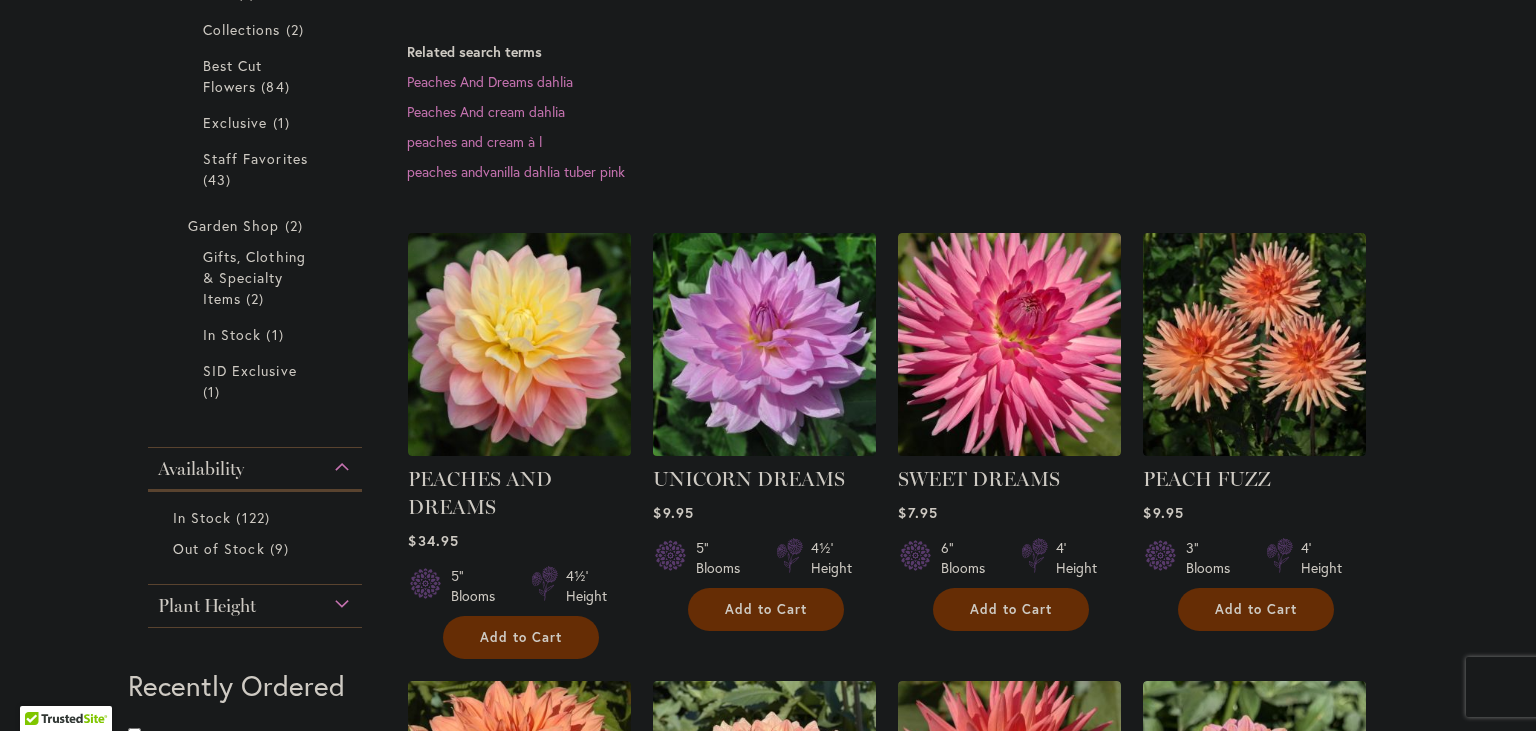type on "**********" 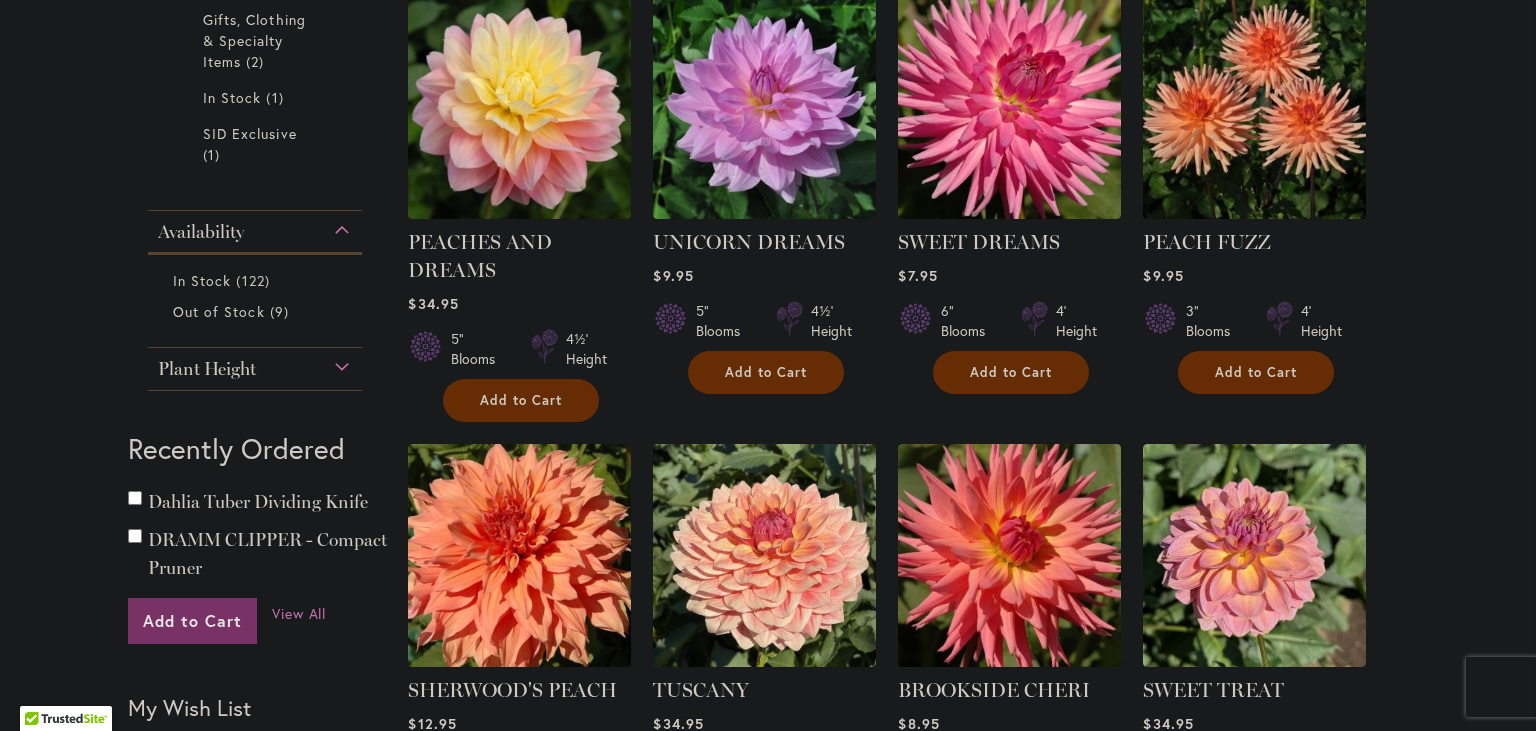 scroll, scrollTop: 760, scrollLeft: 0, axis: vertical 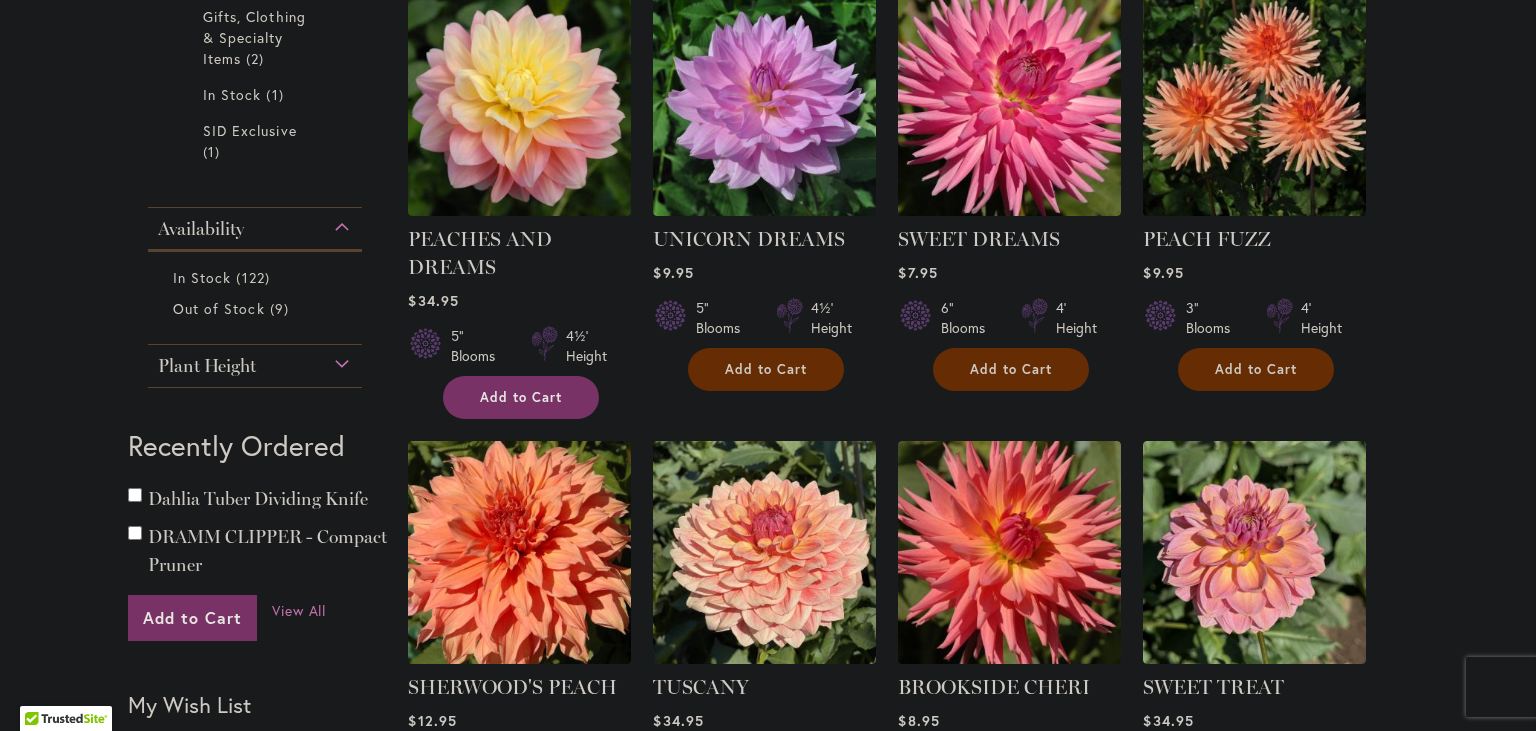 click on "Add to Cart" at bounding box center (521, 397) 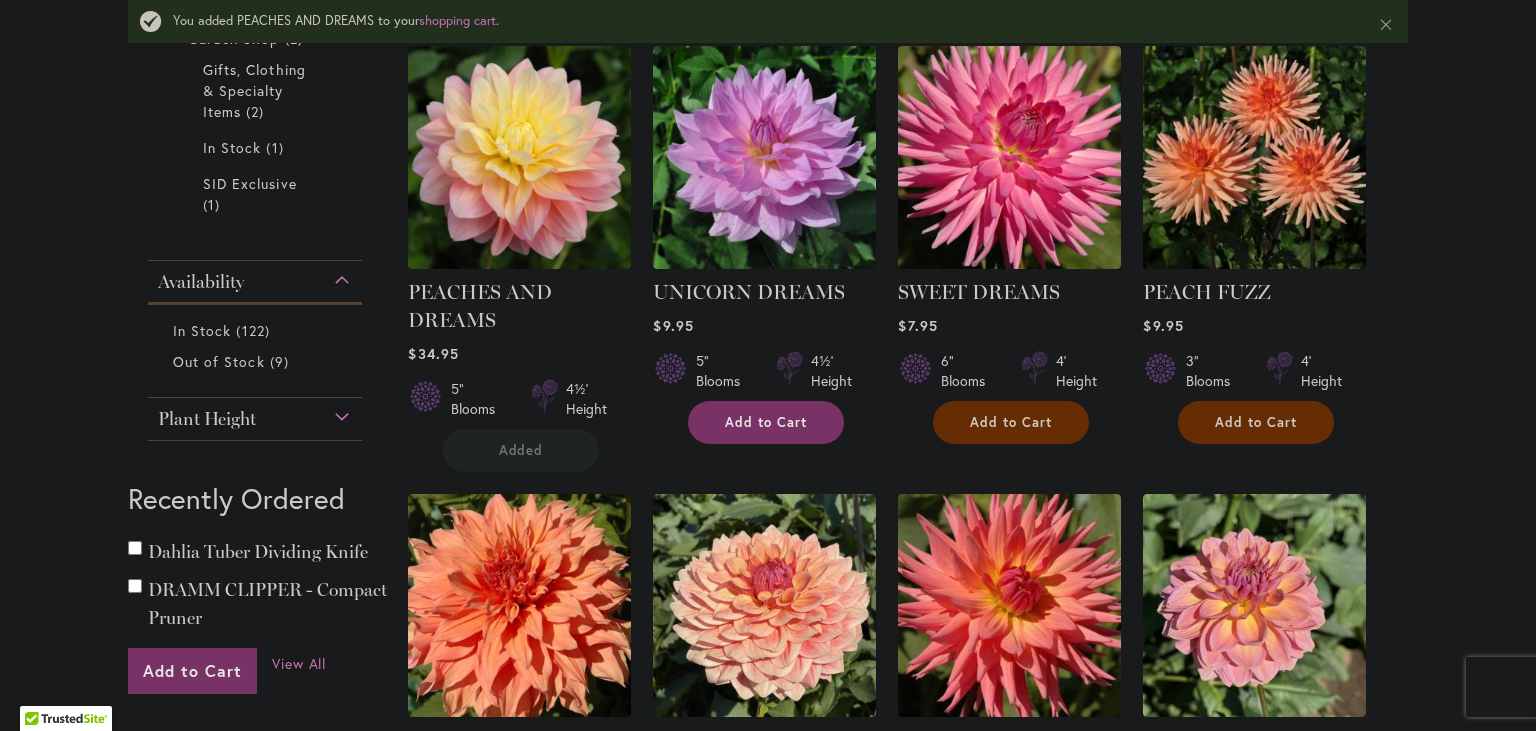 scroll, scrollTop: 814, scrollLeft: 0, axis: vertical 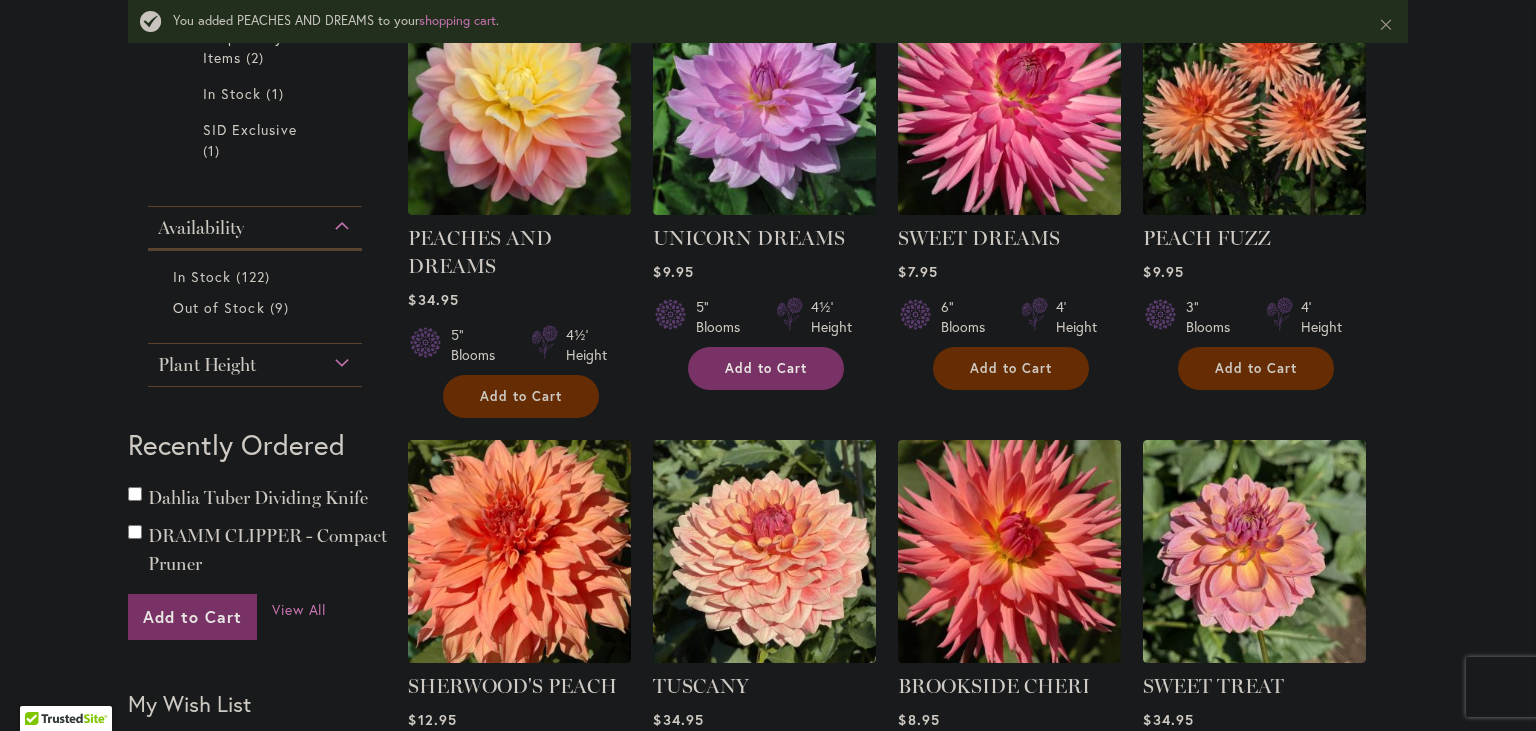 click on "Add to Cart" at bounding box center [766, 368] 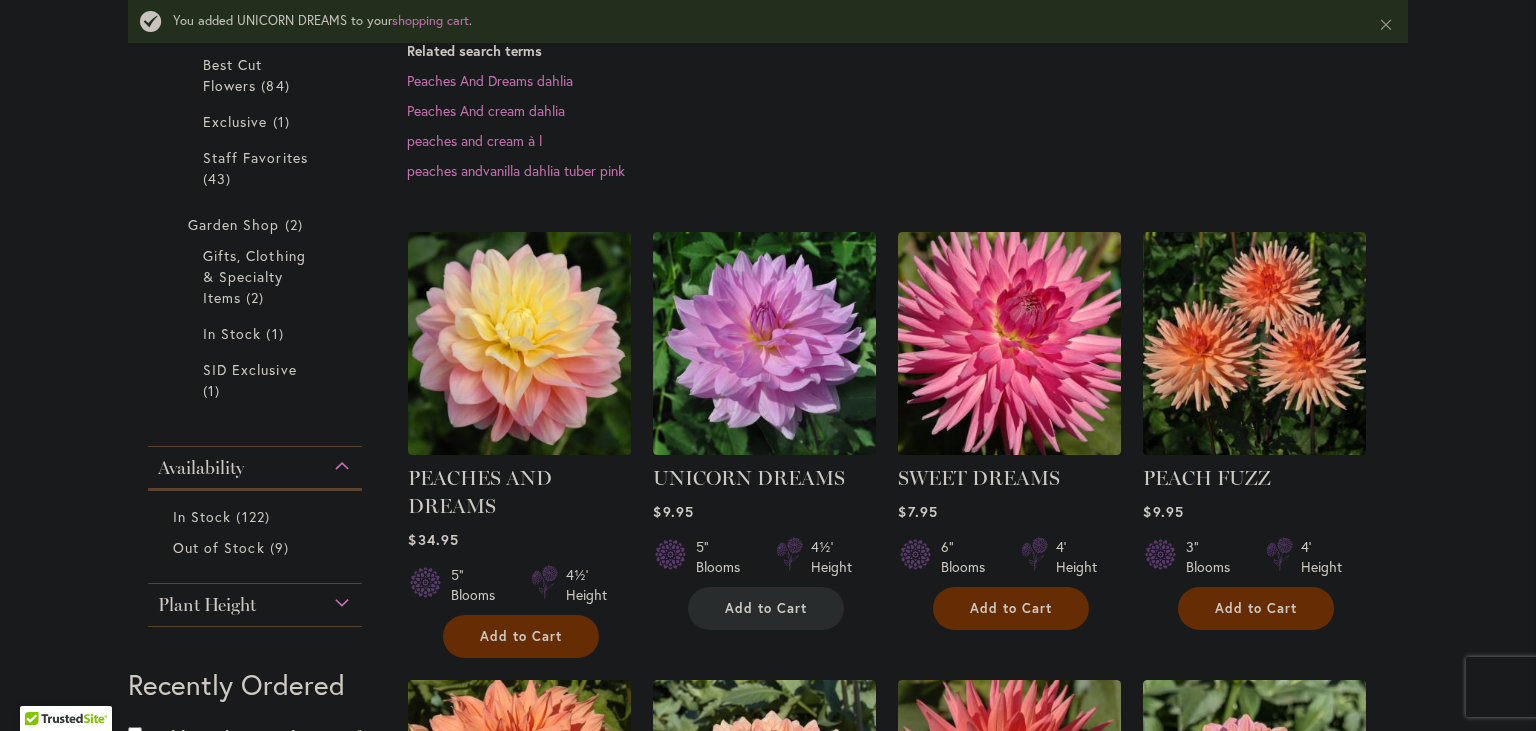 scroll, scrollTop: 0, scrollLeft: 0, axis: both 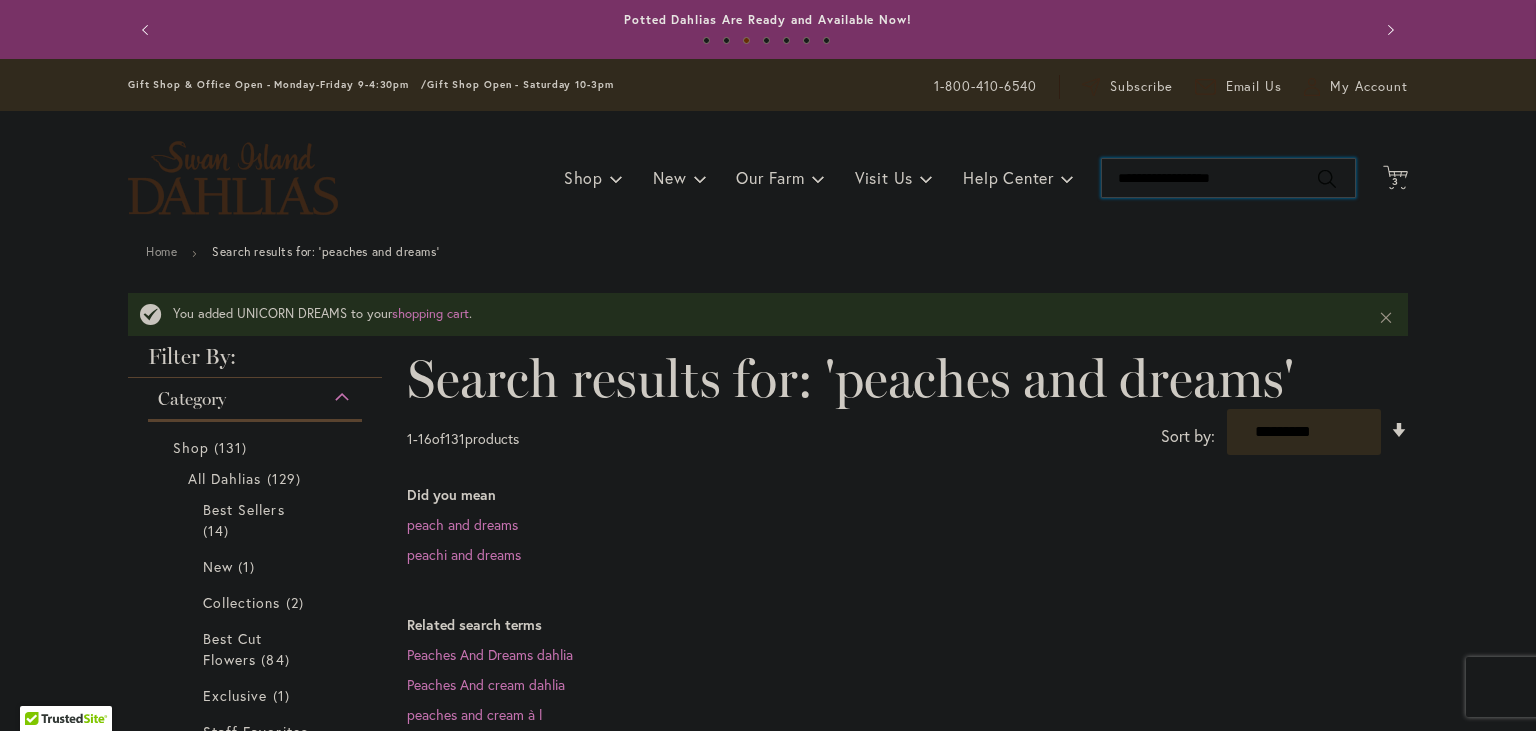 type on "**********" 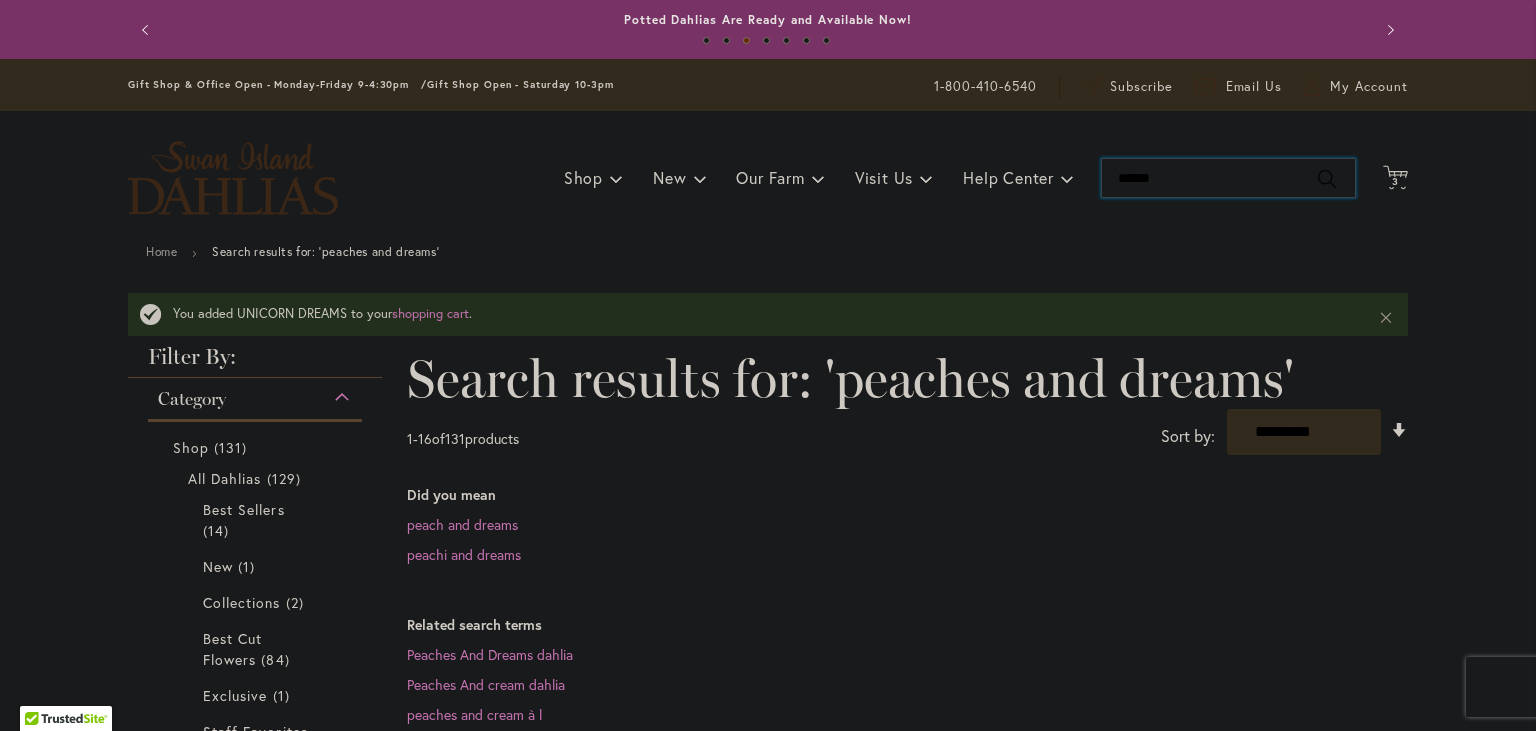 type on "*******" 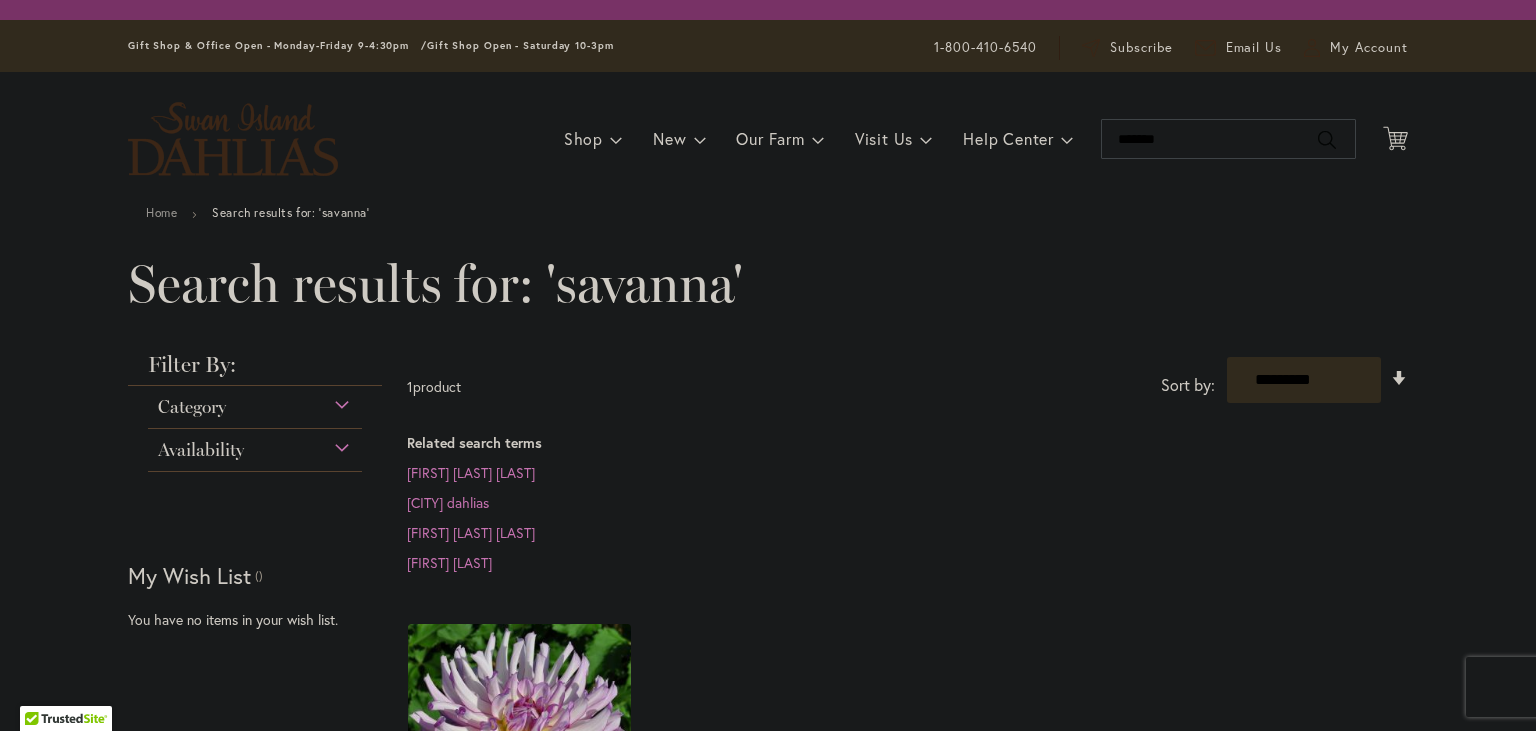 scroll, scrollTop: 0, scrollLeft: 0, axis: both 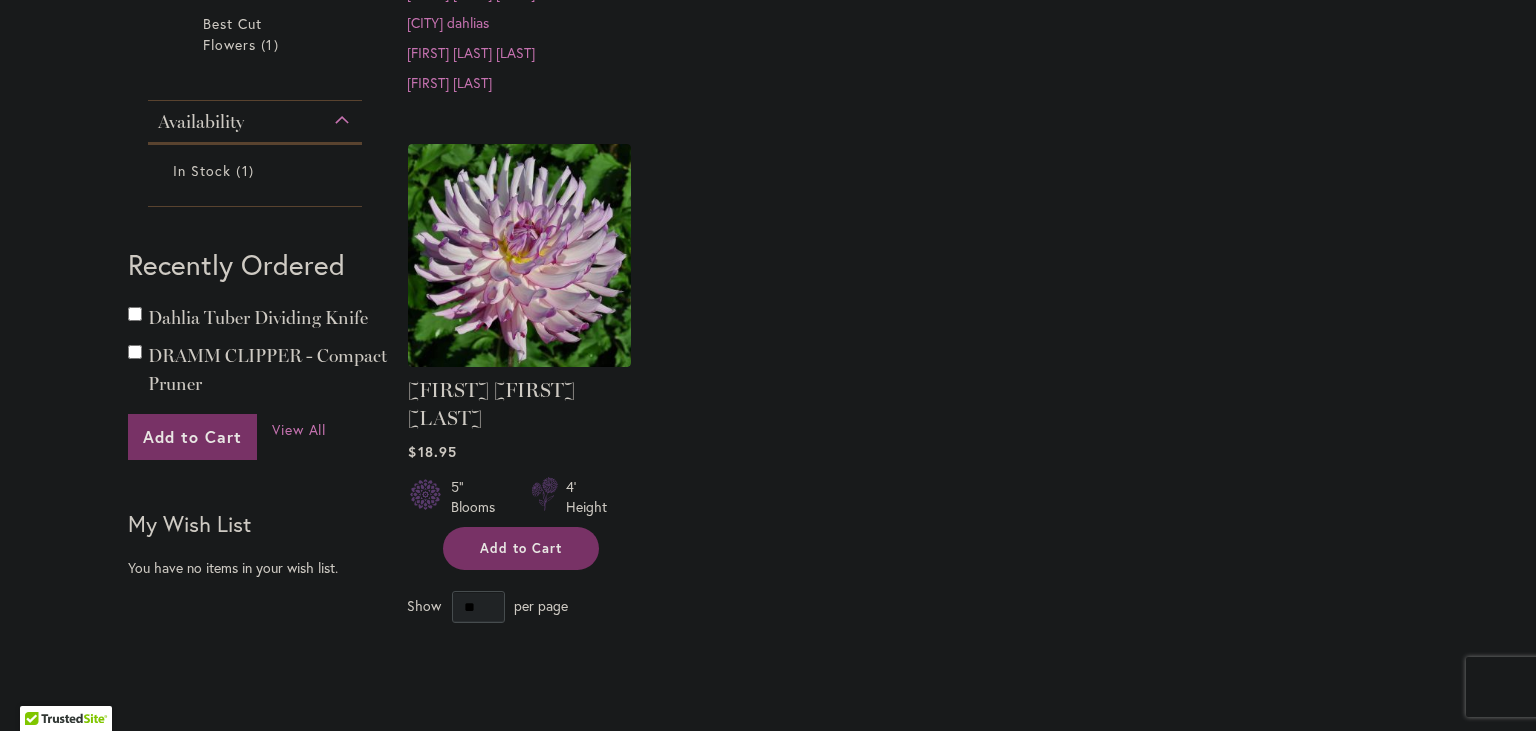 click on "Add to Cart" at bounding box center (521, 548) 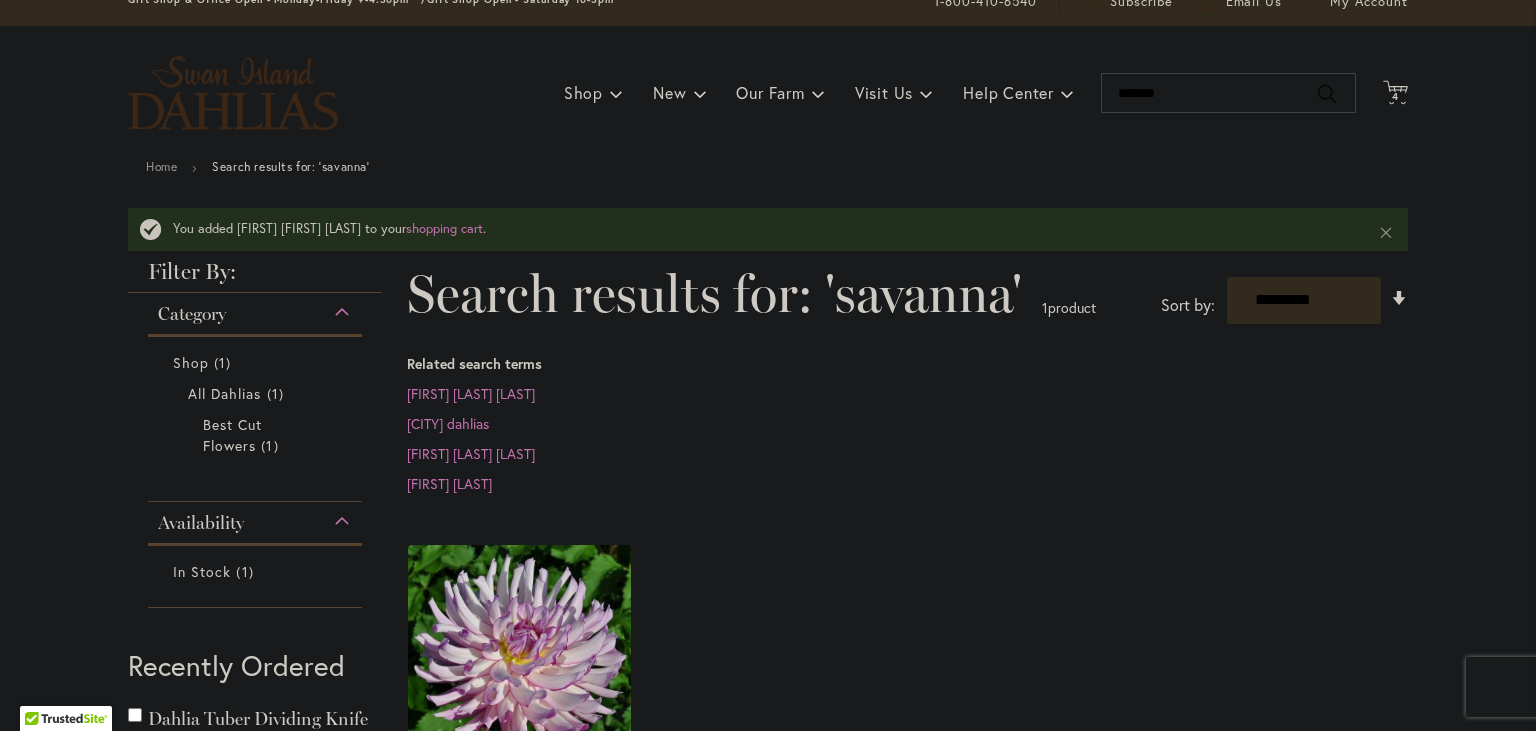 scroll, scrollTop: 120, scrollLeft: 0, axis: vertical 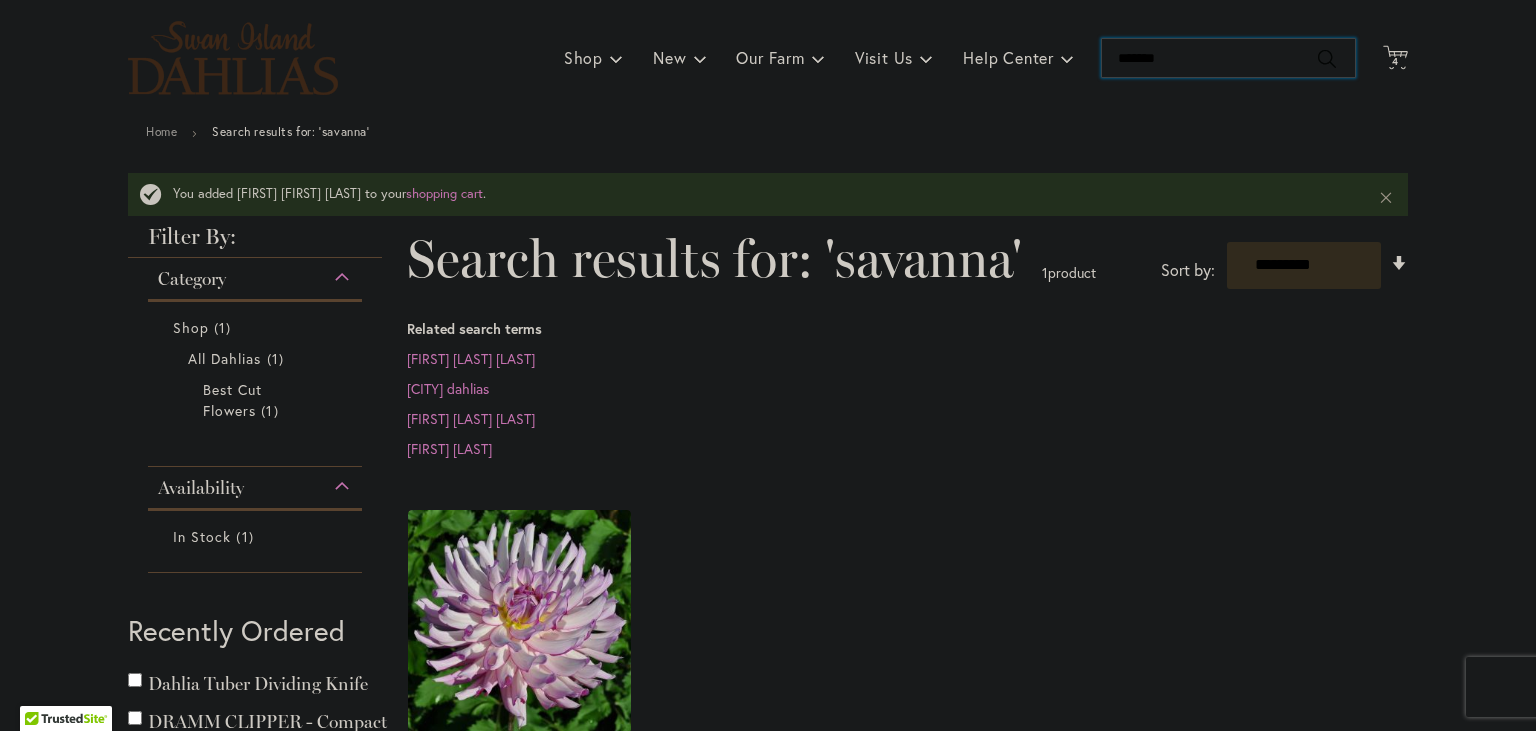 type on "*******" 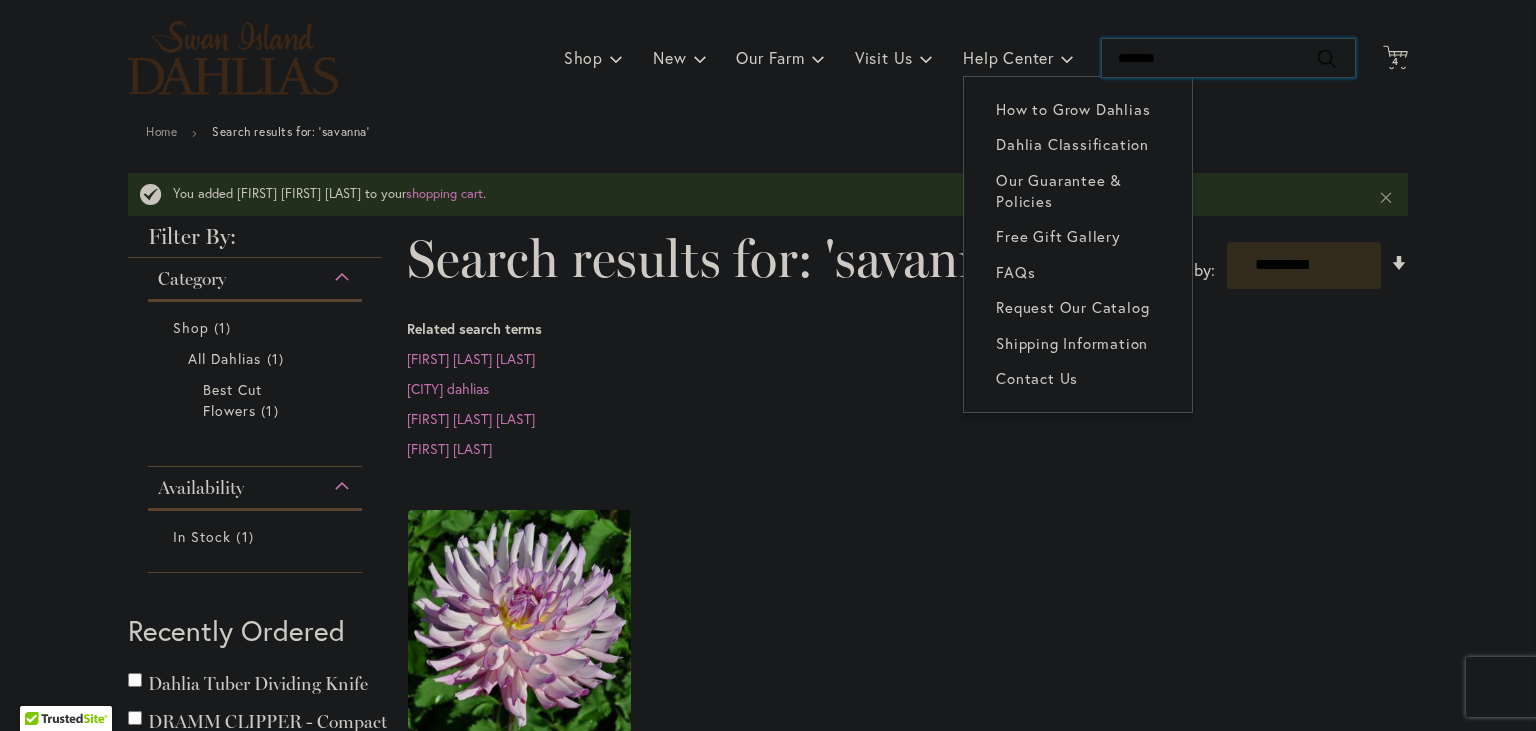 type on "********" 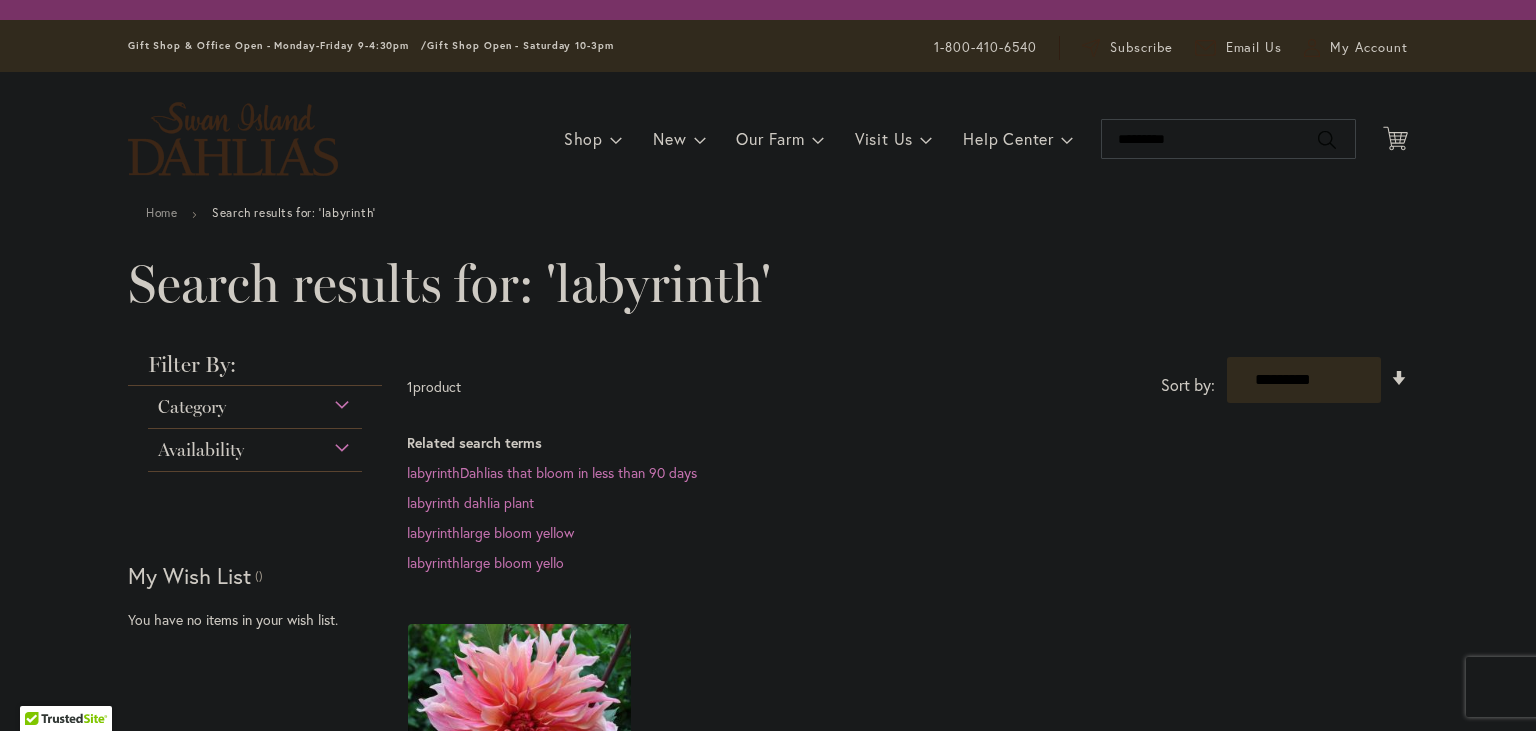 scroll, scrollTop: 0, scrollLeft: 0, axis: both 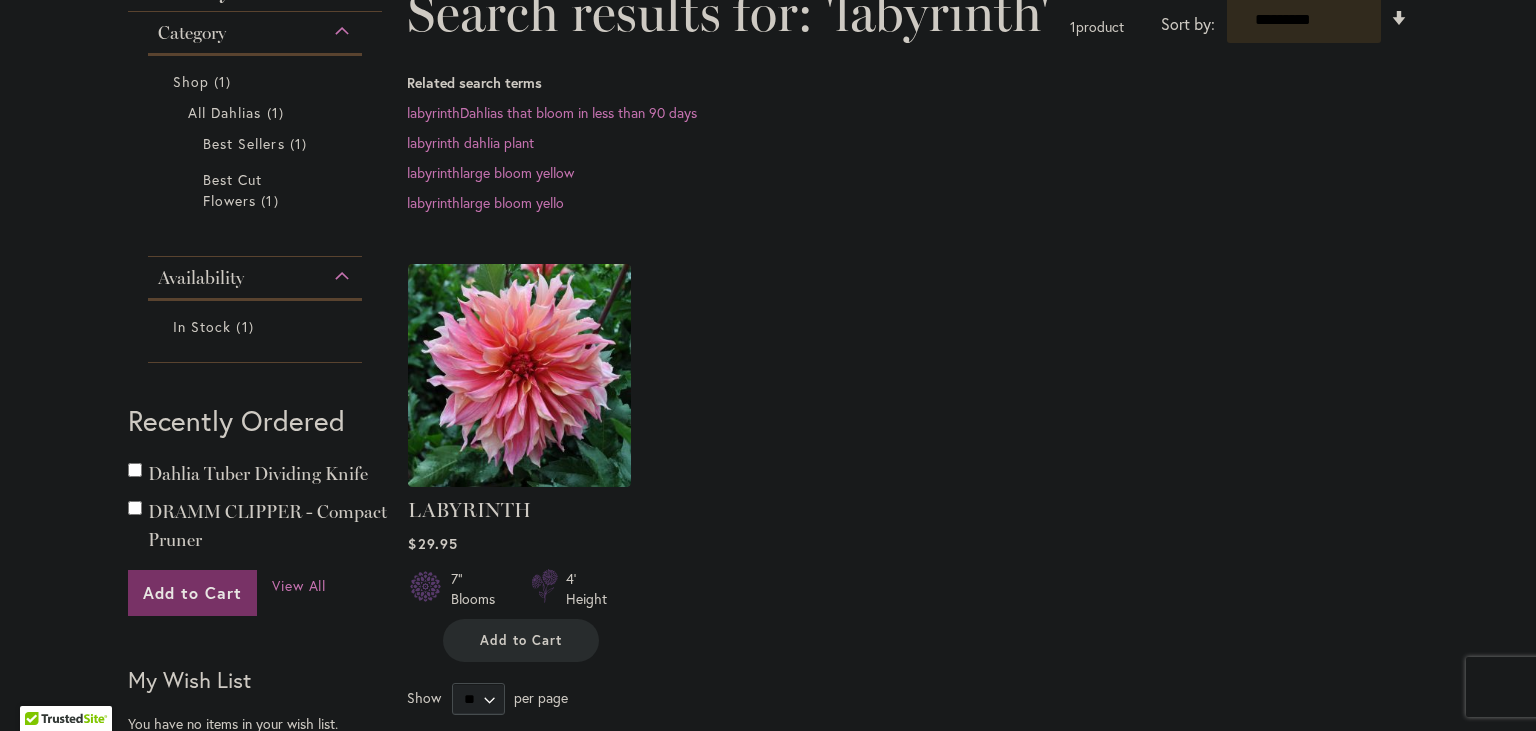 click on "Add to Cart" at bounding box center [521, 640] 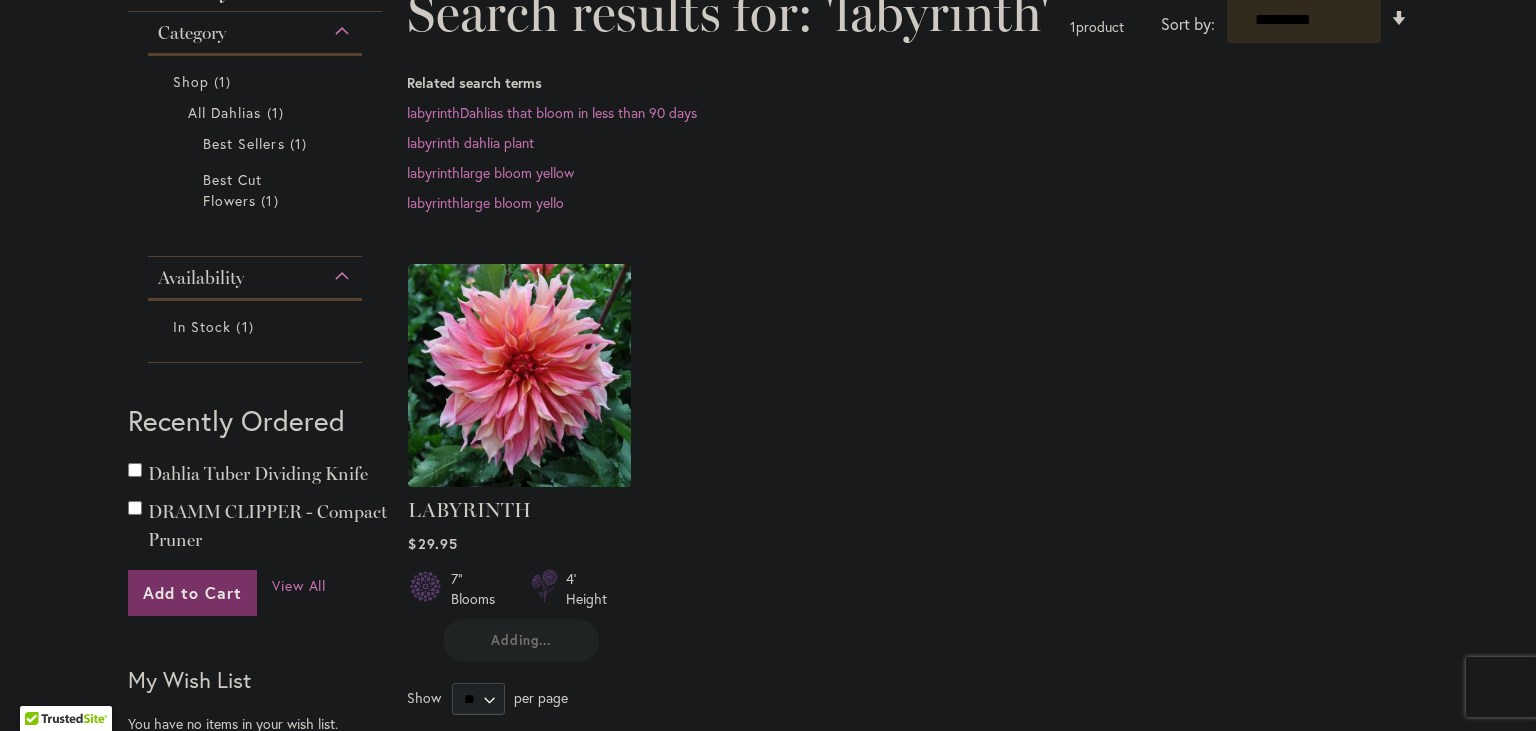 type on "**********" 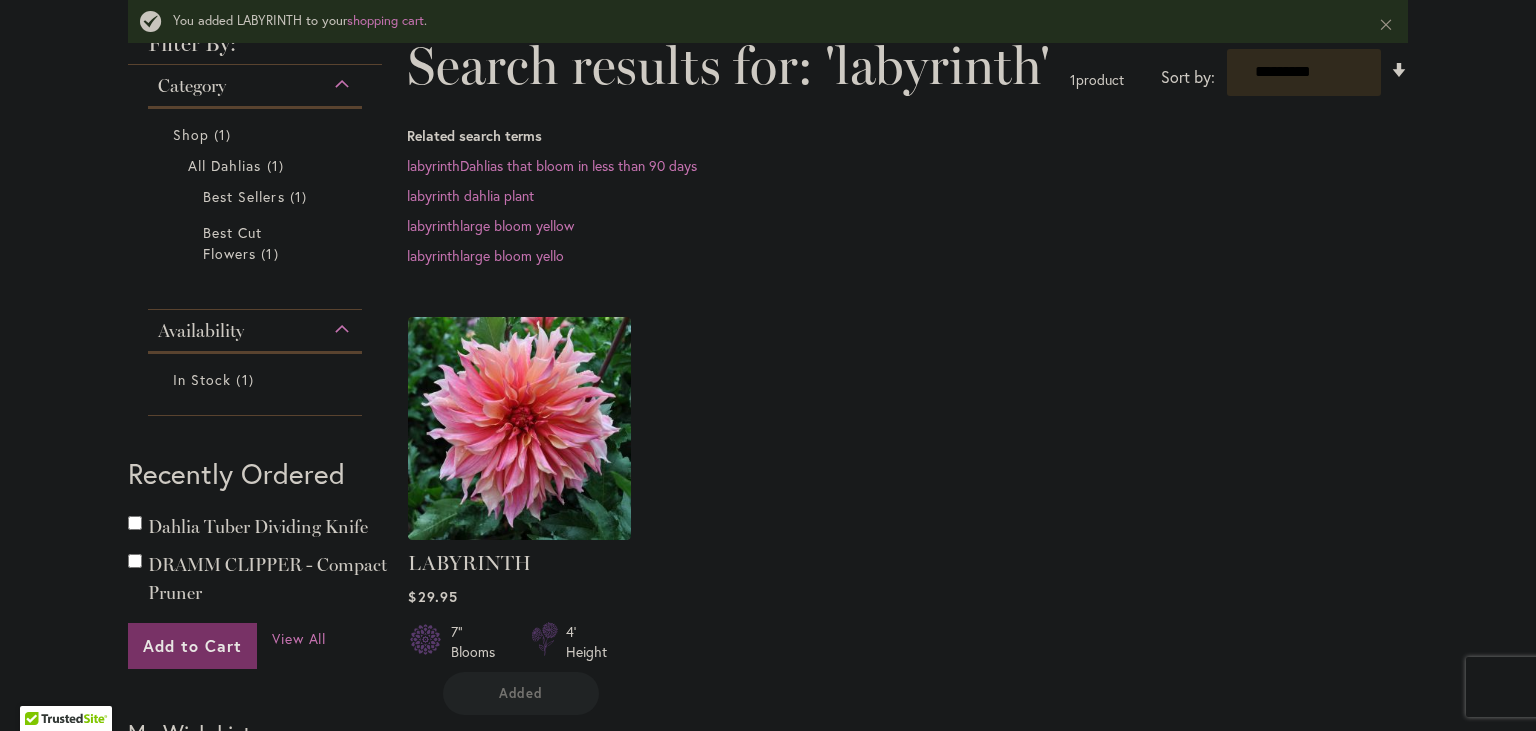 scroll, scrollTop: 0, scrollLeft: 0, axis: both 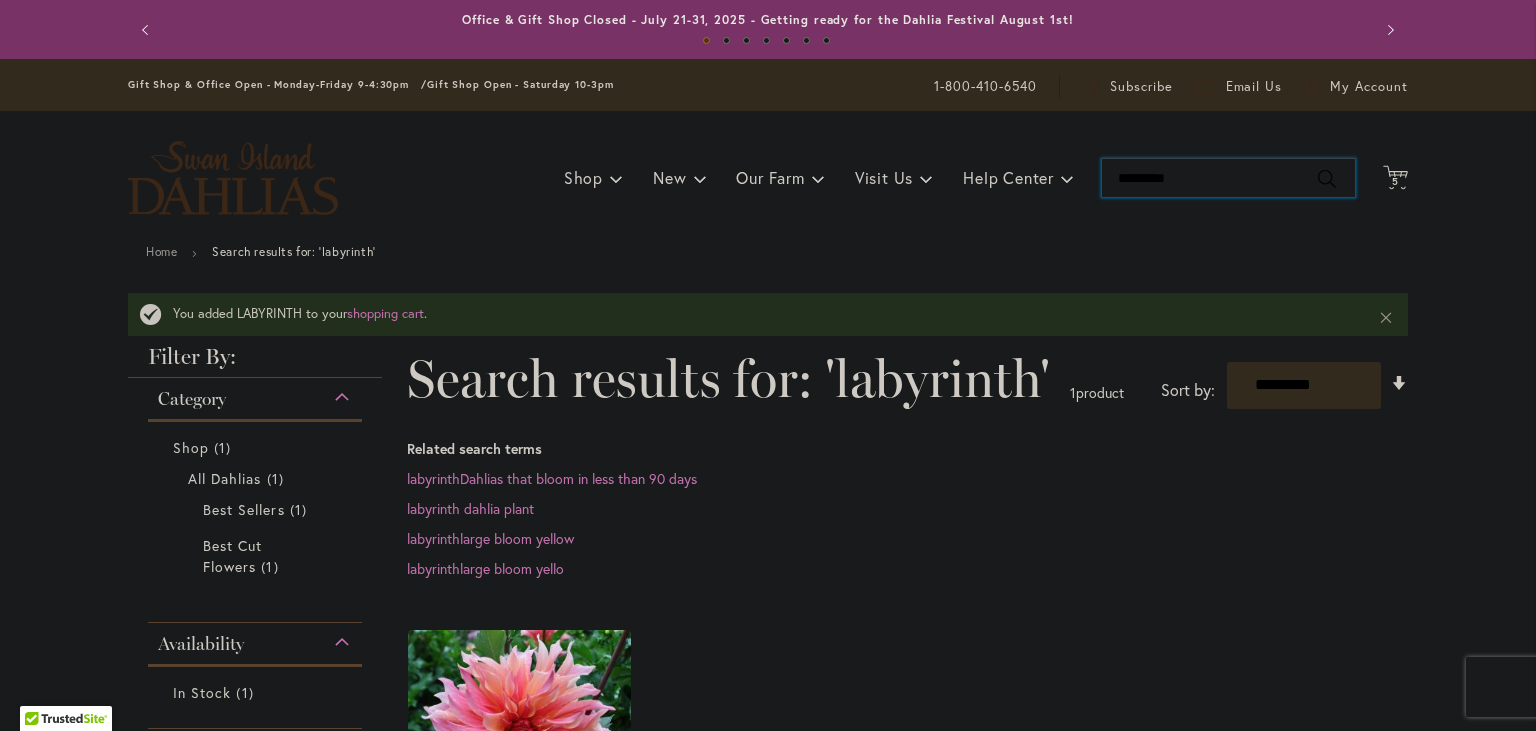 type on "*********" 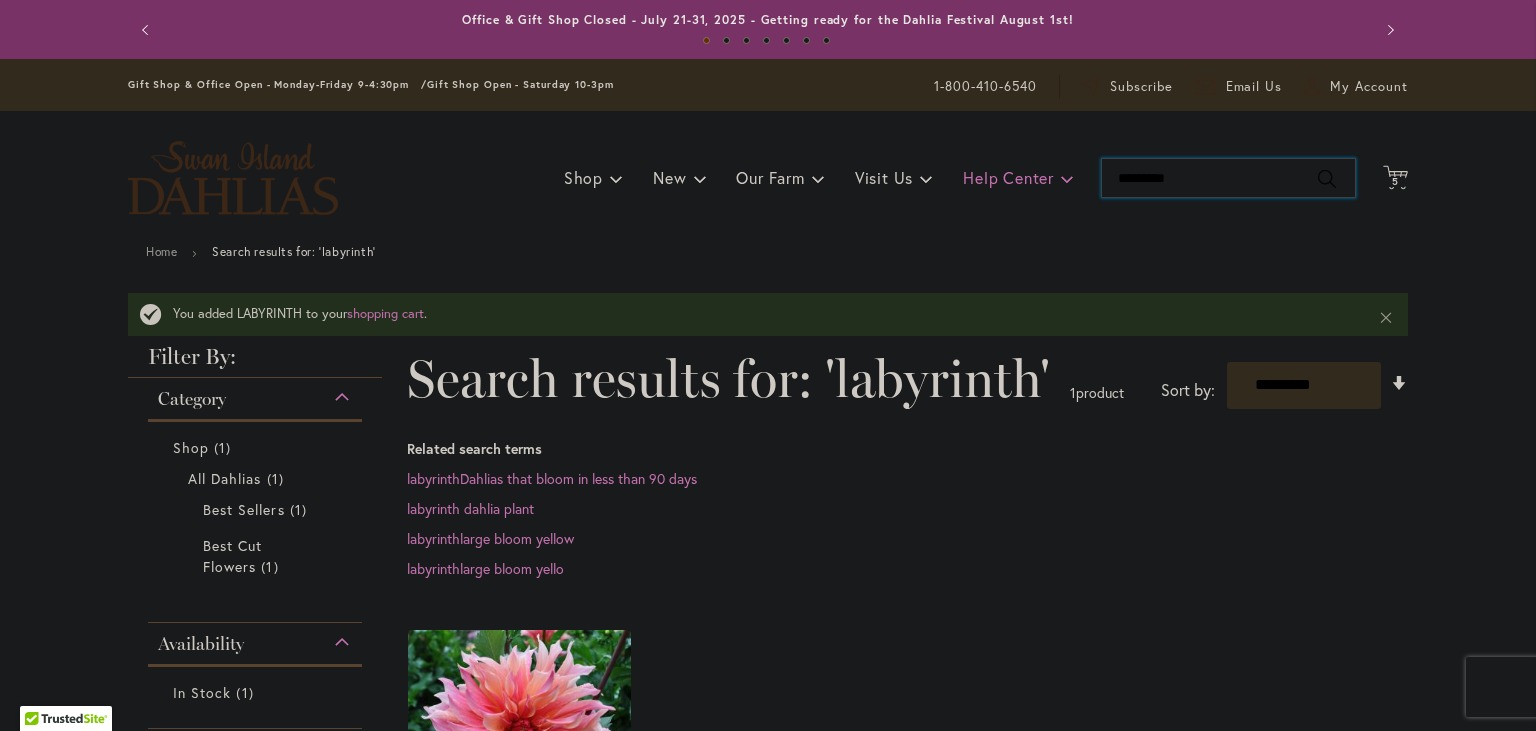 drag, startPoint x: 1209, startPoint y: 178, endPoint x: 991, endPoint y: 179, distance: 218.00229 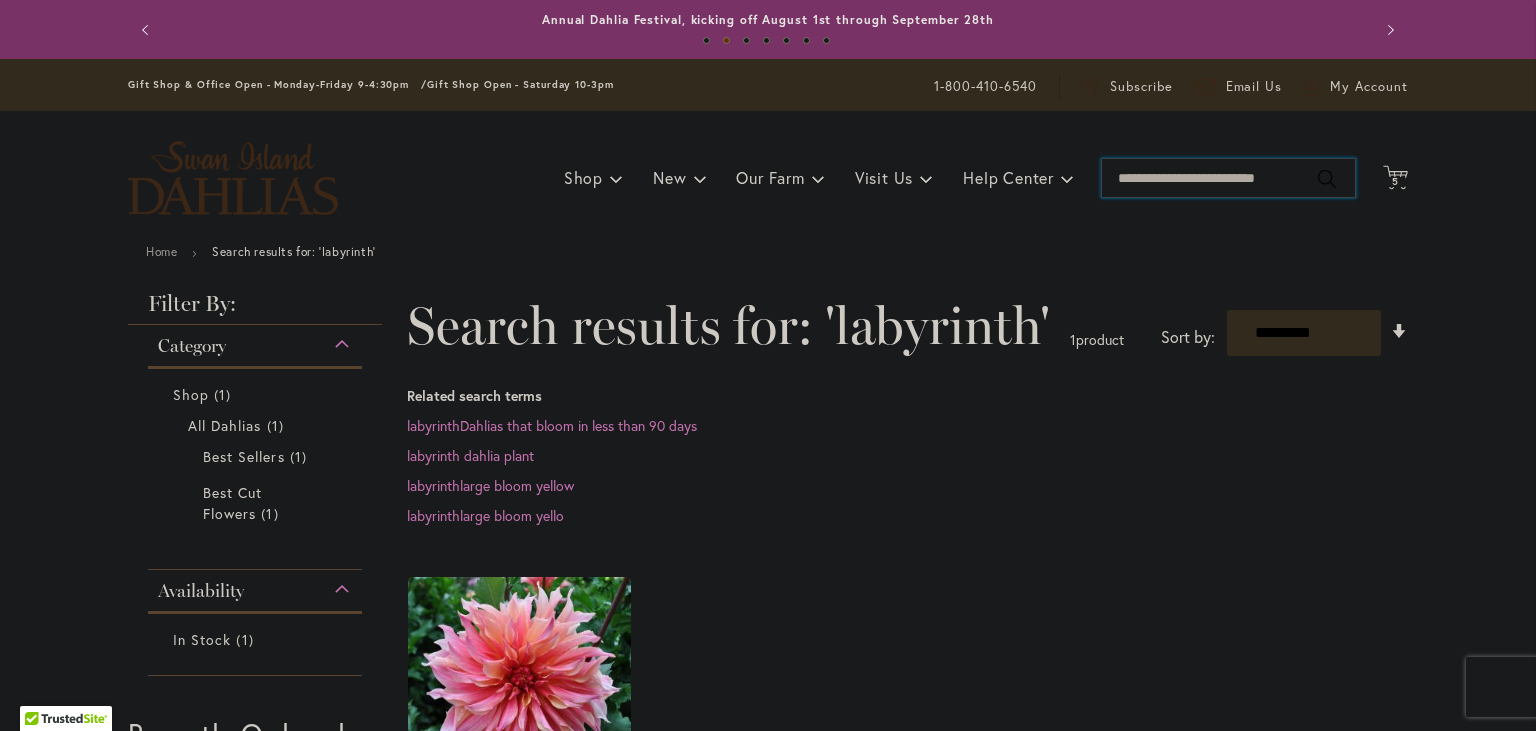 click on "Search" at bounding box center (1228, 178) 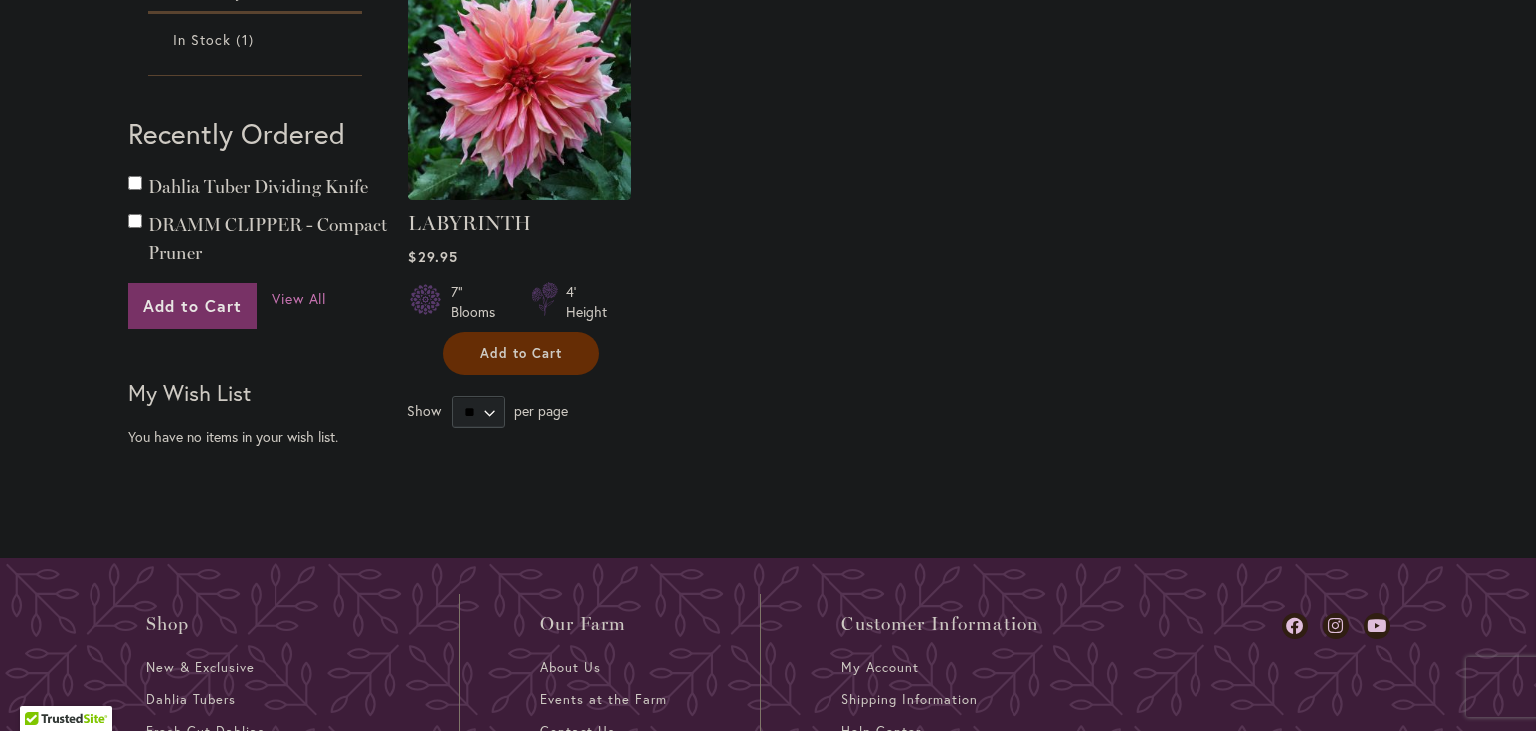 scroll, scrollTop: 0, scrollLeft: 0, axis: both 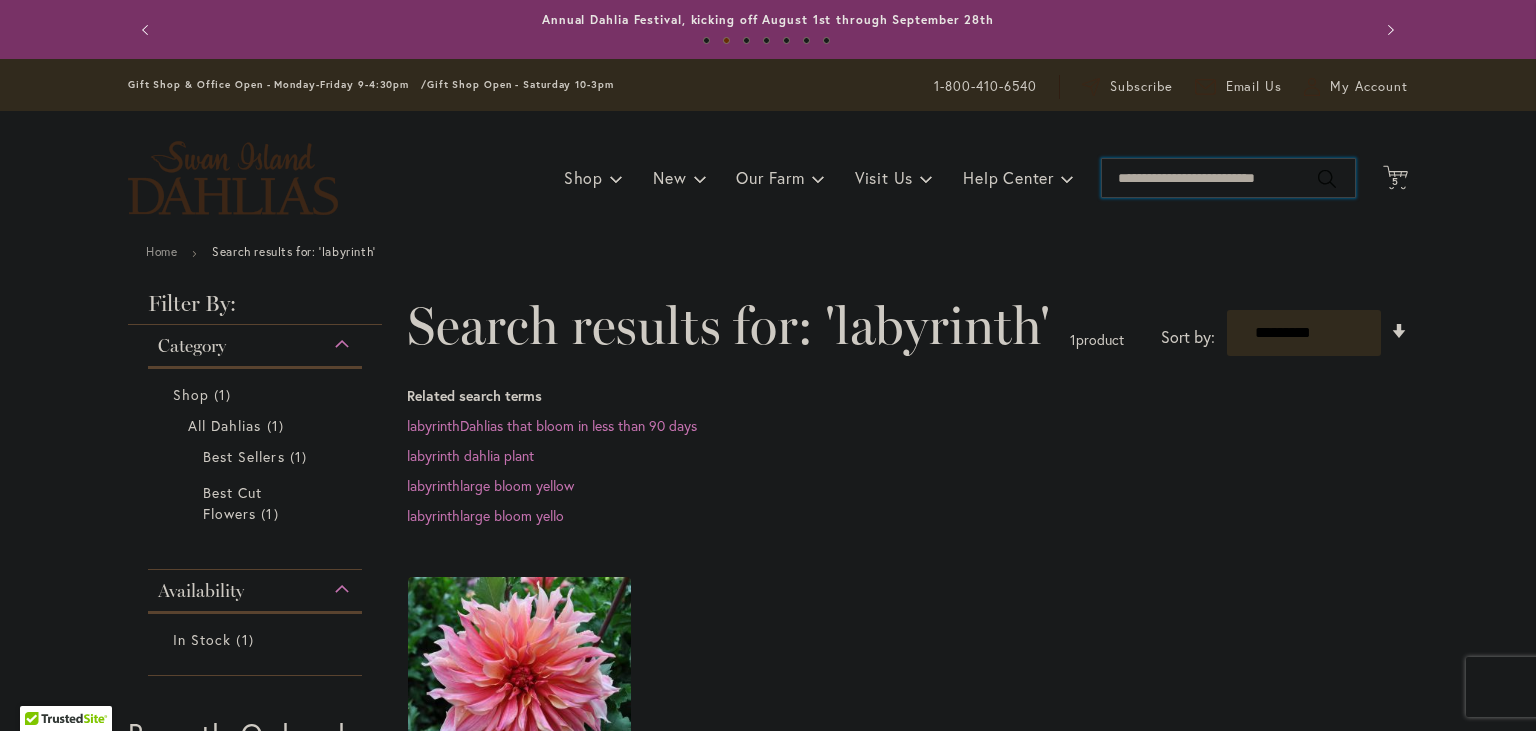click on "Search" at bounding box center [1228, 178] 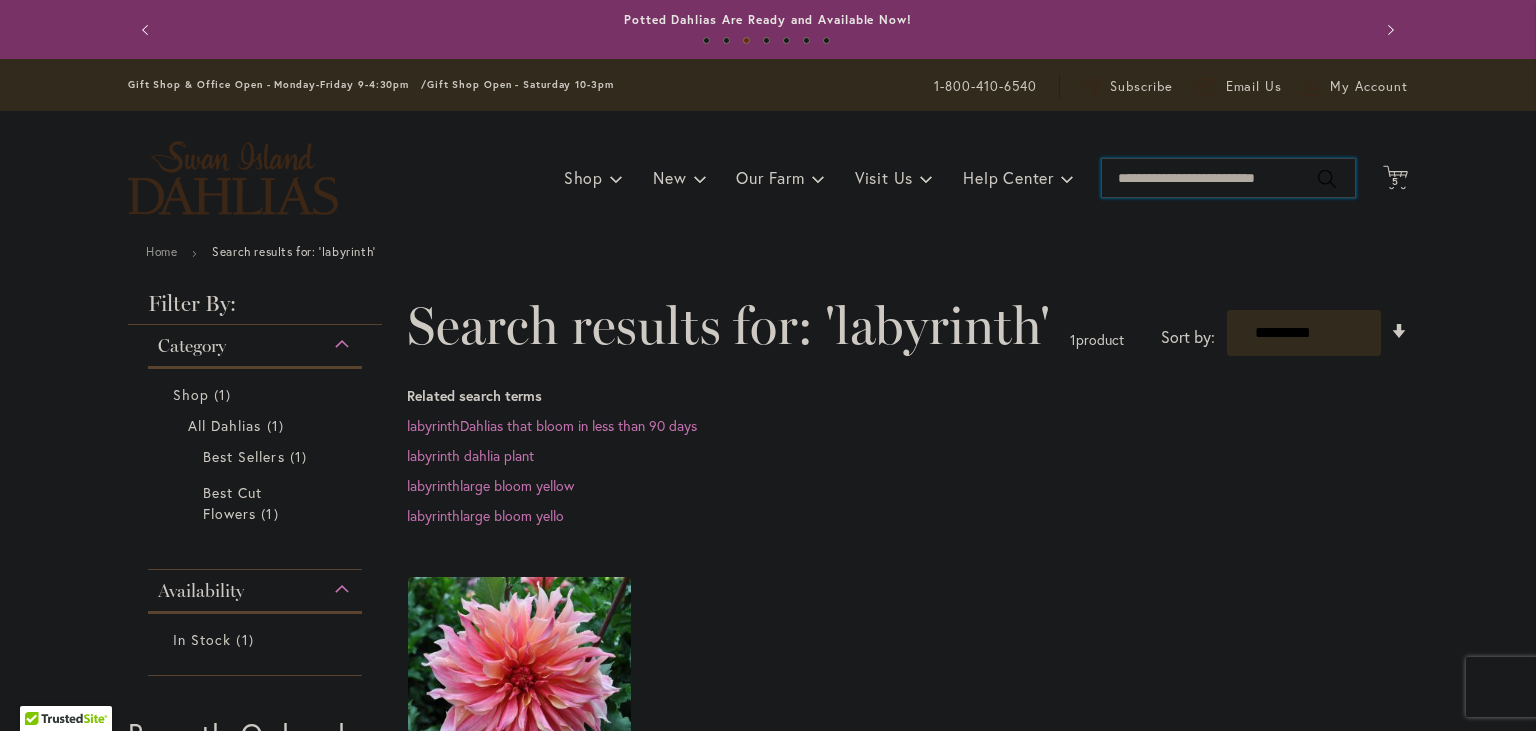 click on "Search" at bounding box center [1228, 178] 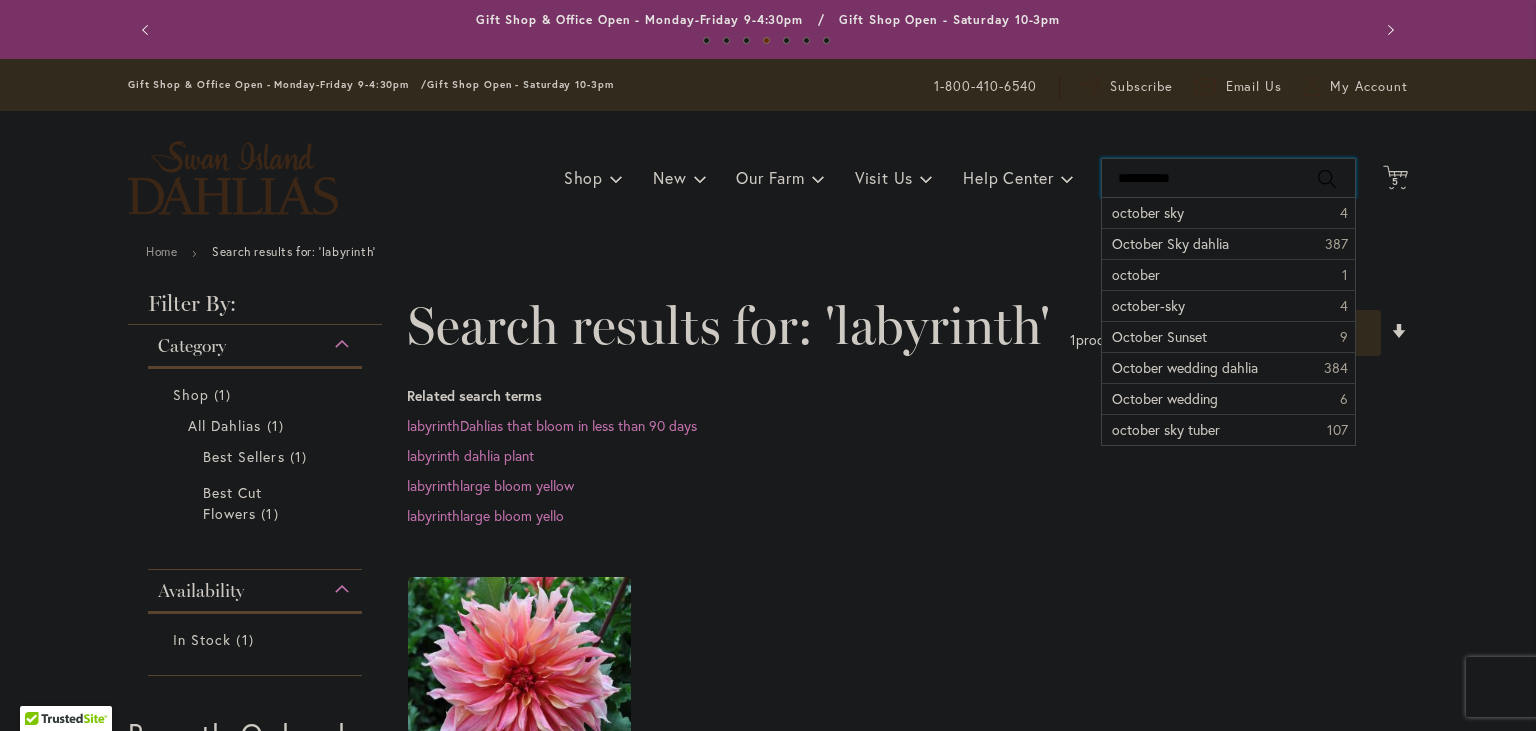 type on "**********" 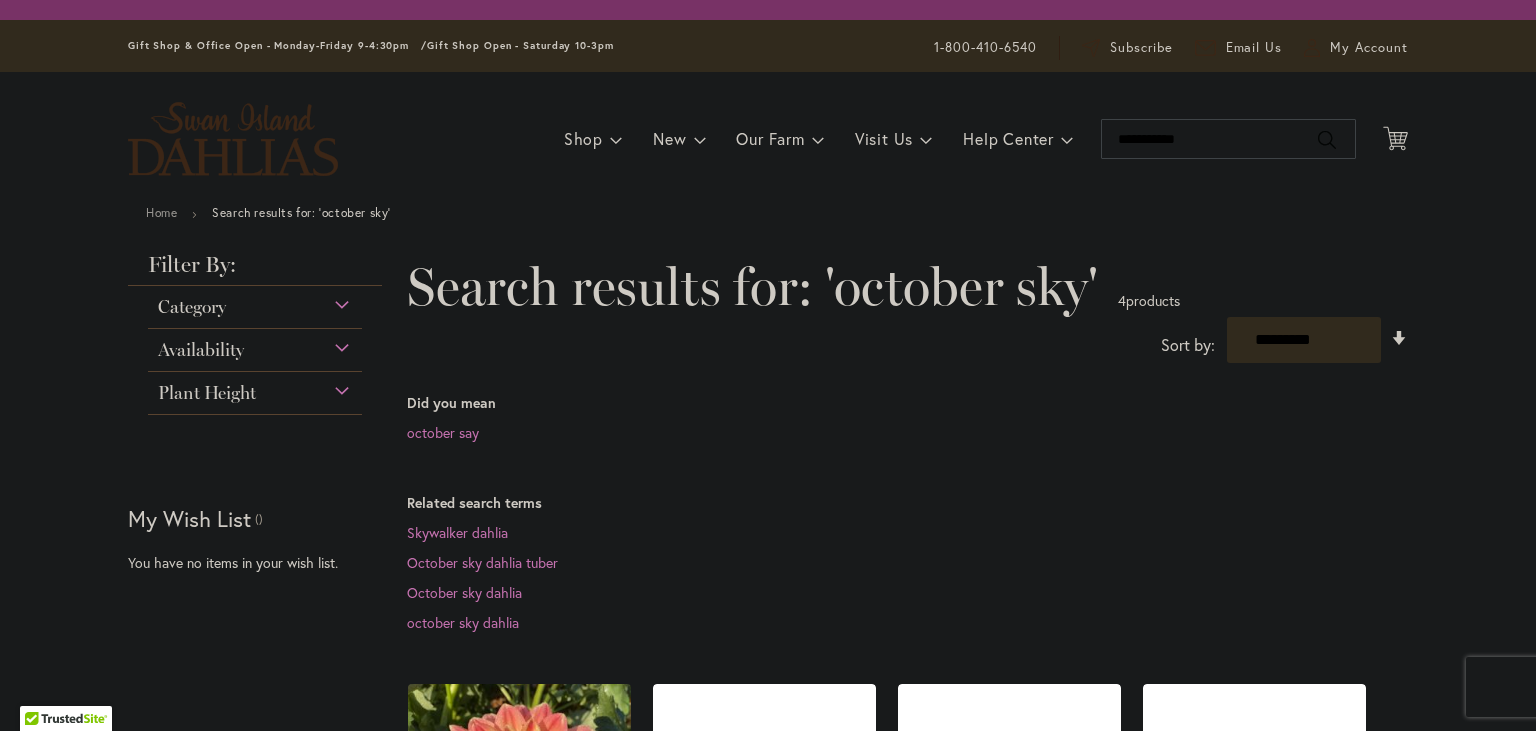 scroll, scrollTop: 0, scrollLeft: 0, axis: both 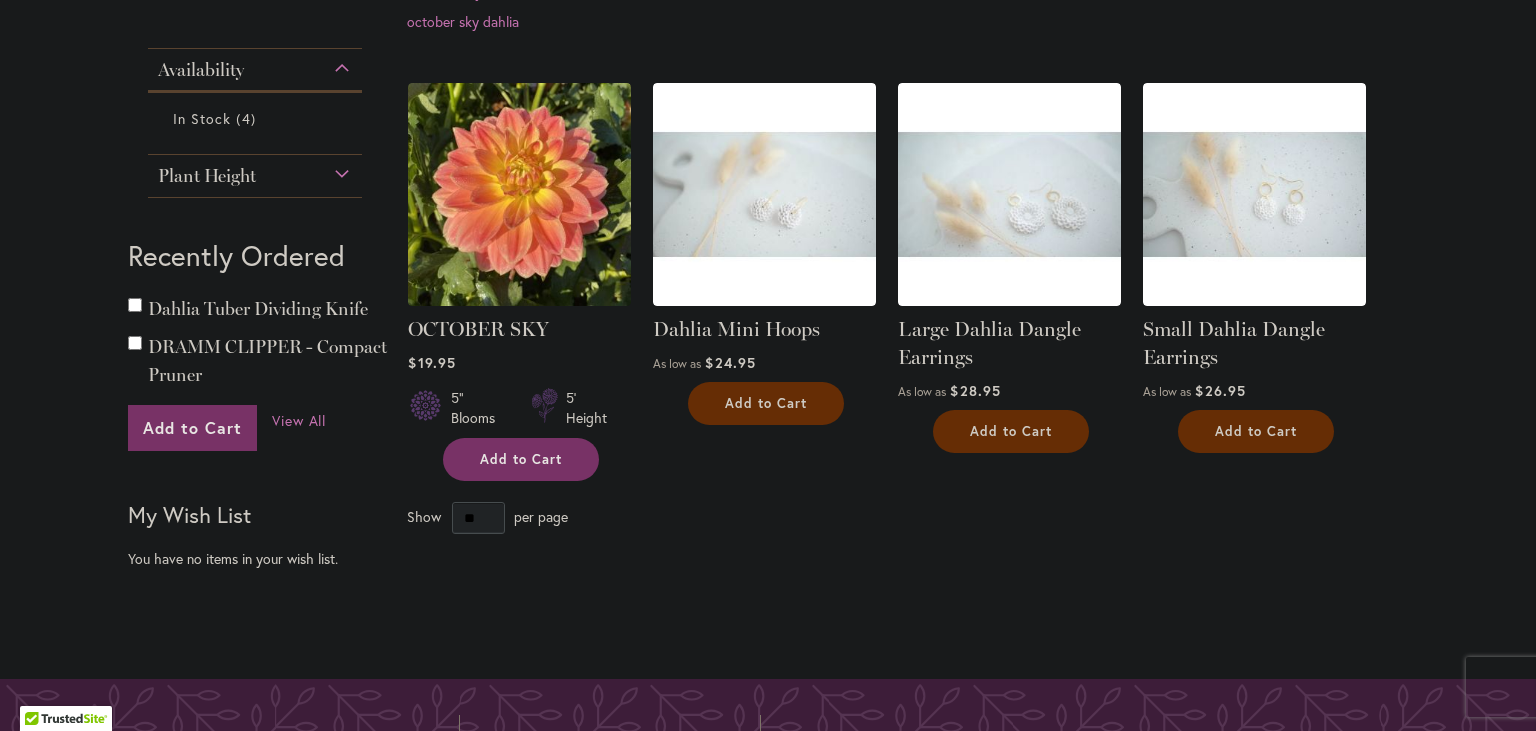 click on "Add to Cart" at bounding box center [521, 459] 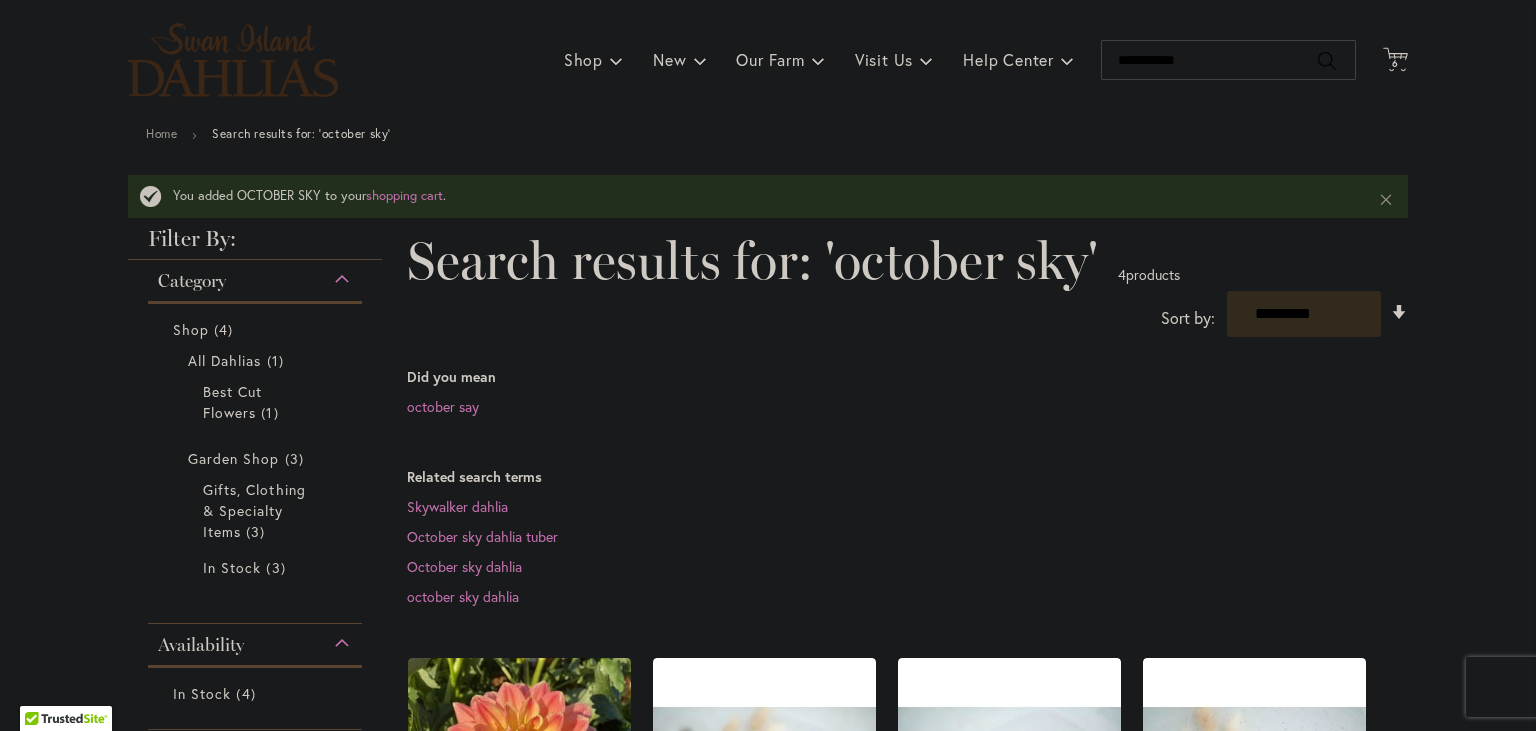scroll, scrollTop: 0, scrollLeft: 0, axis: both 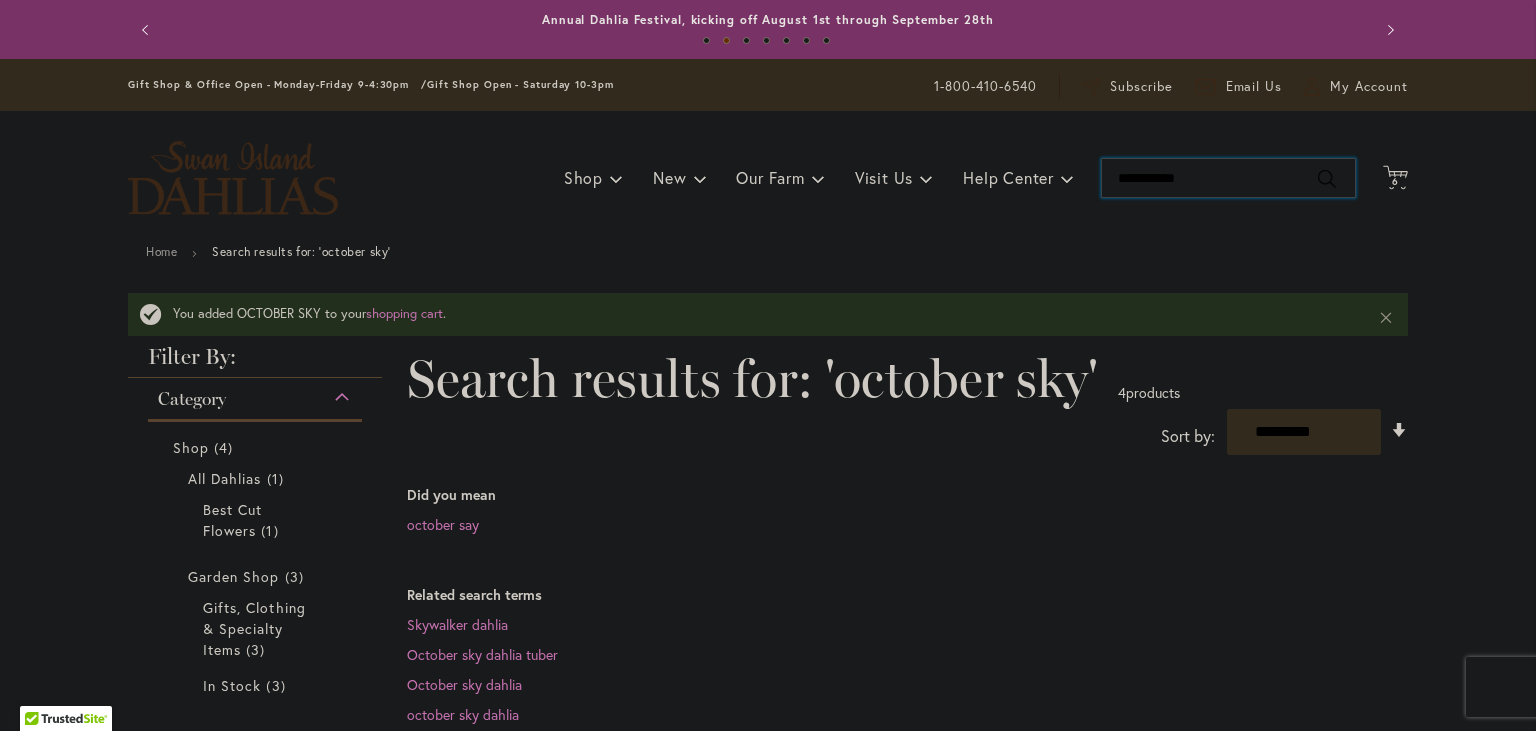 type on "**********" 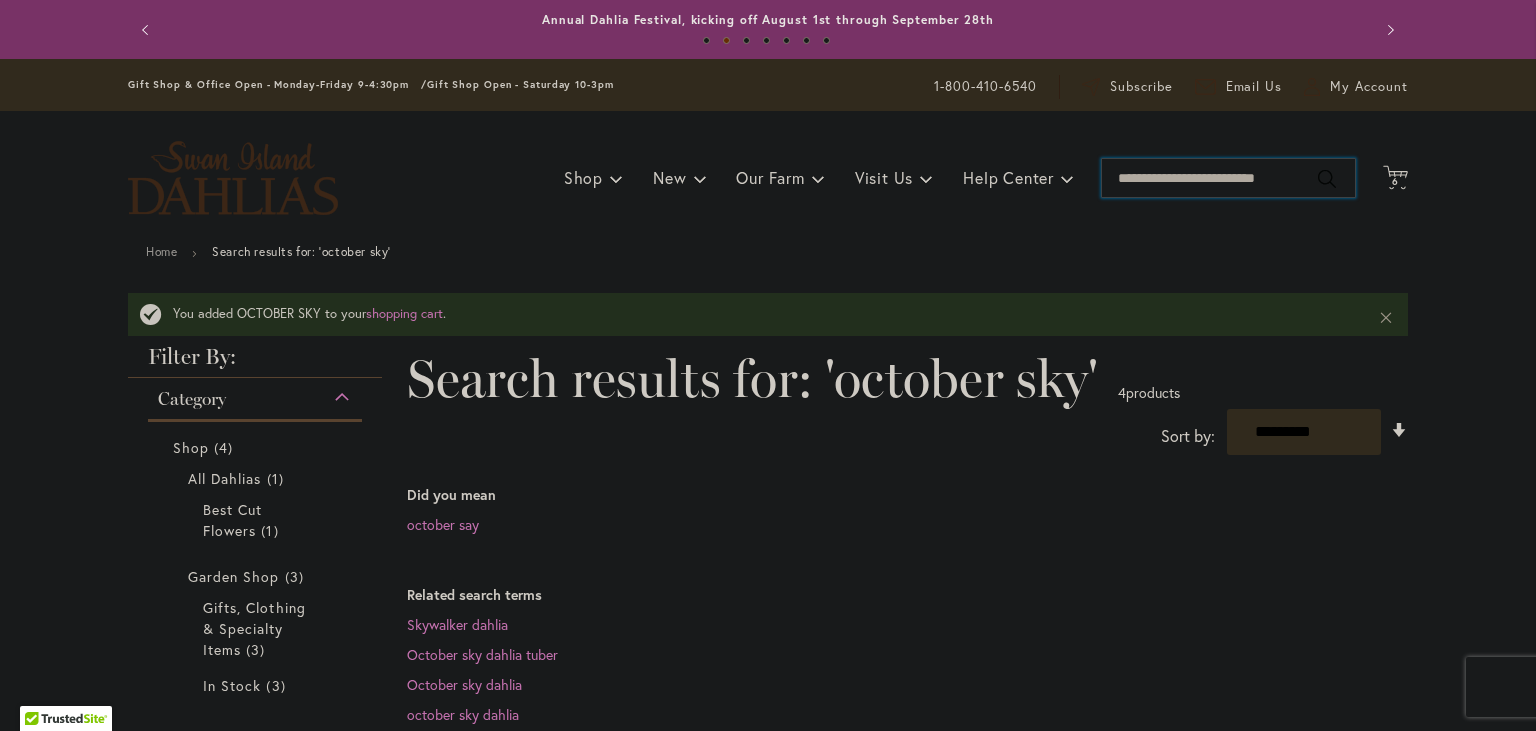 click on "Search" at bounding box center (1228, 178) 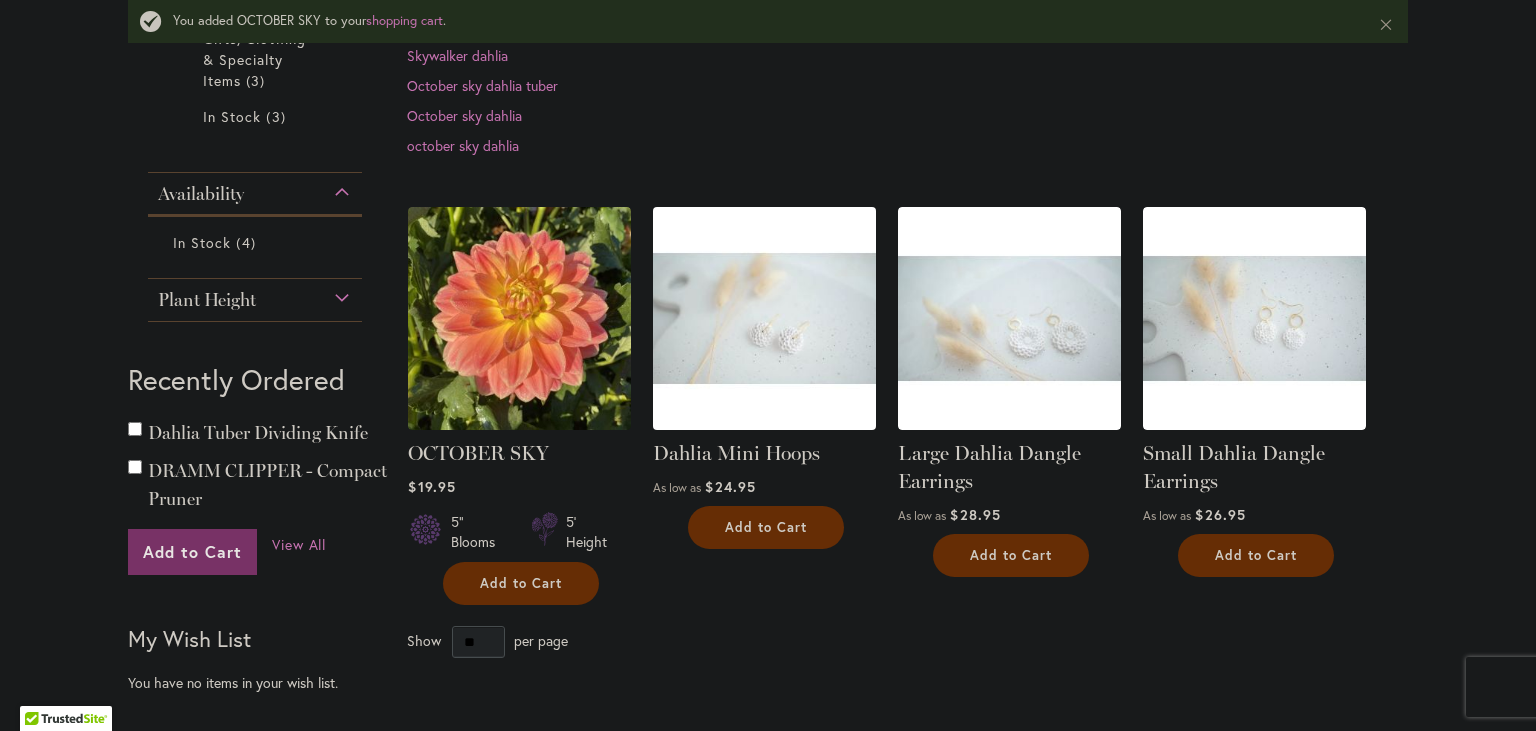 scroll, scrollTop: 600, scrollLeft: 0, axis: vertical 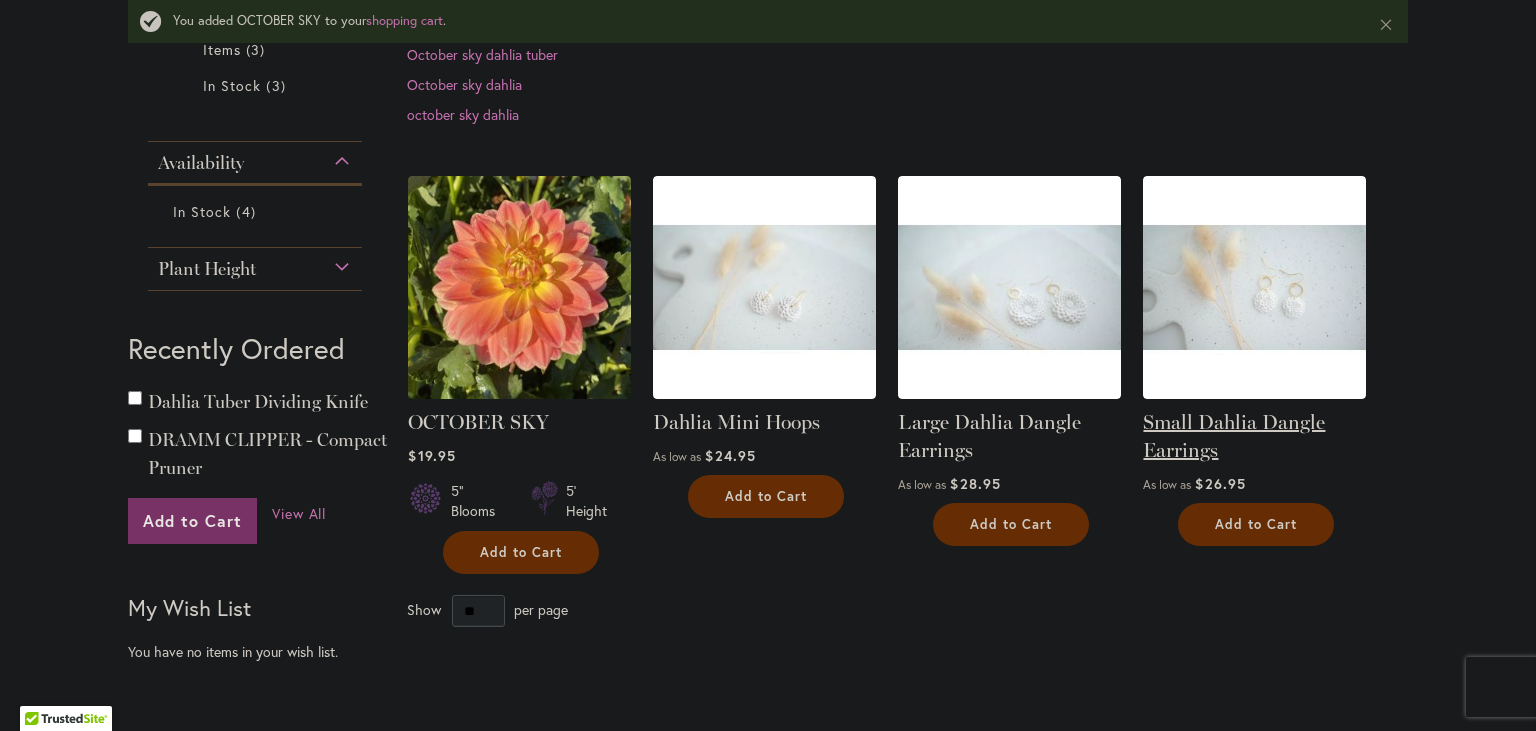 type 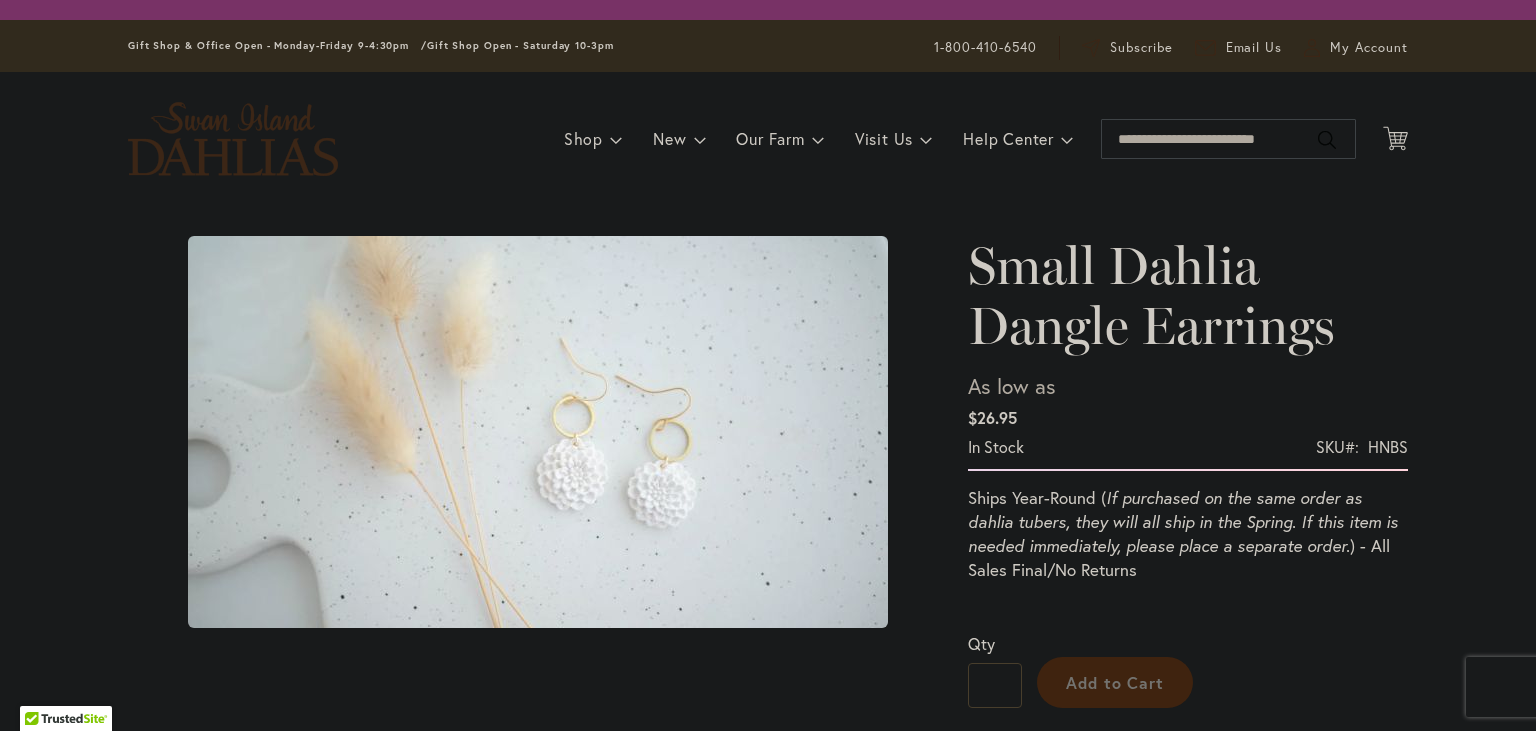 scroll, scrollTop: 0, scrollLeft: 0, axis: both 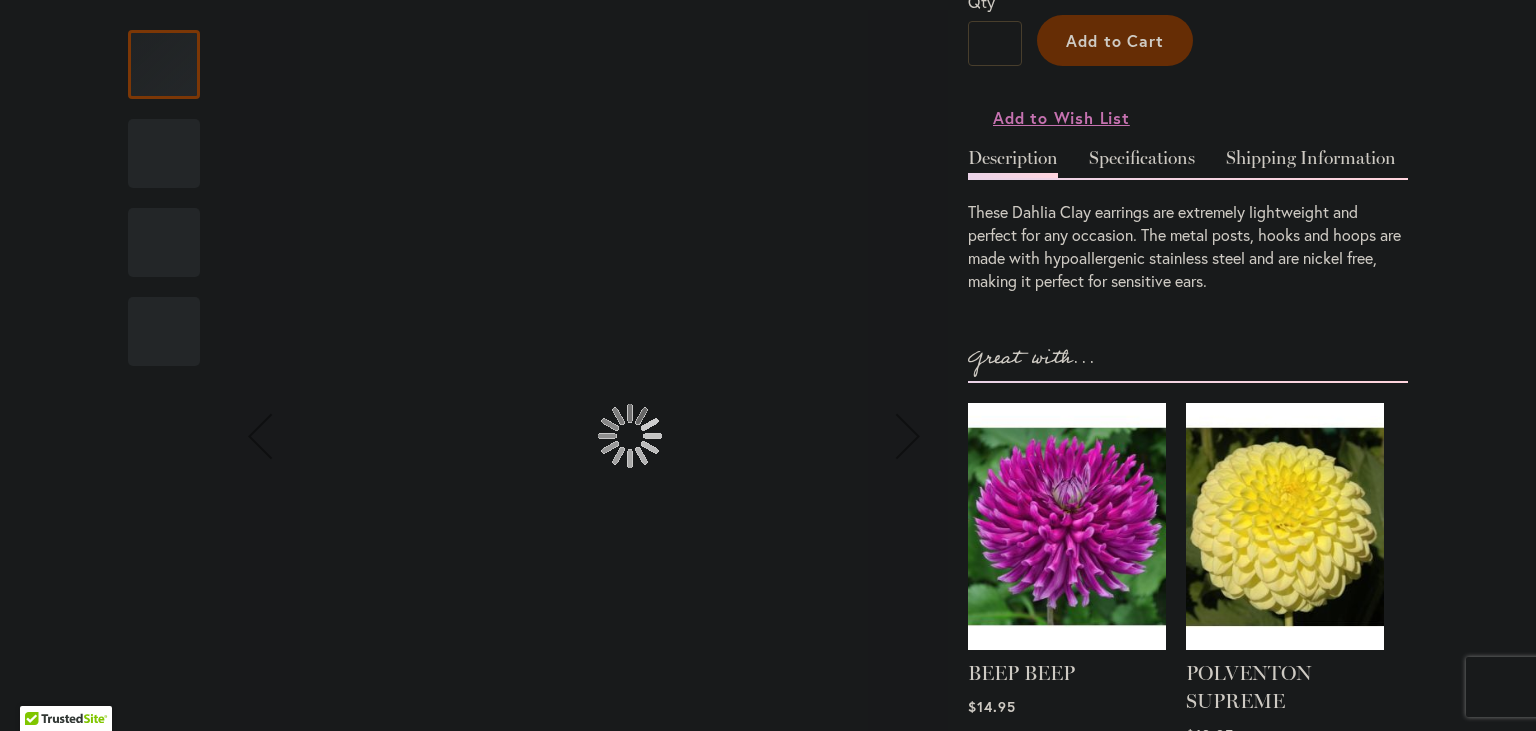 type on "*******" 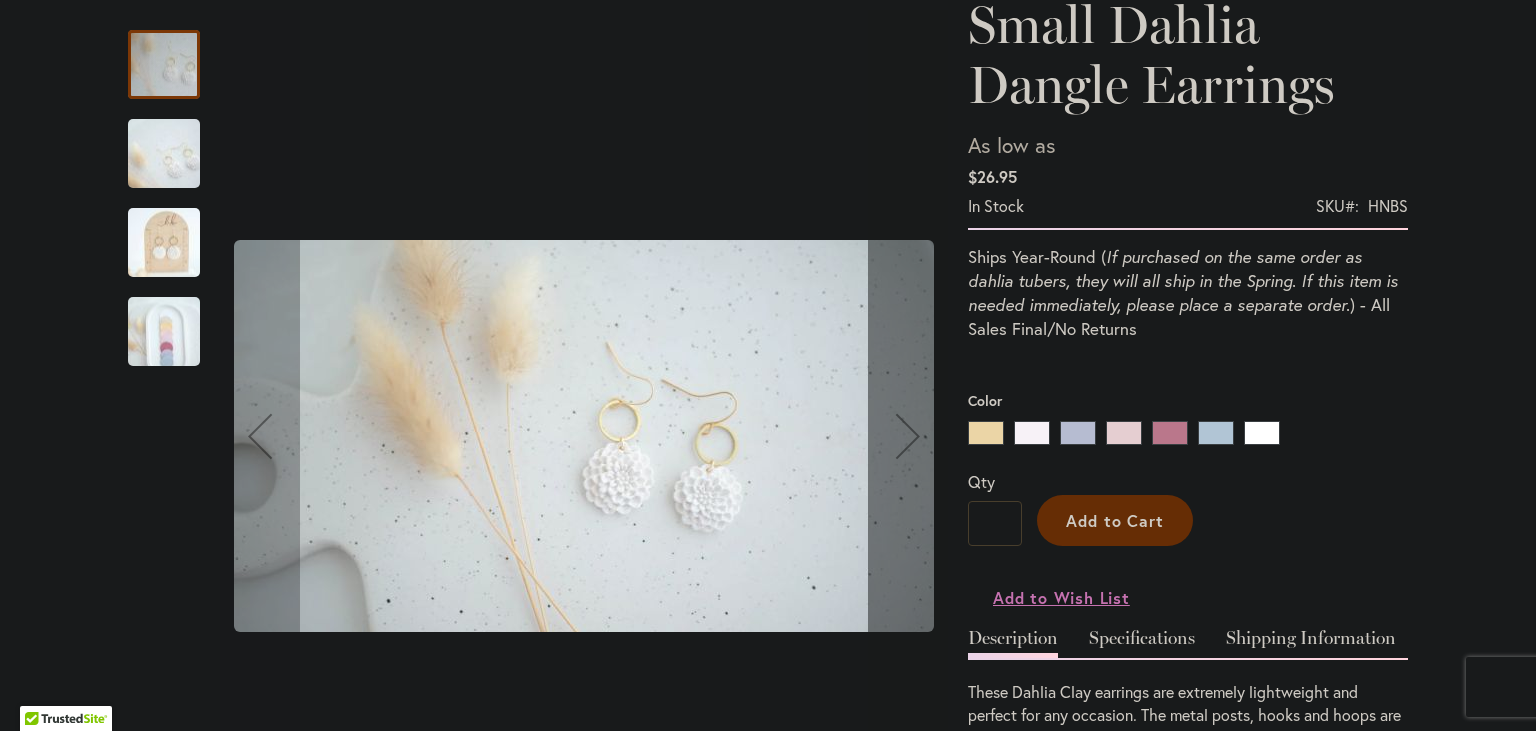 scroll, scrollTop: 418, scrollLeft: 0, axis: vertical 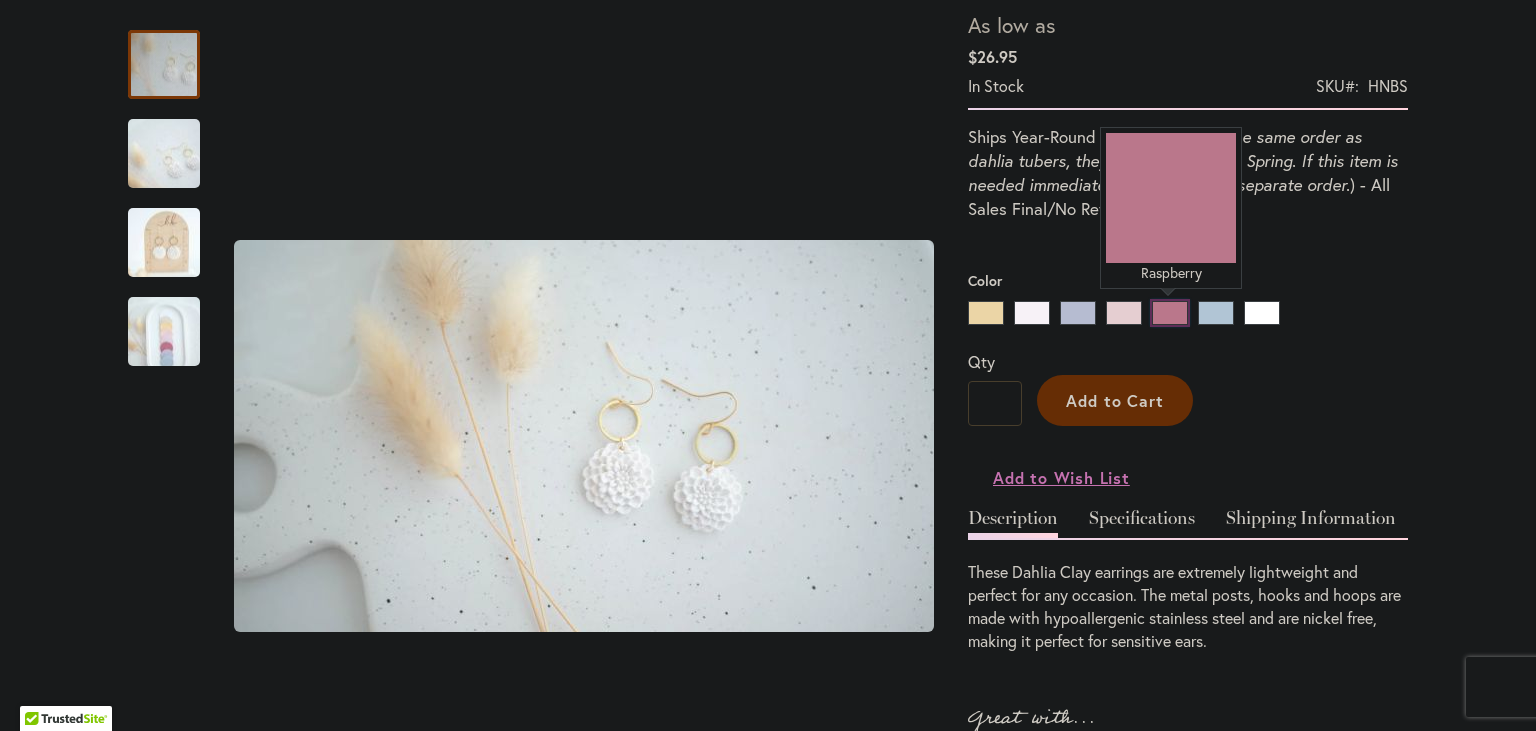 click on "Raspberry" at bounding box center (1170, 313) 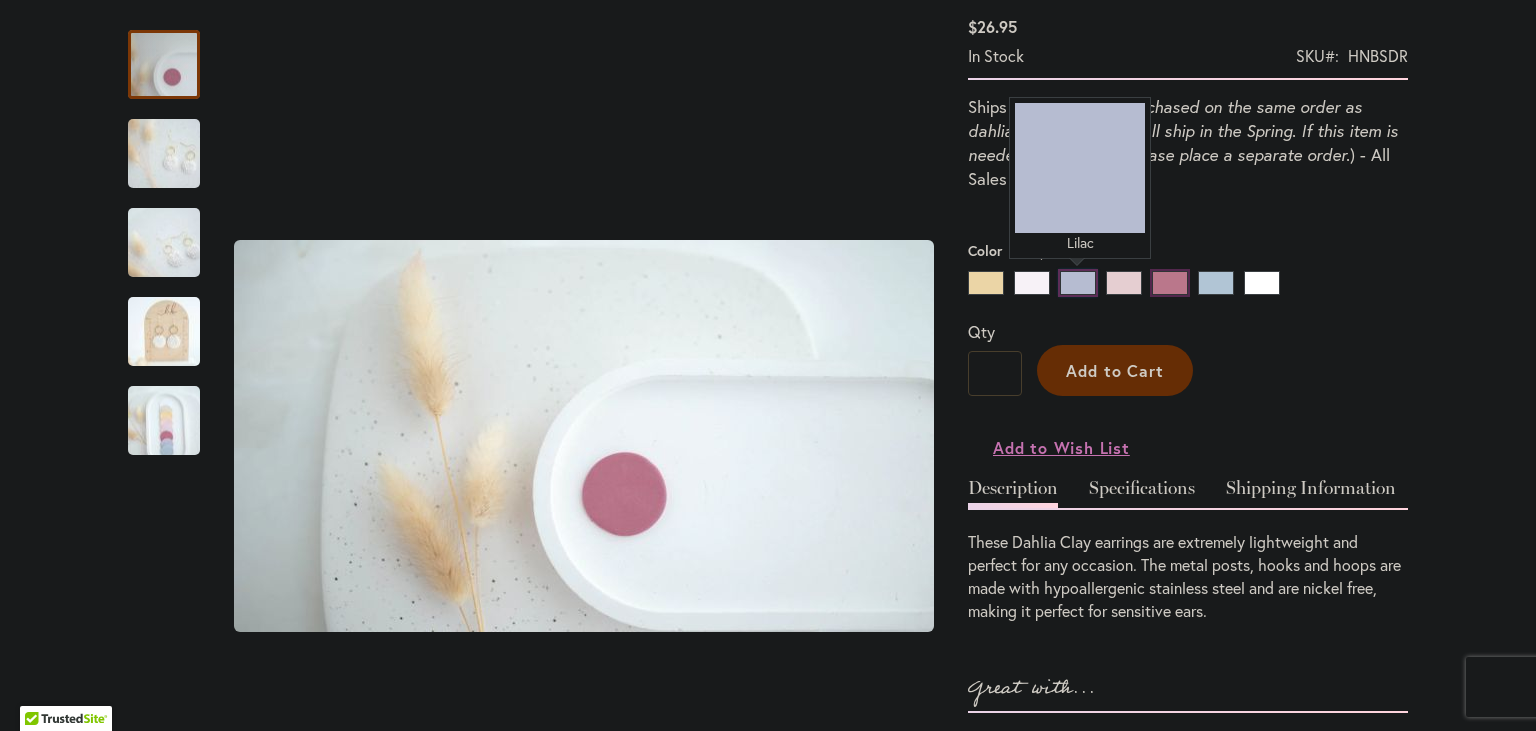 click on "Lilac" at bounding box center [1078, 283] 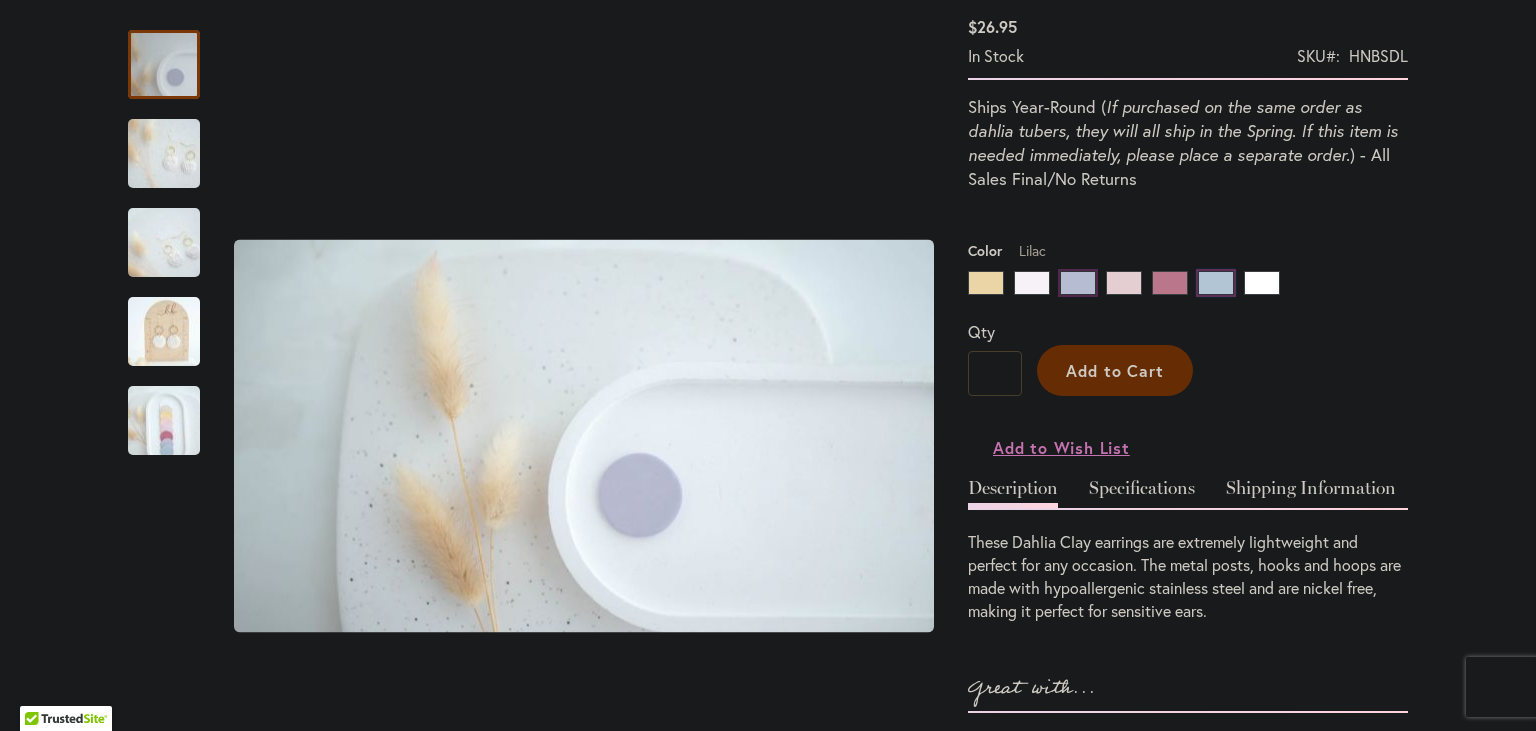 click on "Sky" at bounding box center (1216, 283) 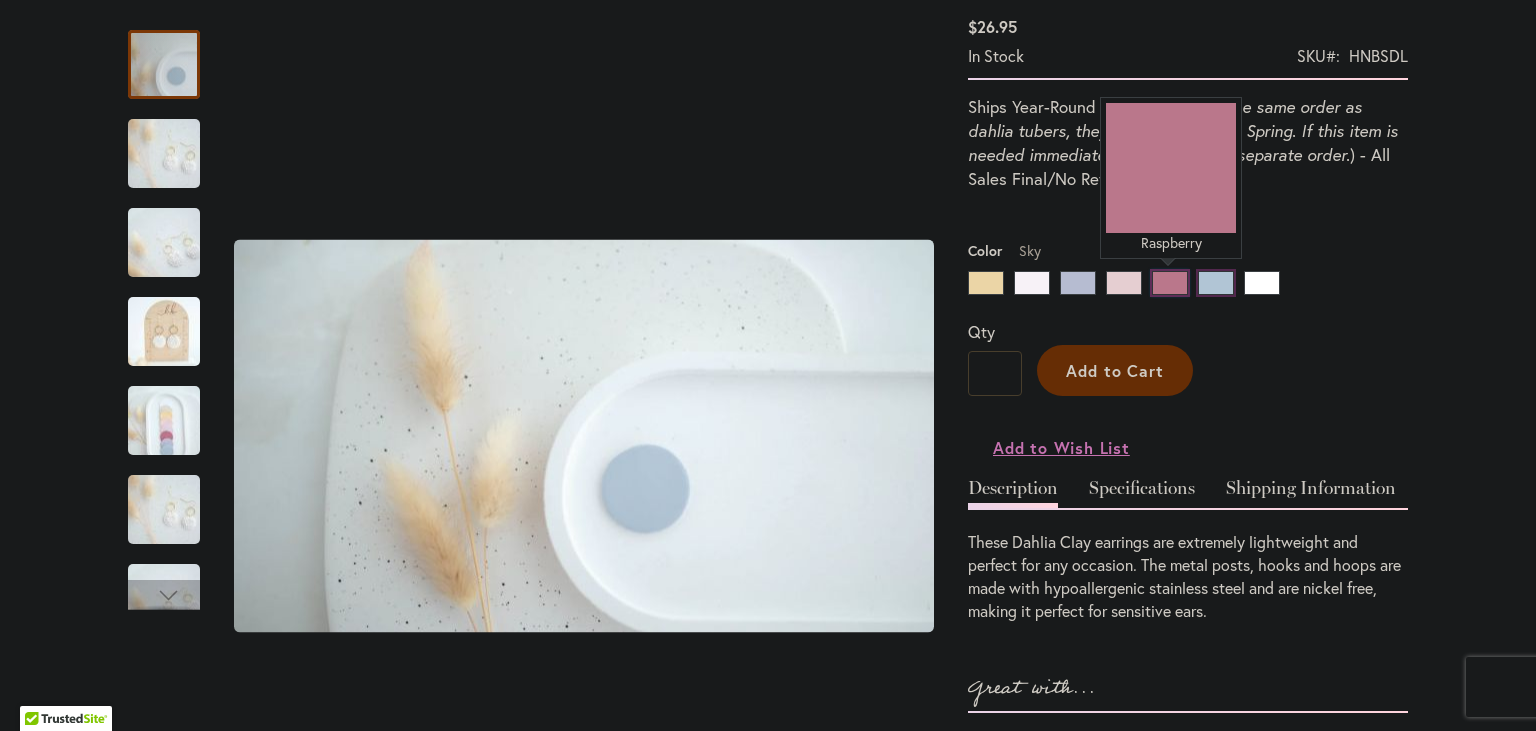 click on "Raspberry" at bounding box center (1170, 283) 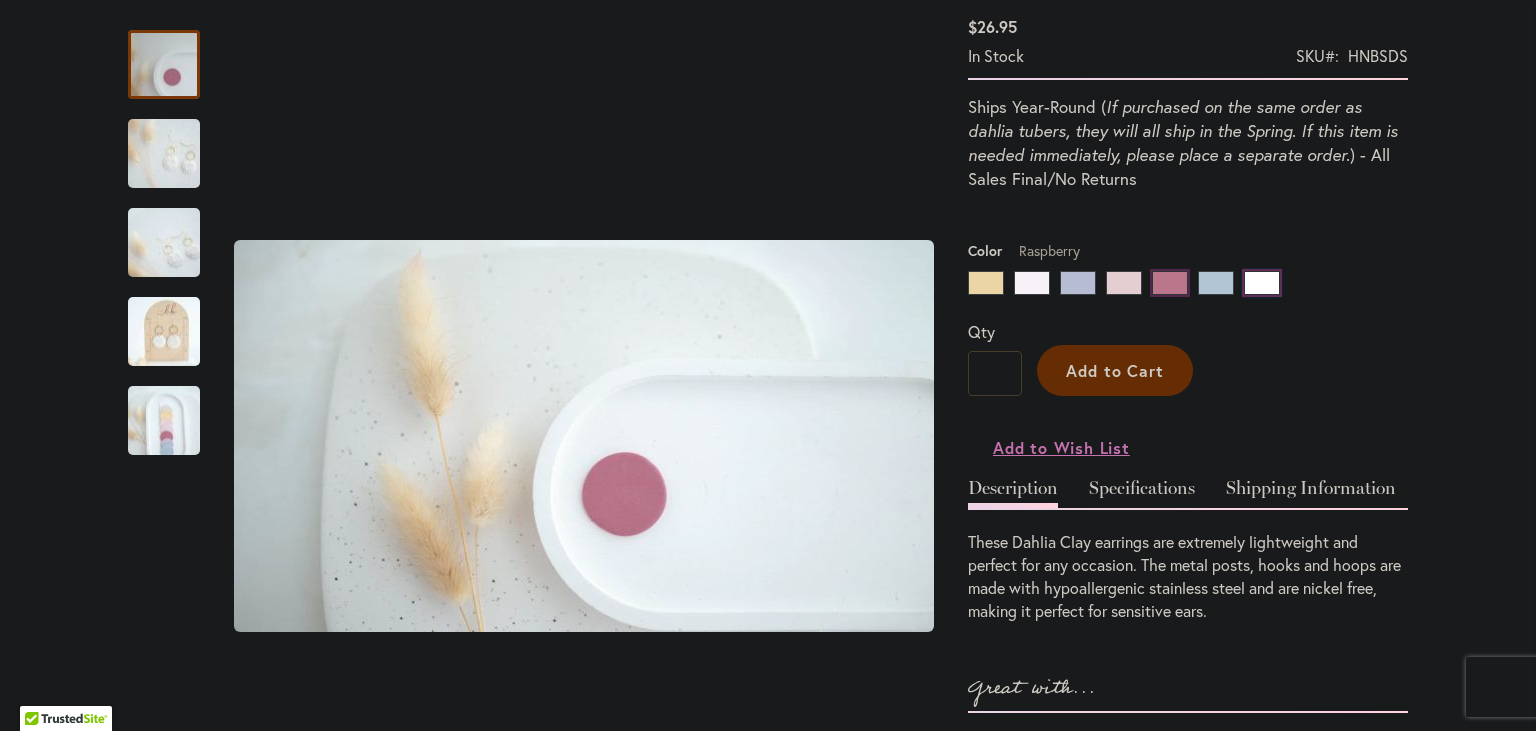 click on "White" at bounding box center [1262, 283] 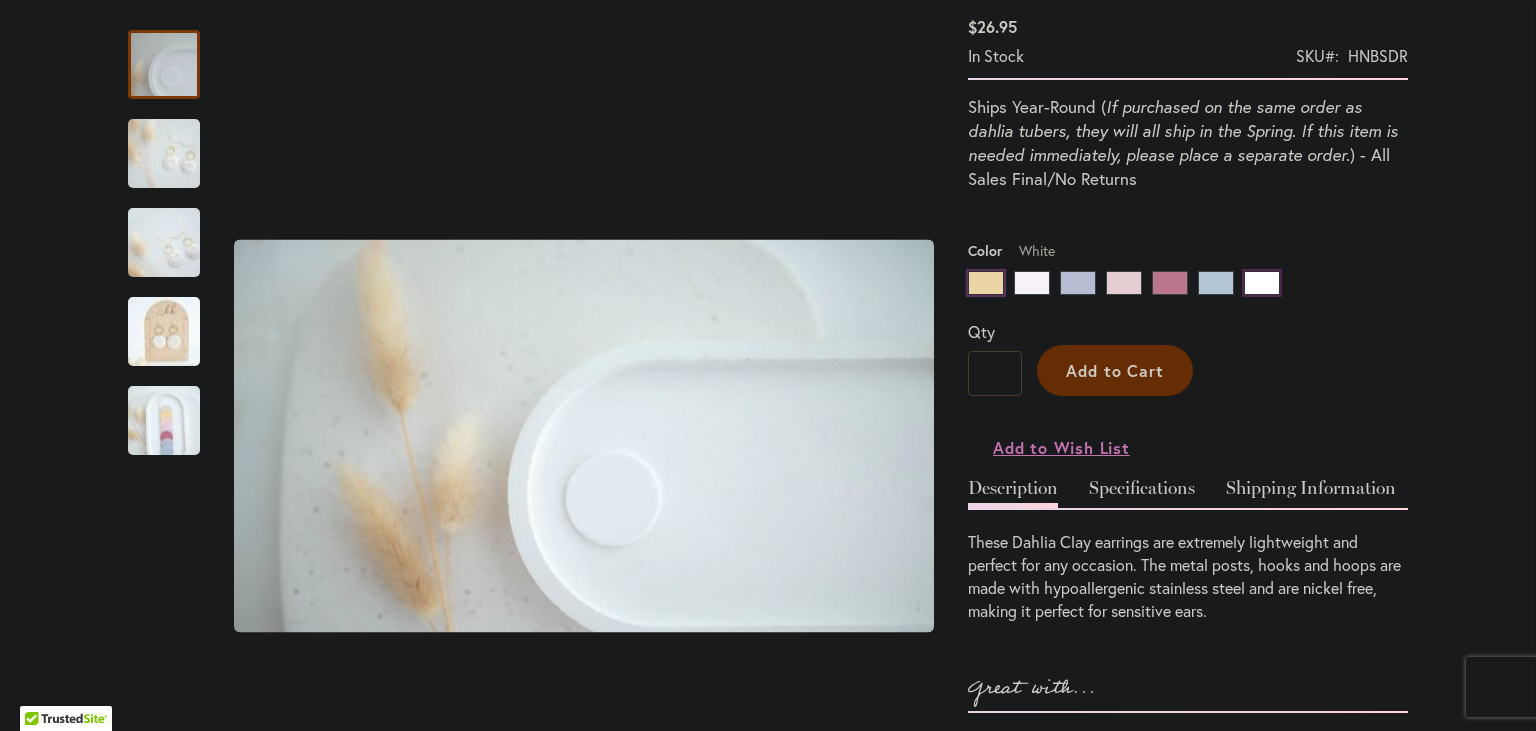 click on "Buttercup" at bounding box center (986, 283) 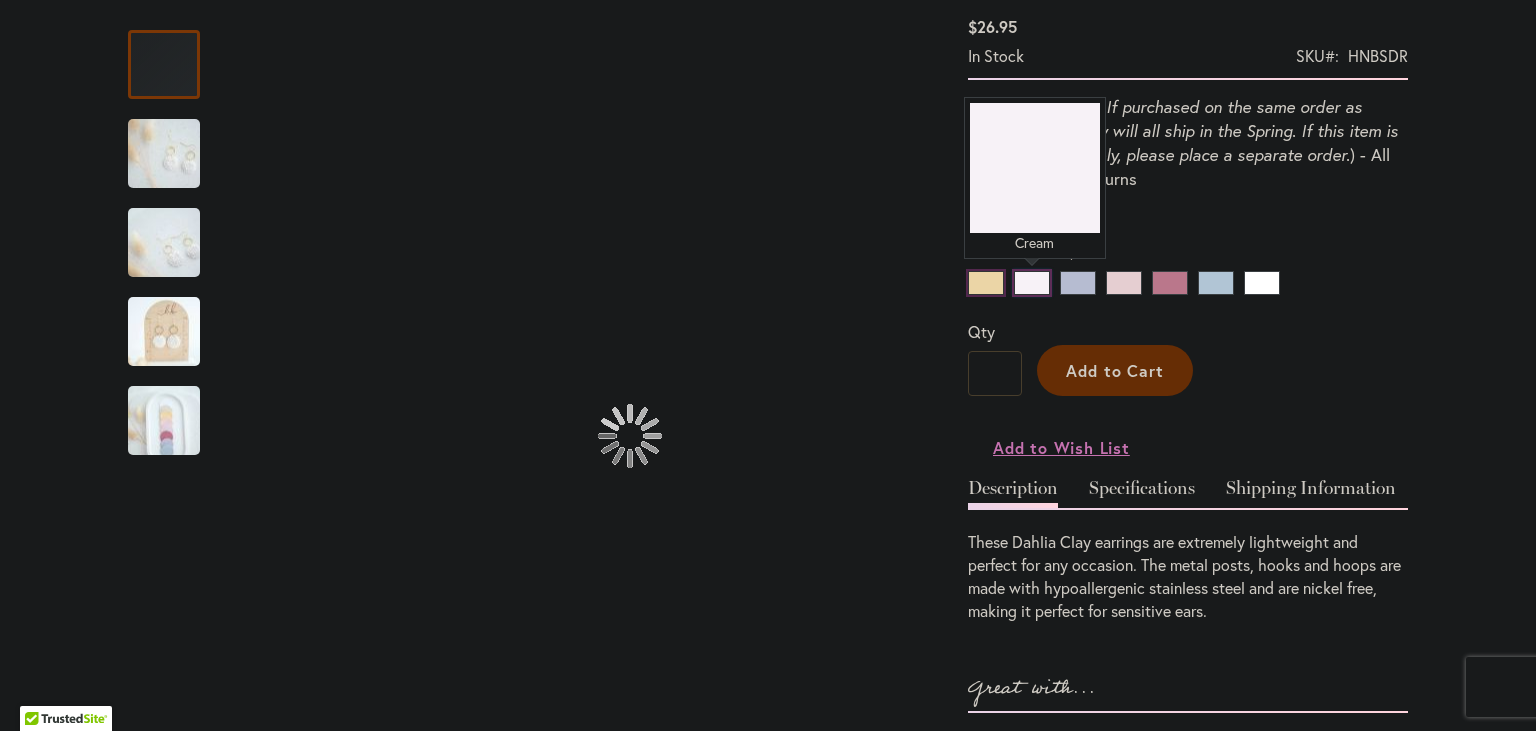 click on "Cream" at bounding box center [1032, 283] 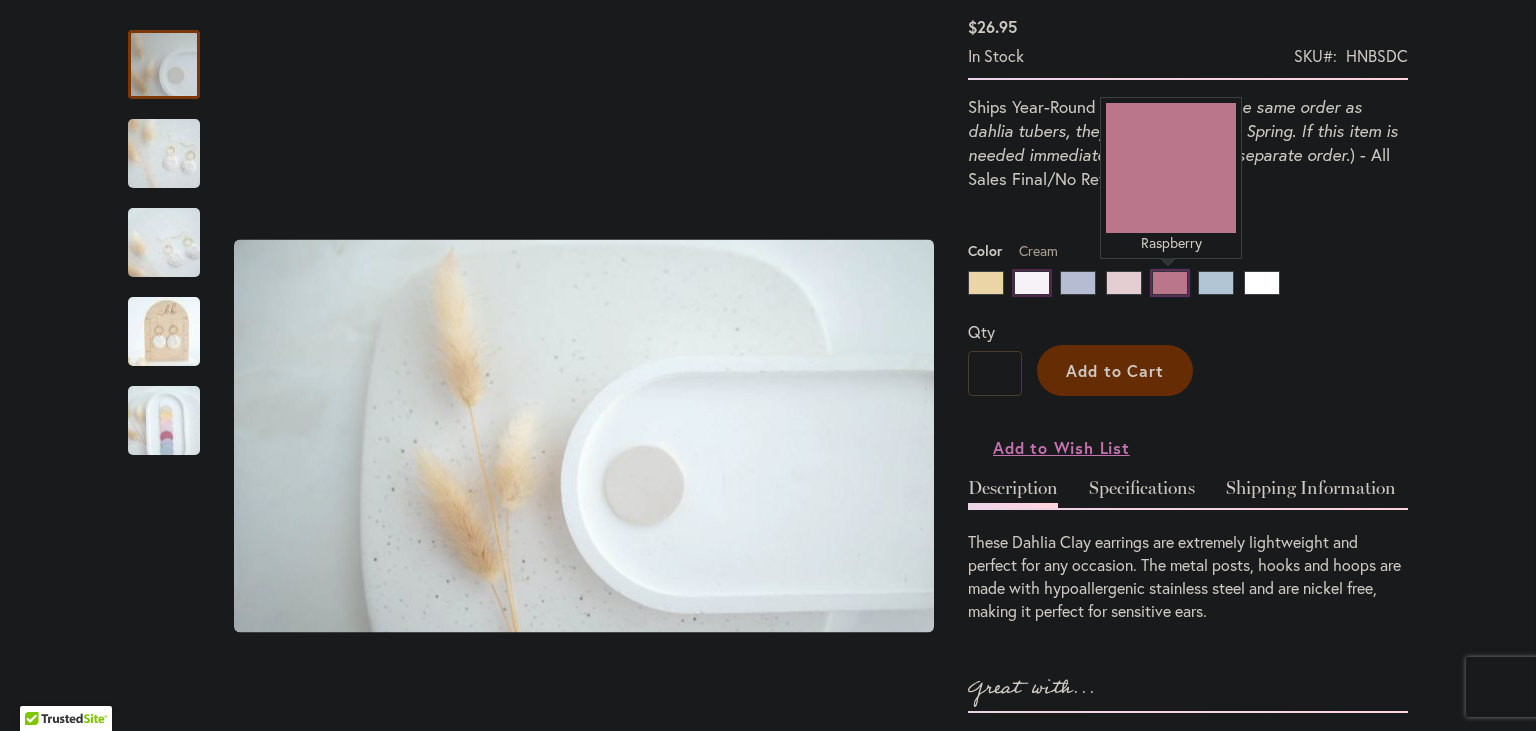 click on "Raspberry" at bounding box center (1170, 283) 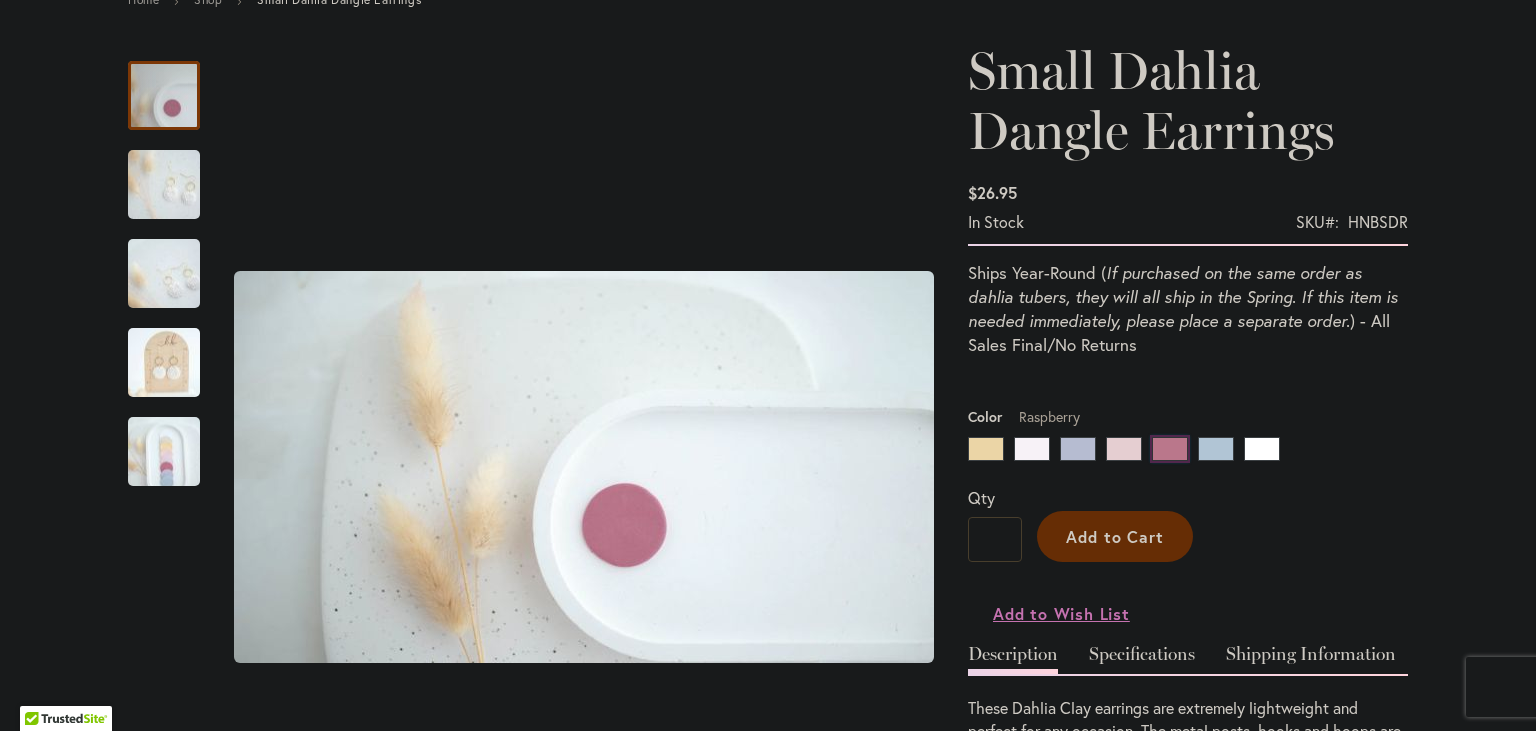 scroll, scrollTop: 178, scrollLeft: 0, axis: vertical 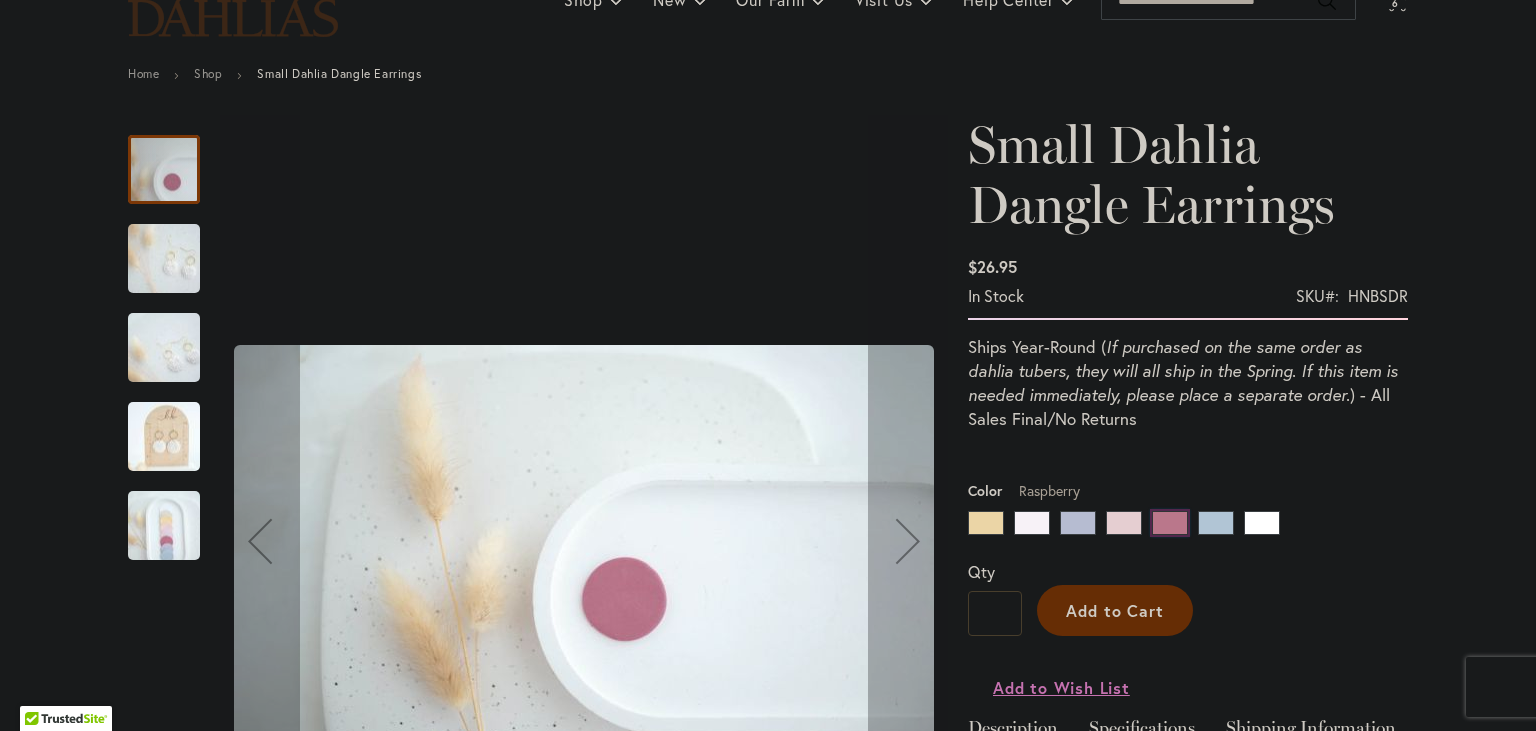 click at bounding box center [164, 436] 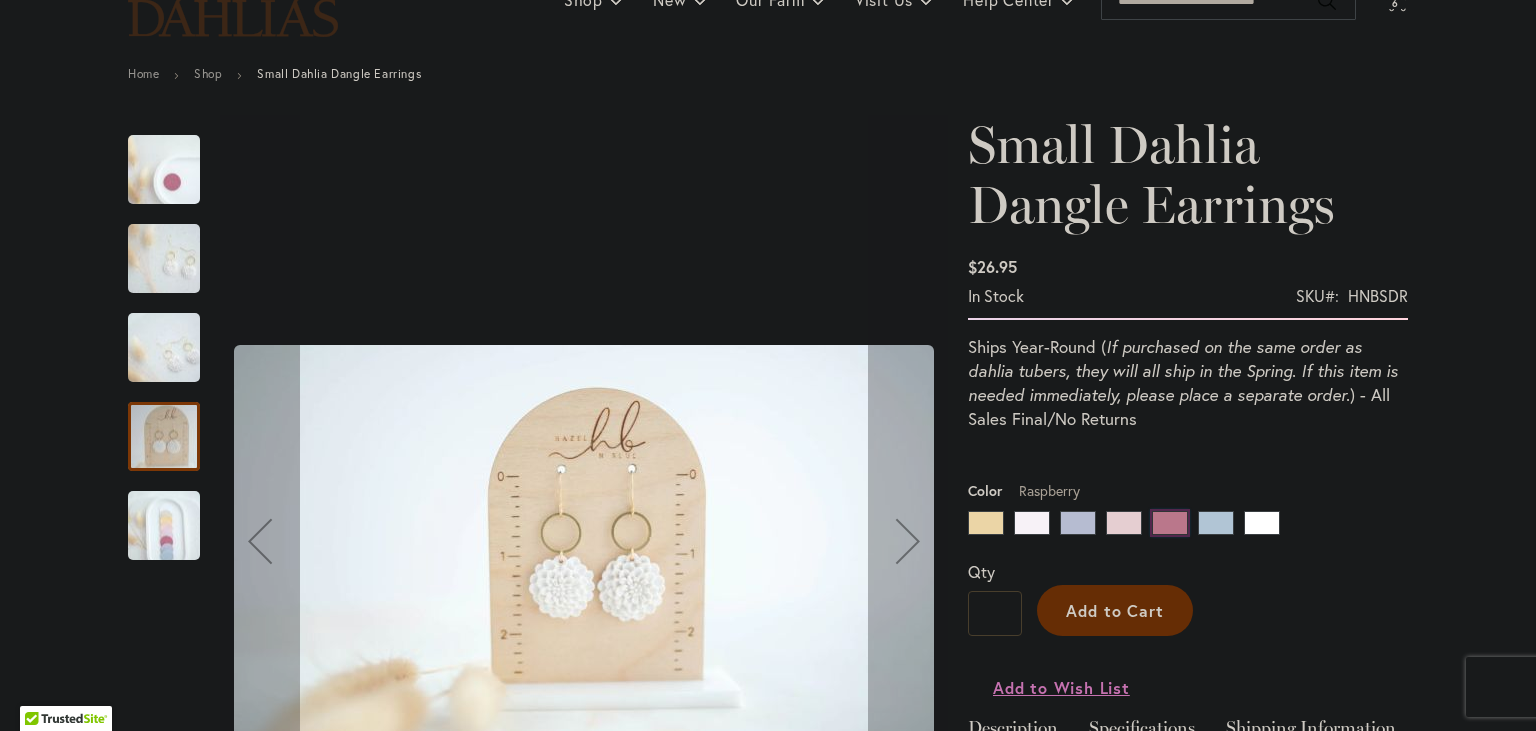 click at bounding box center [164, 525] 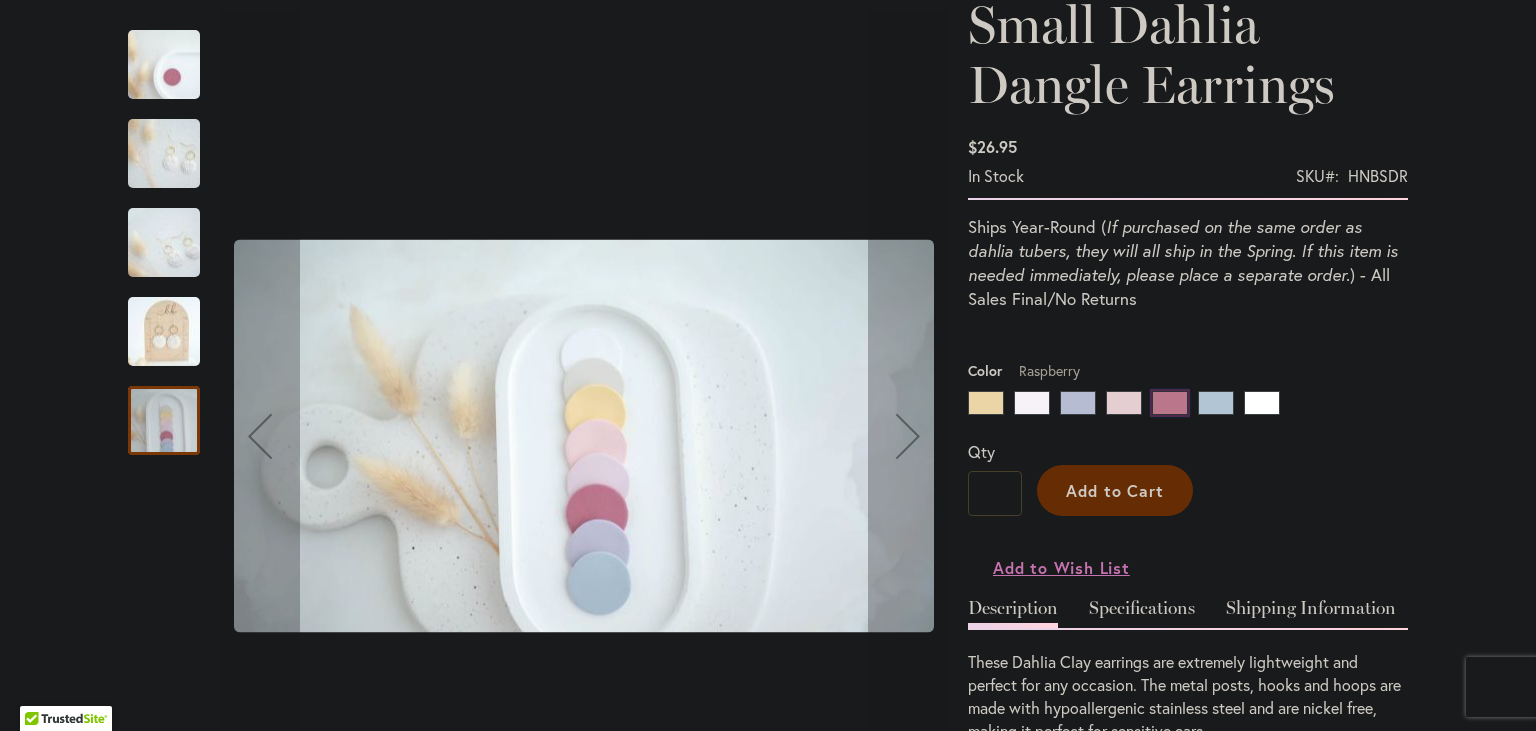 scroll, scrollTop: 0, scrollLeft: 0, axis: both 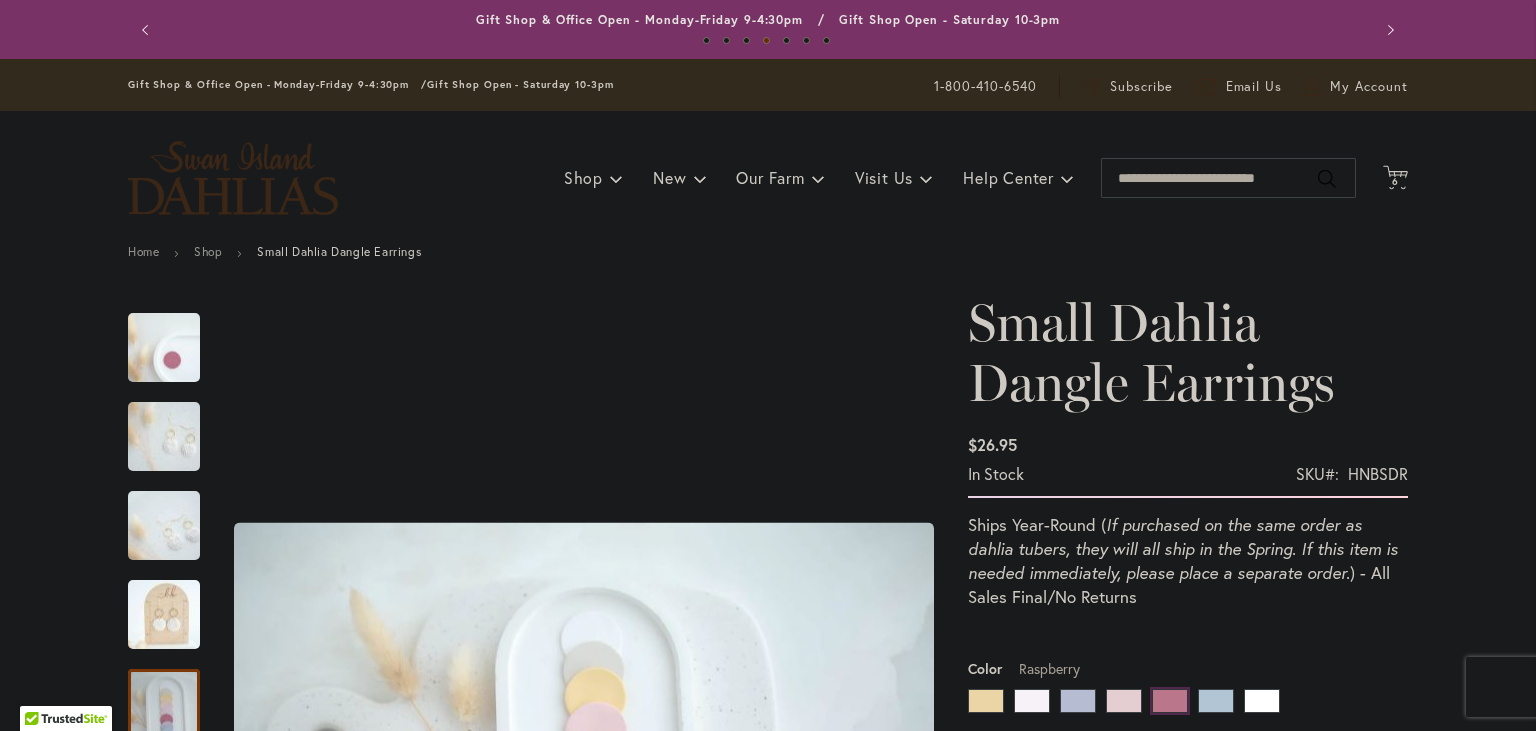 click at bounding box center (233, 178) 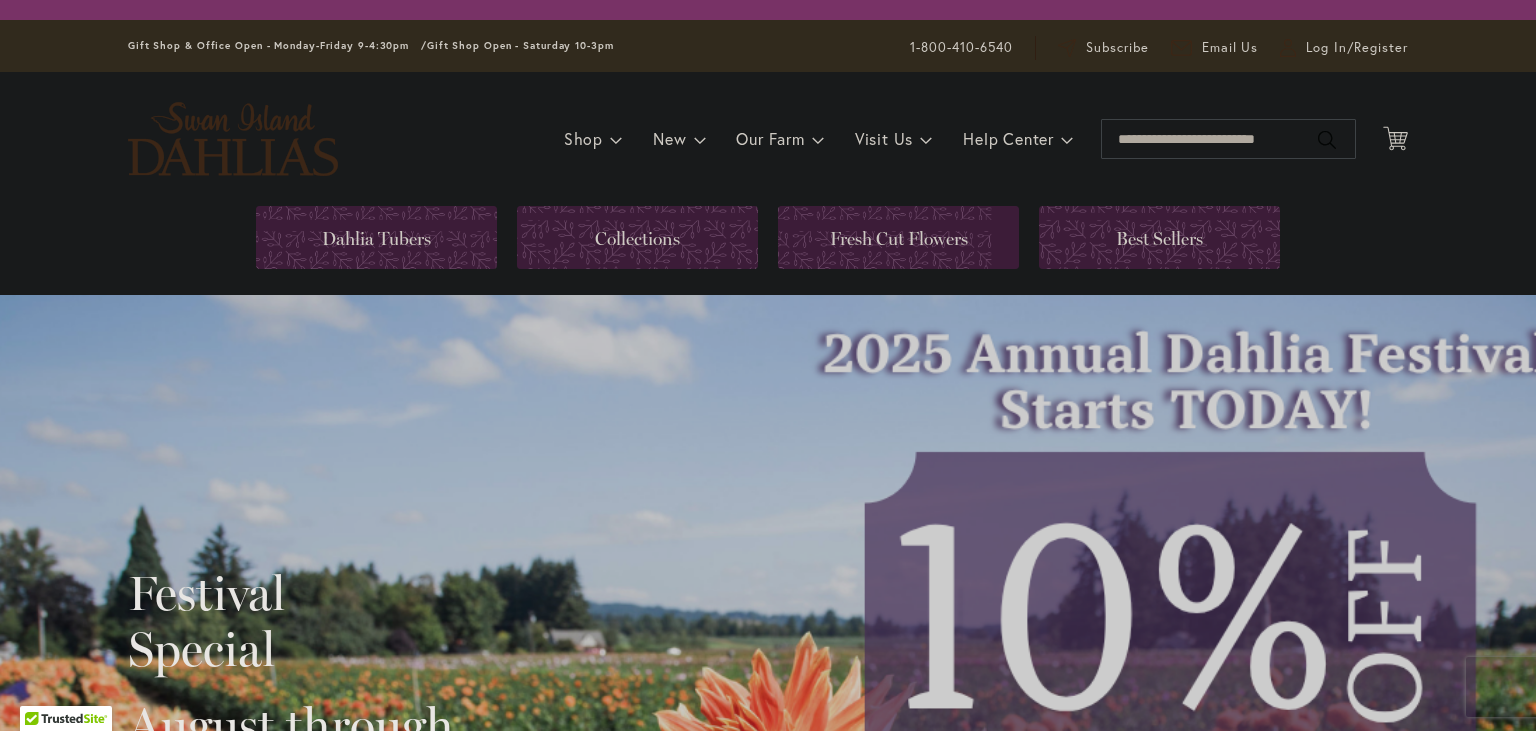 scroll, scrollTop: 0, scrollLeft: 0, axis: both 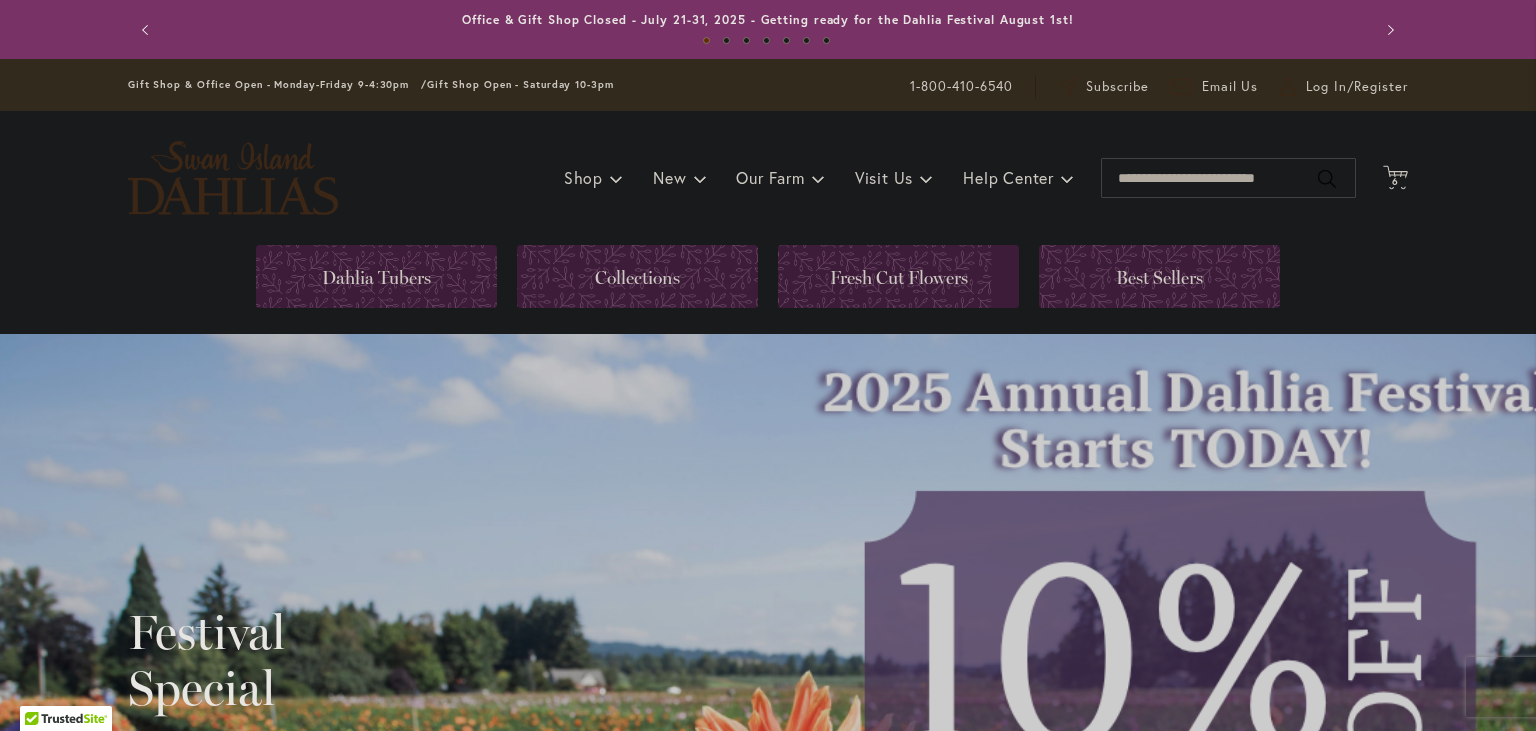 type on "**********" 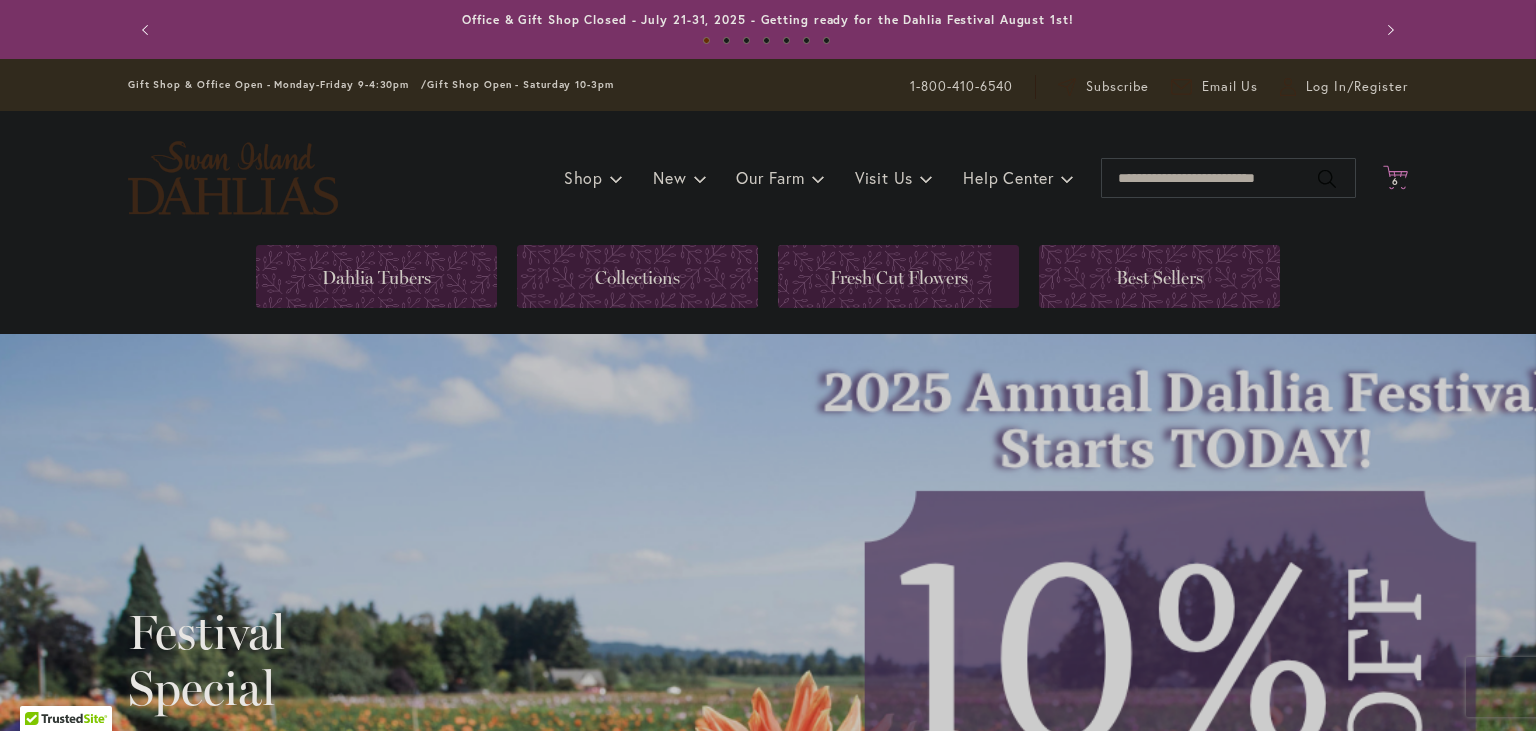 click on "Cart
.cls-1 {
fill: #231f20;
}" 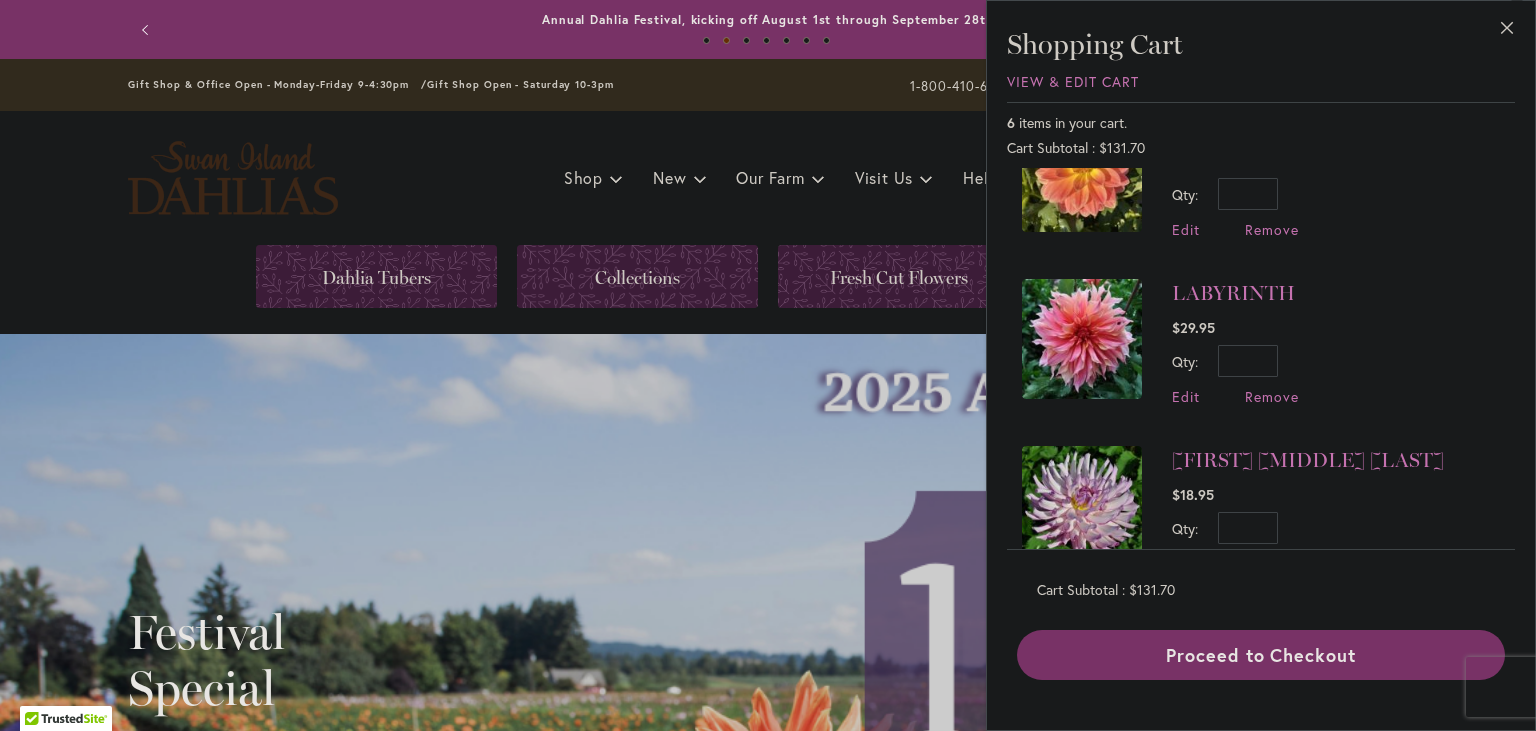 scroll, scrollTop: 0, scrollLeft: 0, axis: both 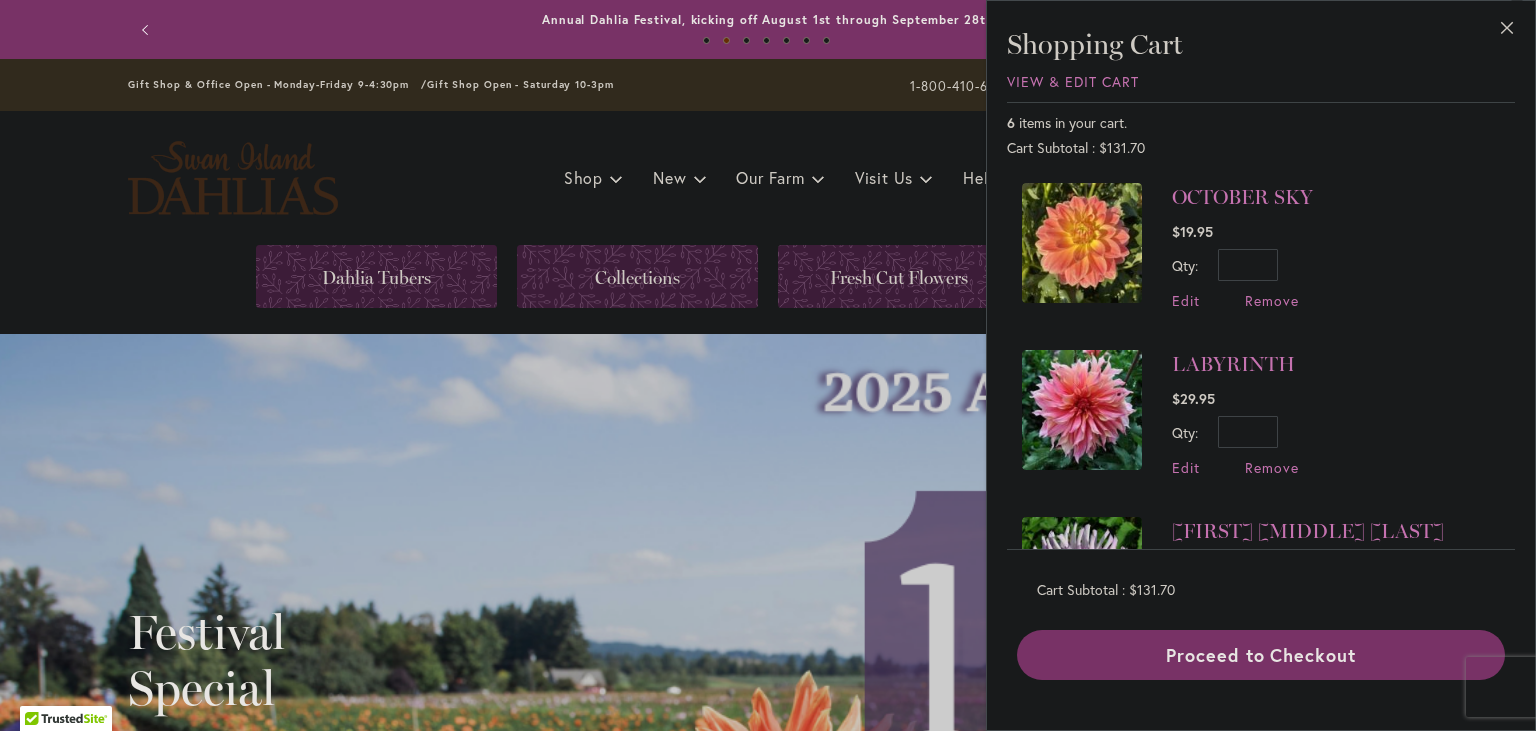 click on "Skip to Content
Gift Shop & Office Open - Monday-Friday 9-4:30pm   /    Gift Shop Open - Saturday 10-3pm
1-800-410-6540
Subscribe
Email Us
My Account
Log In/Register
Toggle Nav
Shop
Dahlia Tubers
Collections
Fresh Cut Dahlias" at bounding box center [768, 4854] 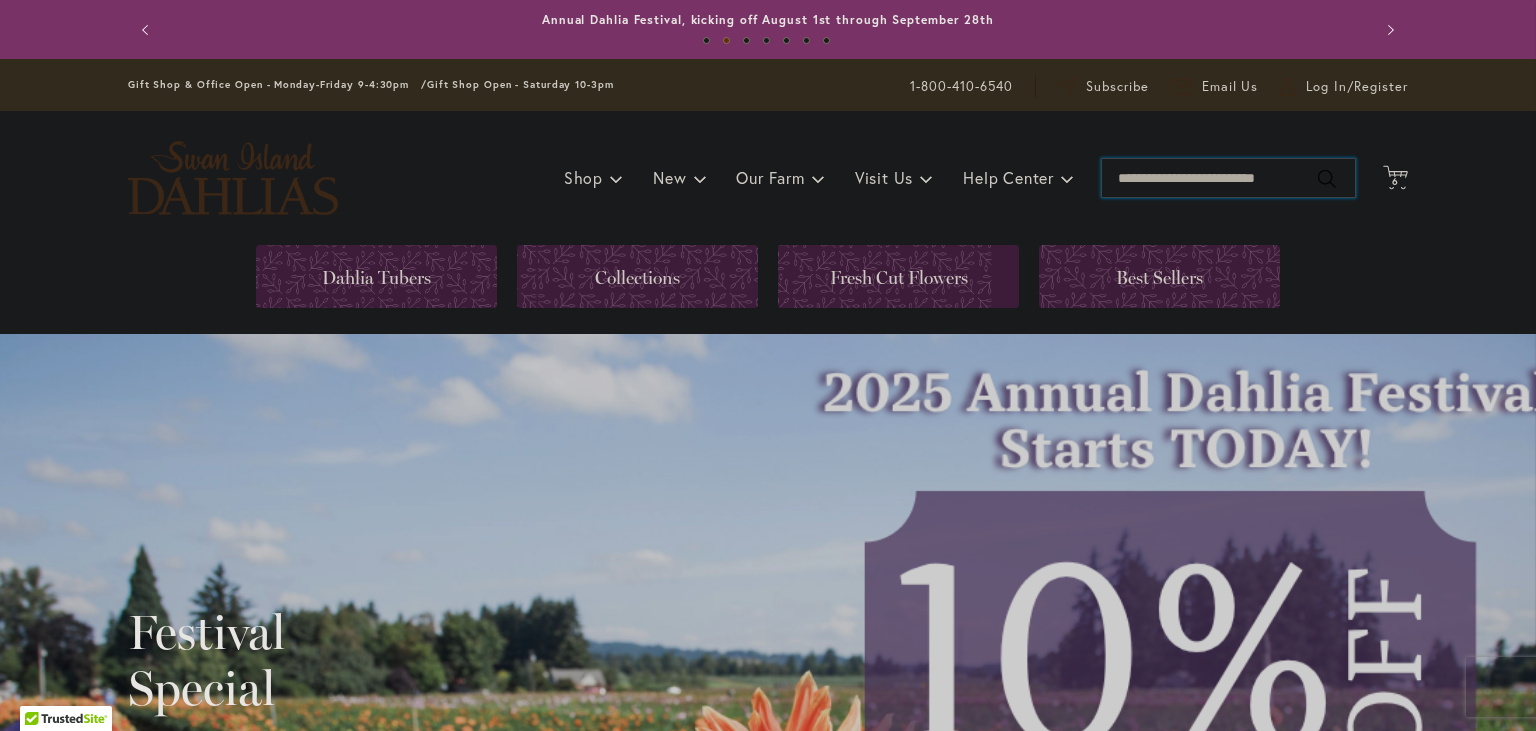 click on "Search" at bounding box center [1228, 178] 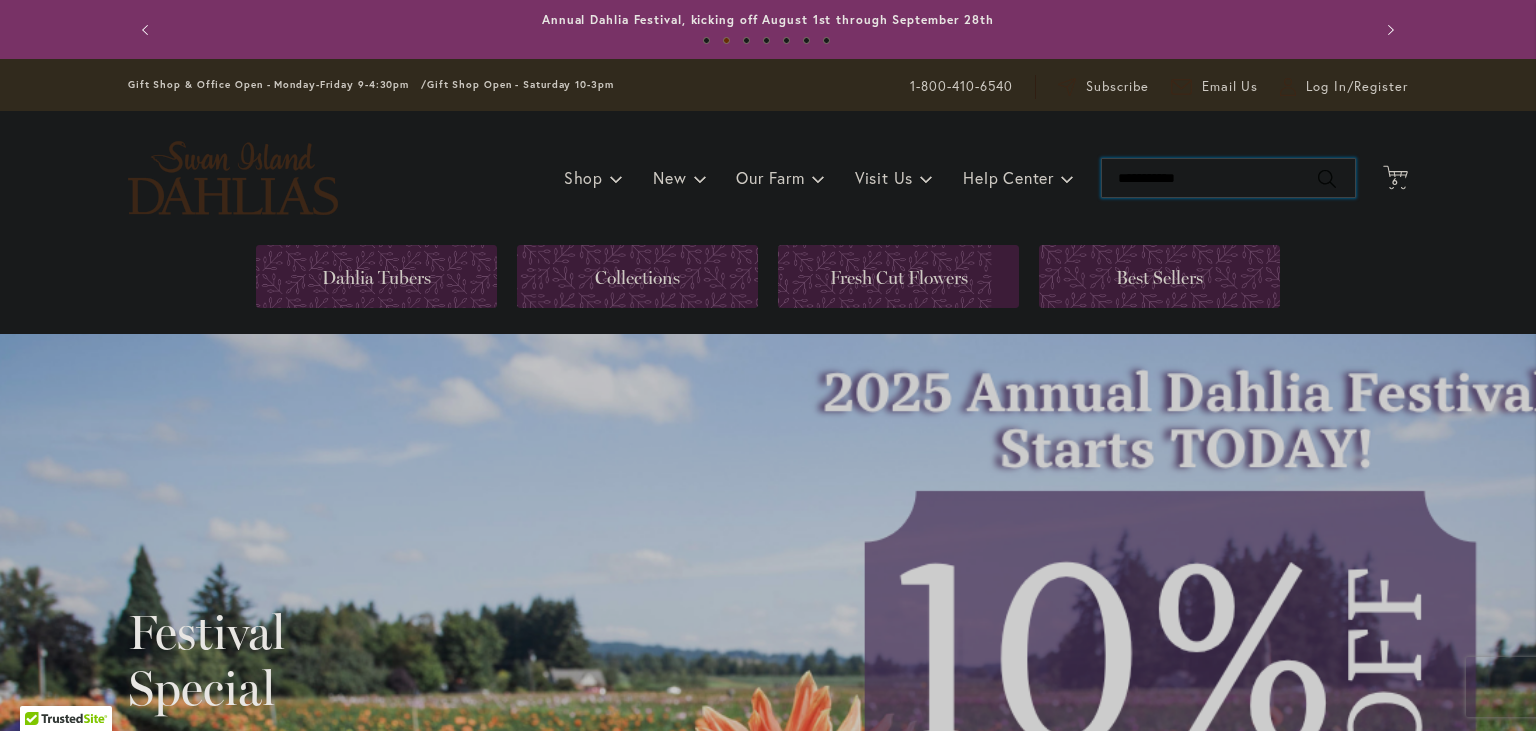 type on "**********" 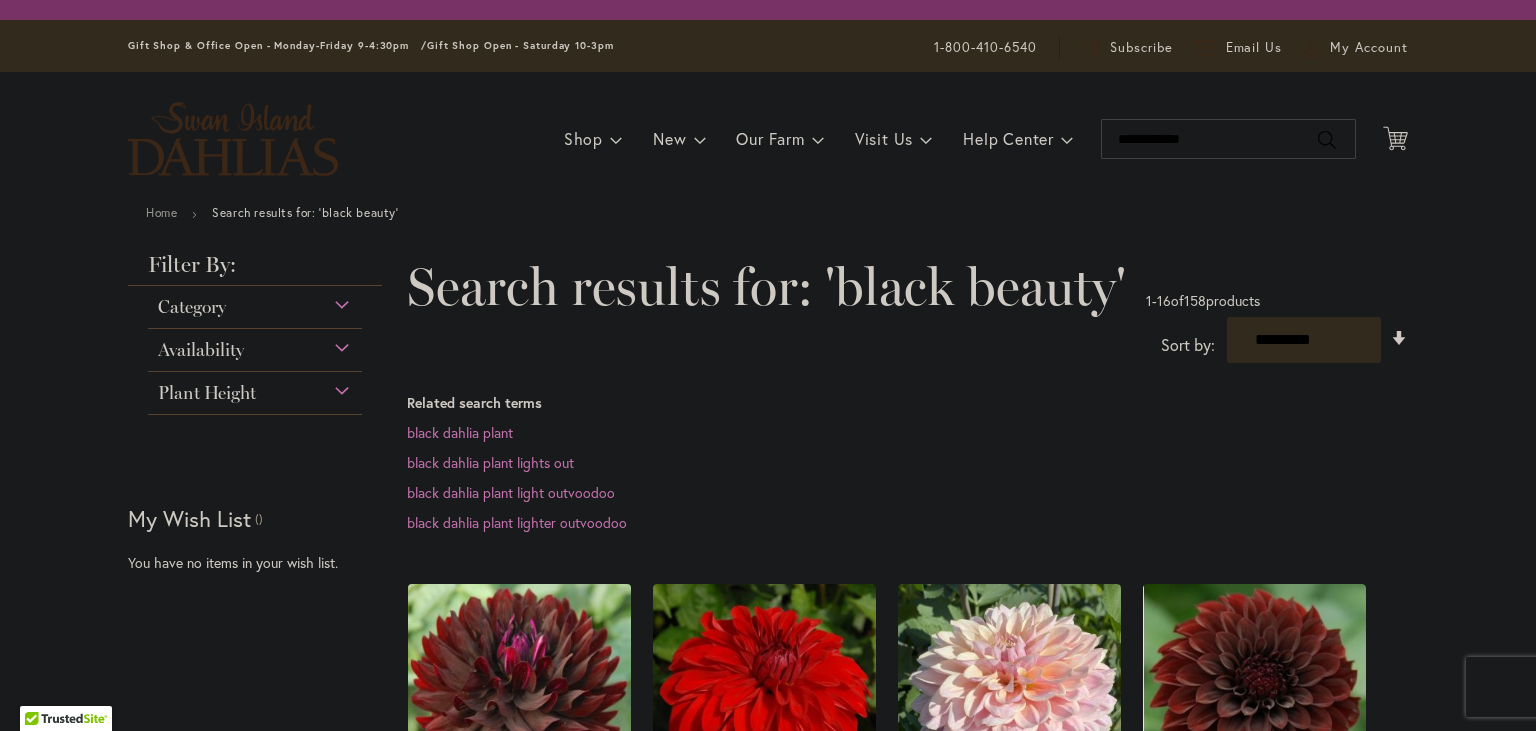 scroll, scrollTop: 0, scrollLeft: 0, axis: both 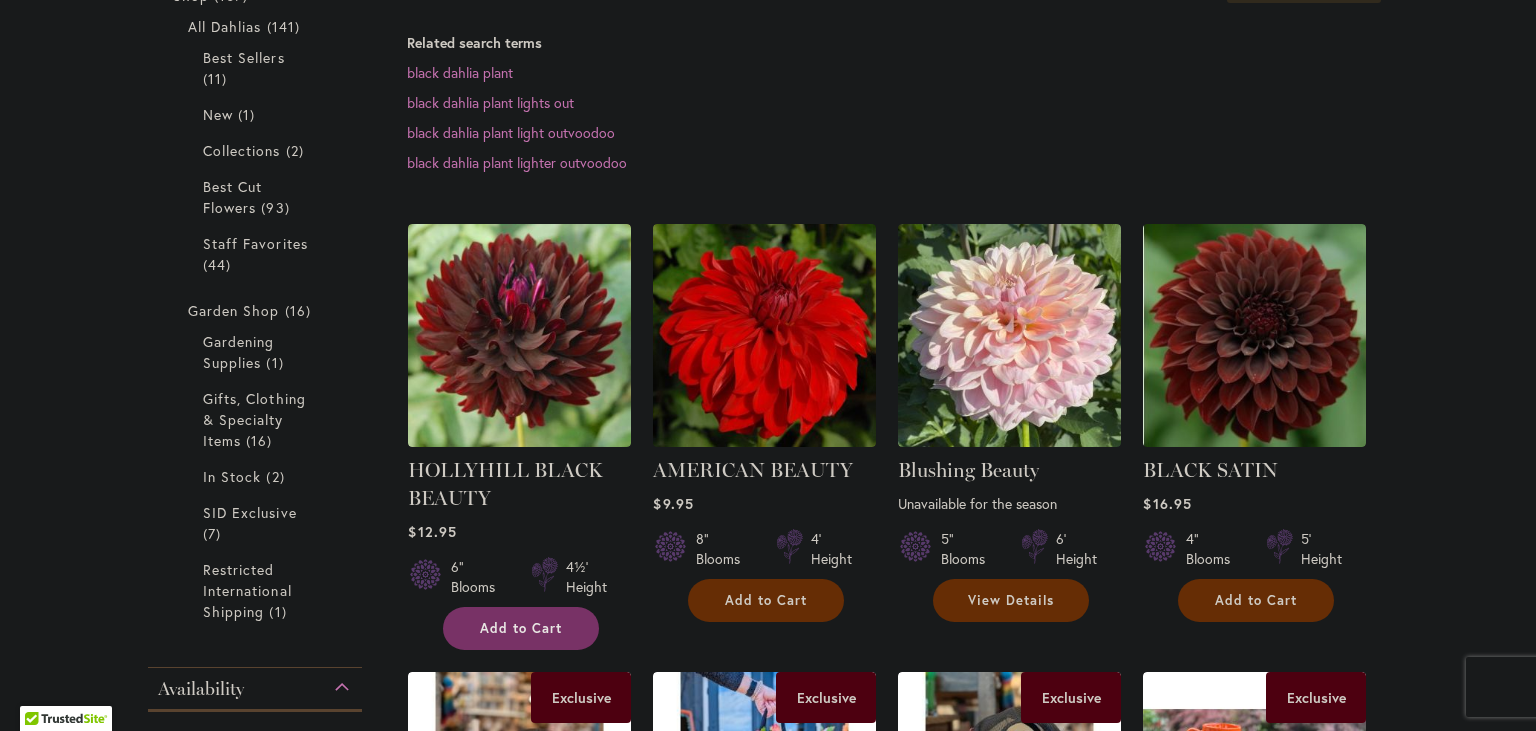 click on "Add to Cart" at bounding box center [521, 628] 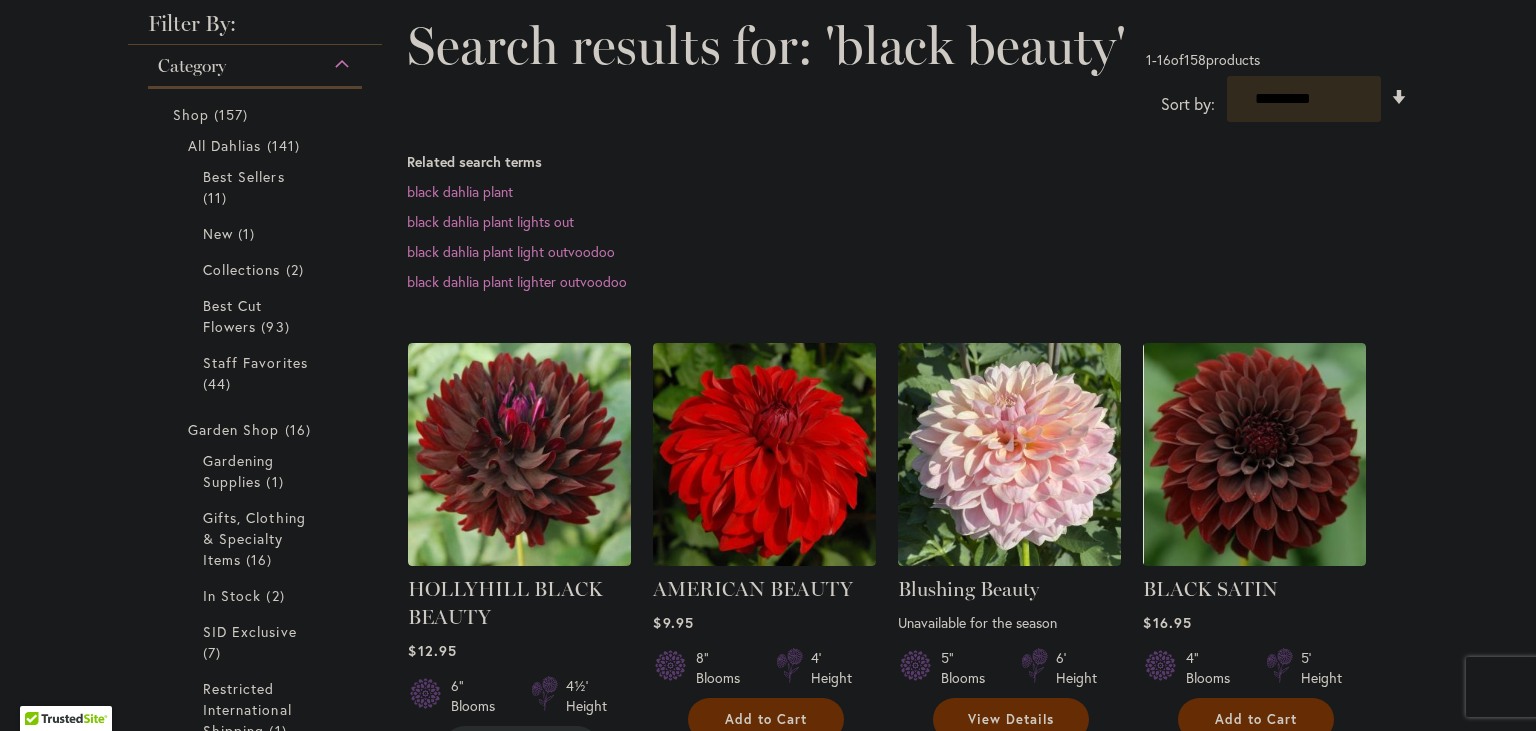 scroll, scrollTop: 0, scrollLeft: 0, axis: both 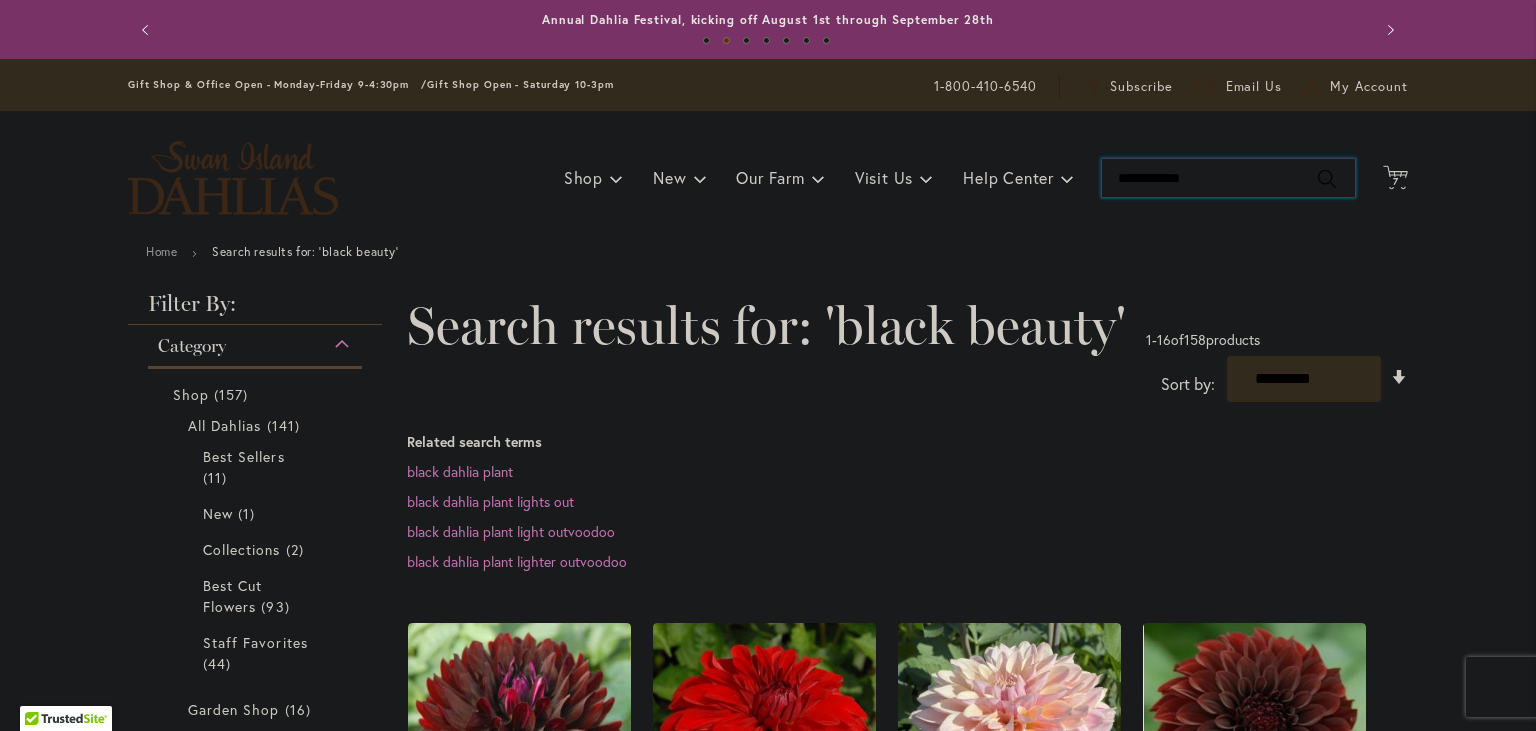 click on "**********" at bounding box center [1228, 178] 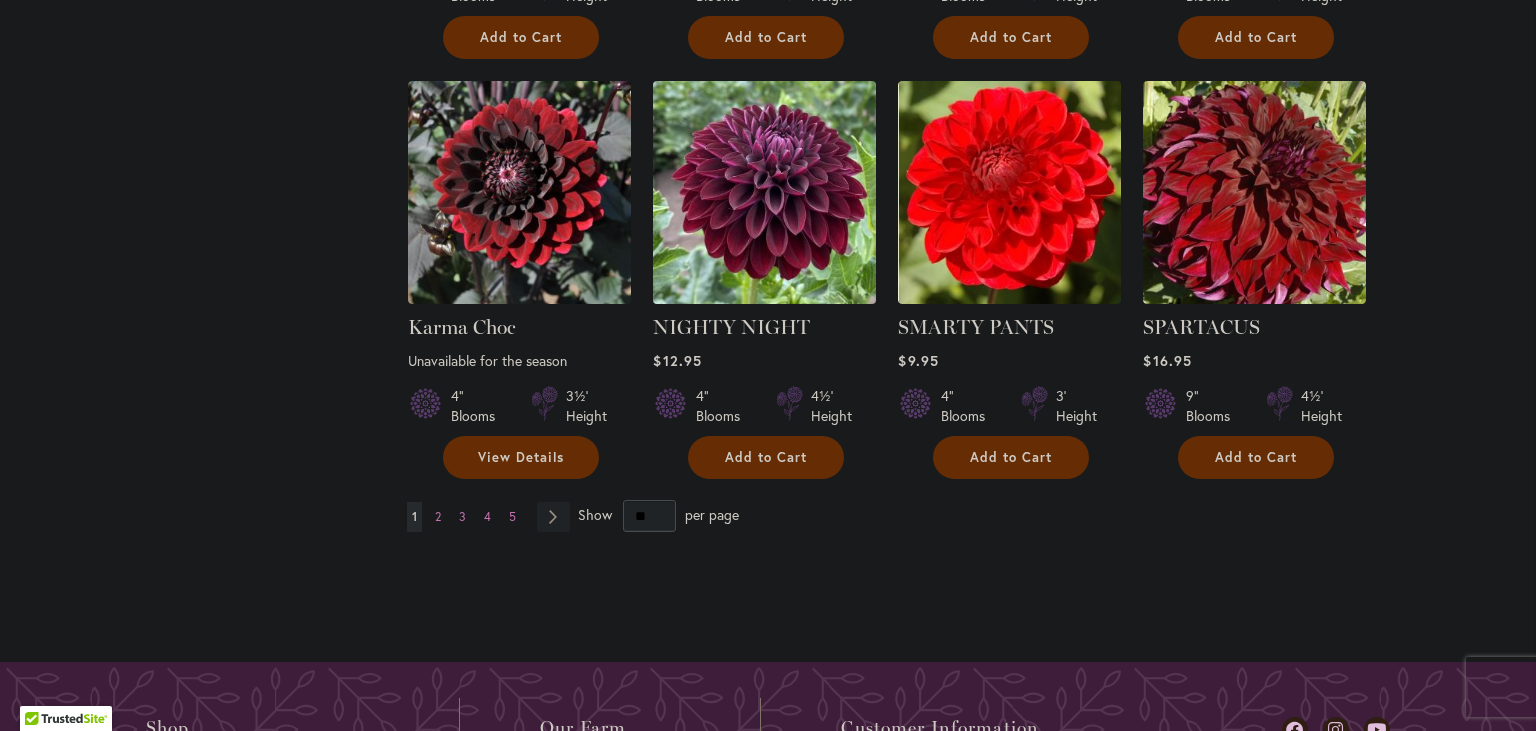 scroll, scrollTop: 1793, scrollLeft: 0, axis: vertical 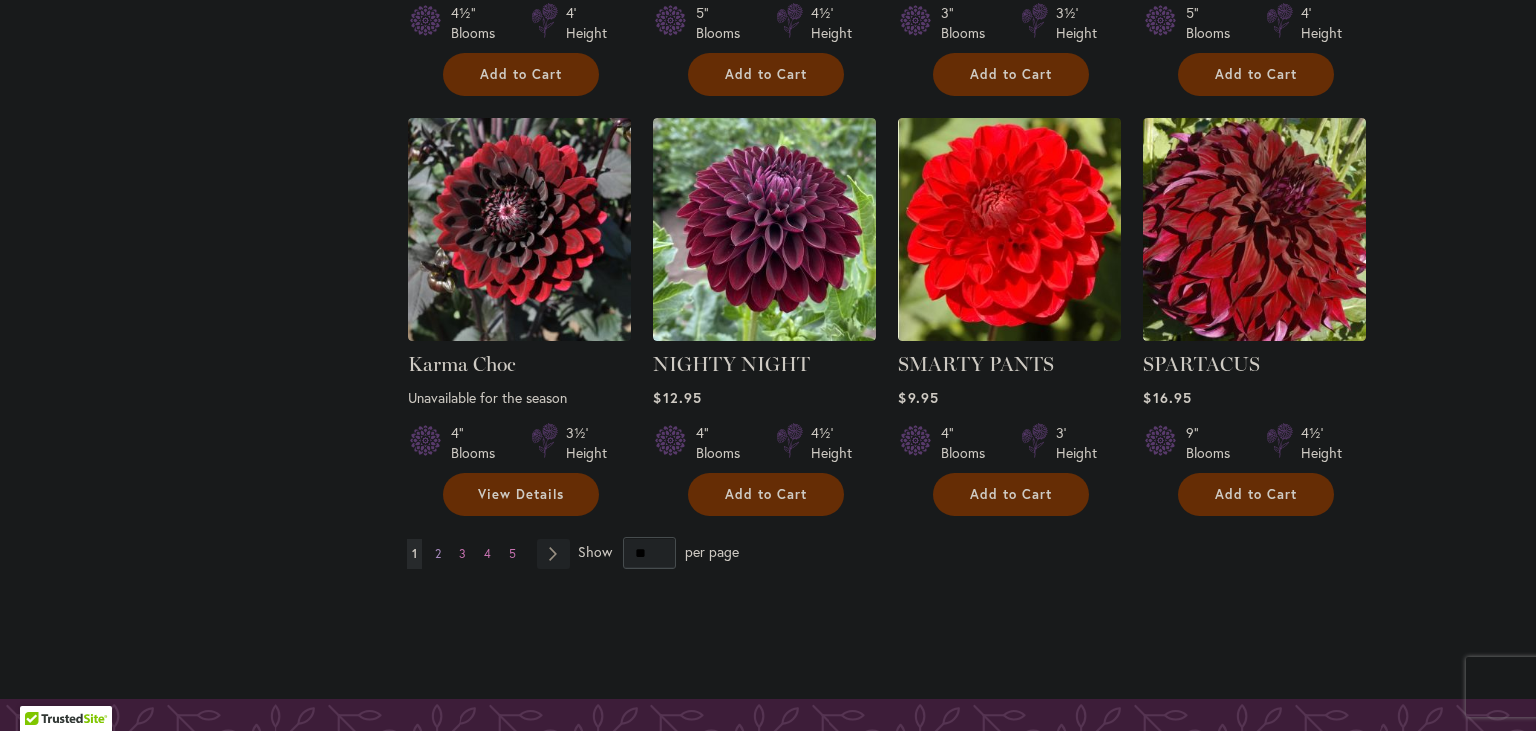 click on "Page
2" at bounding box center [438, 554] 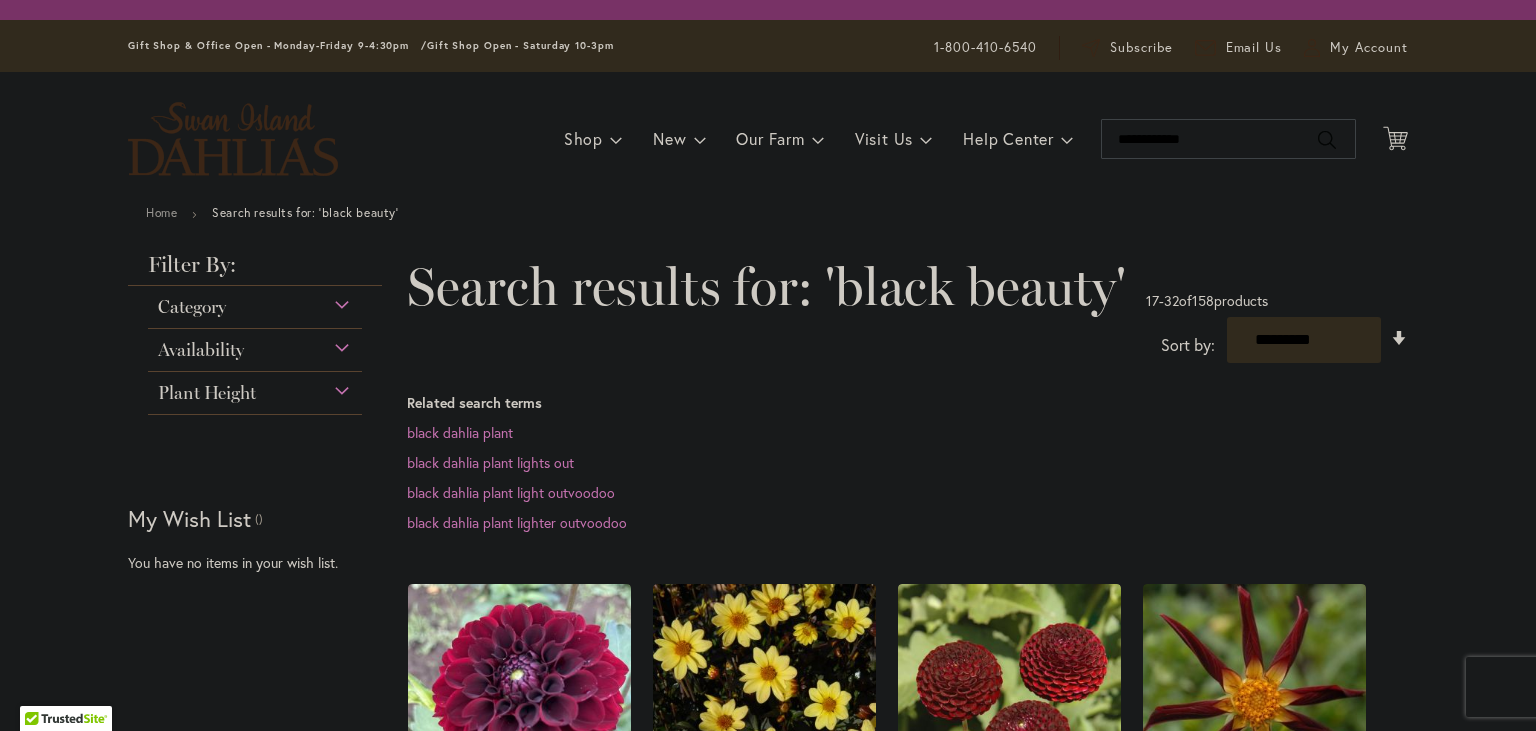 scroll, scrollTop: 0, scrollLeft: 0, axis: both 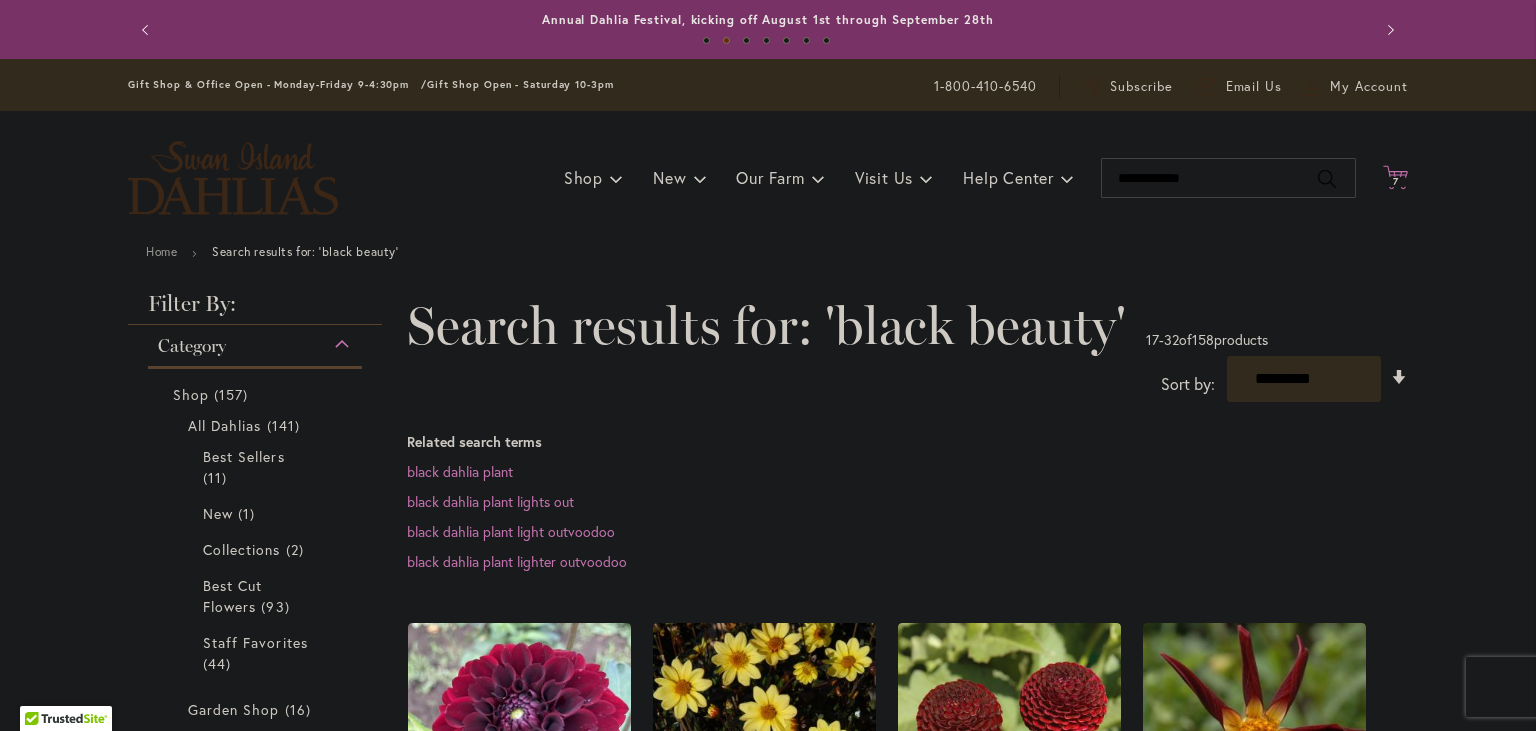 click on "7
7
items" at bounding box center [1396, 182] 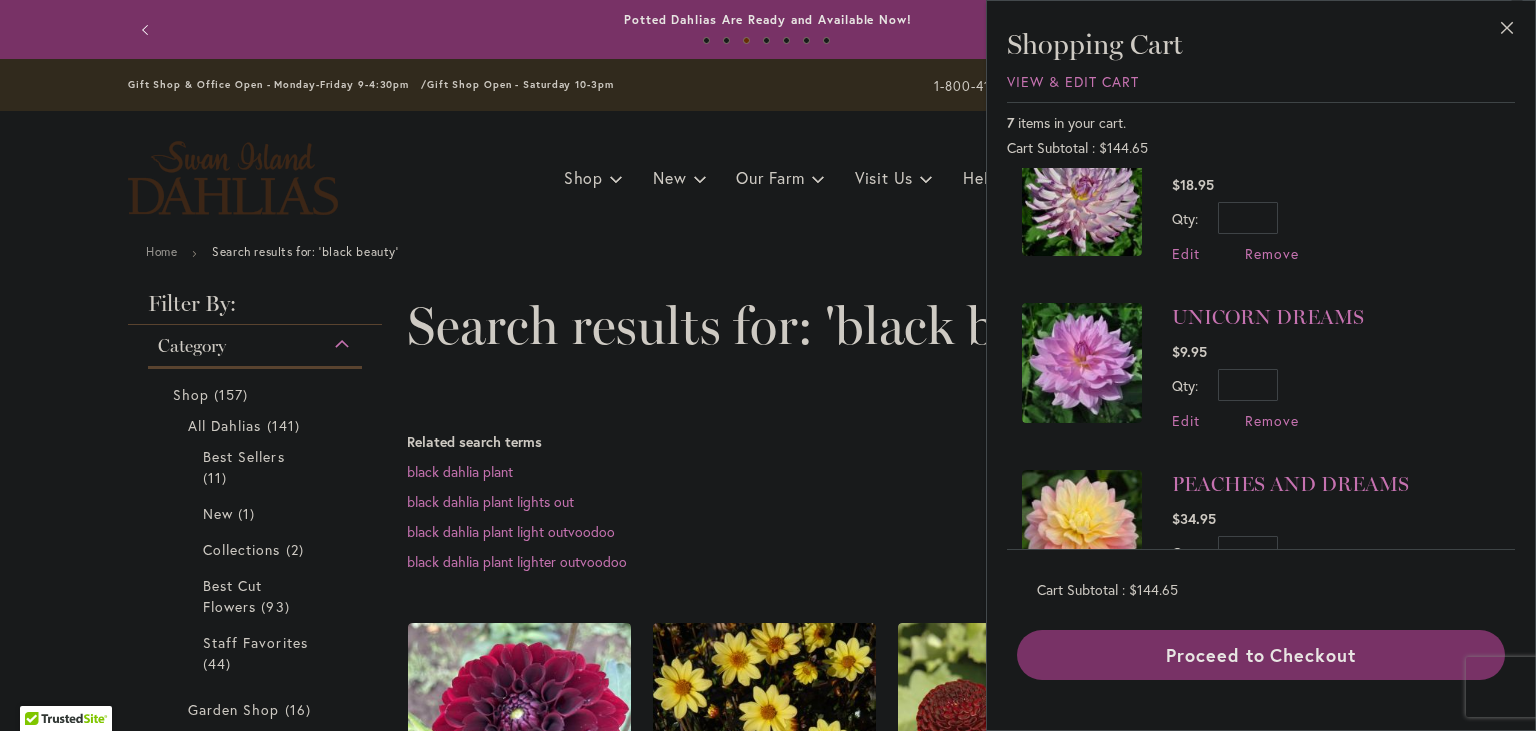 scroll, scrollTop: 600, scrollLeft: 0, axis: vertical 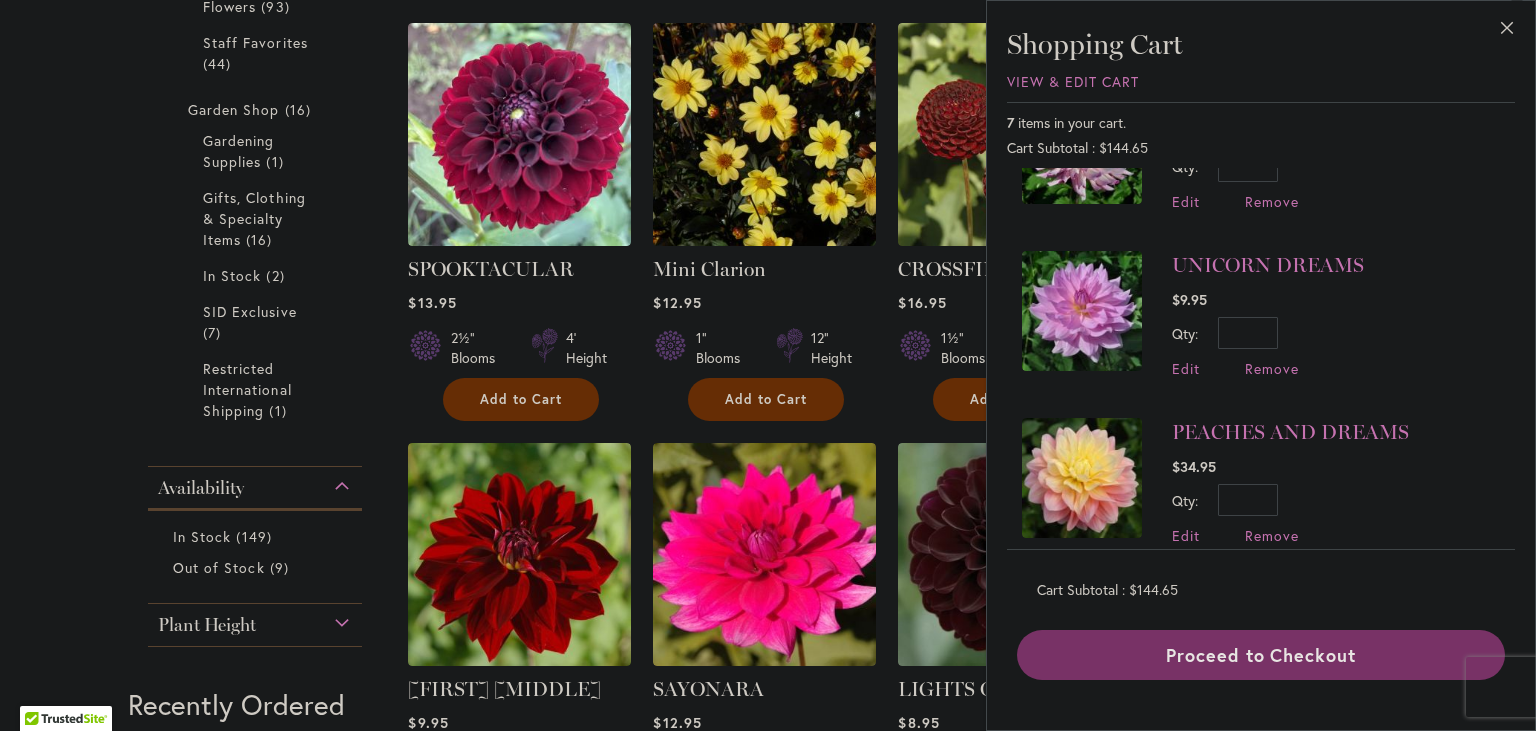 click on "Skip to Content
Gift Shop & Office Open - Monday-Friday 9-4:30pm   /    Gift Shop Open - Saturday 10-3pm
1-800-410-6540
Subscribe
Email Us
My Account
My Account
Close
Welcome Back,
SAVANNA !
My Account
My Orders
My Wishlist
Log Out" at bounding box center [768, 952] 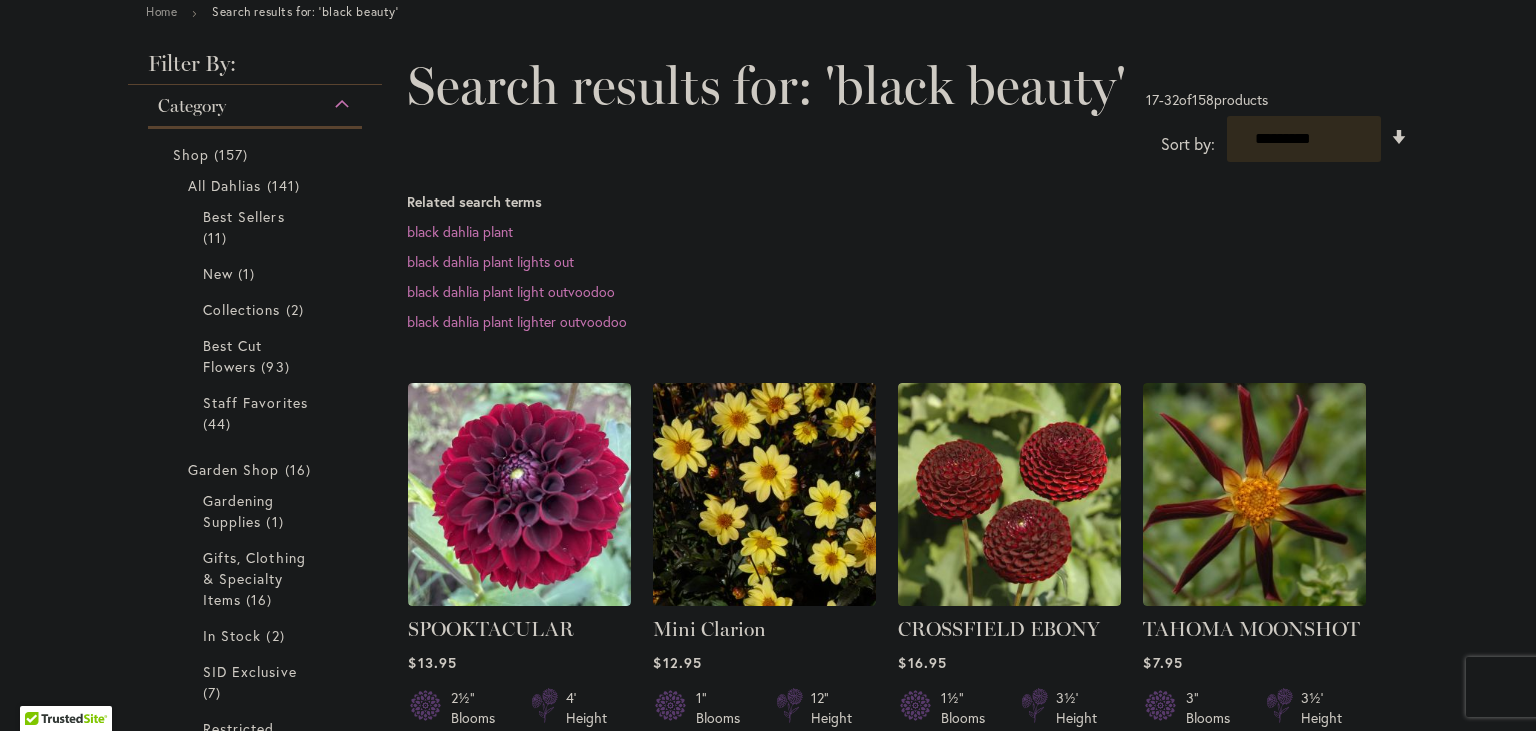 scroll, scrollTop: 0, scrollLeft: 0, axis: both 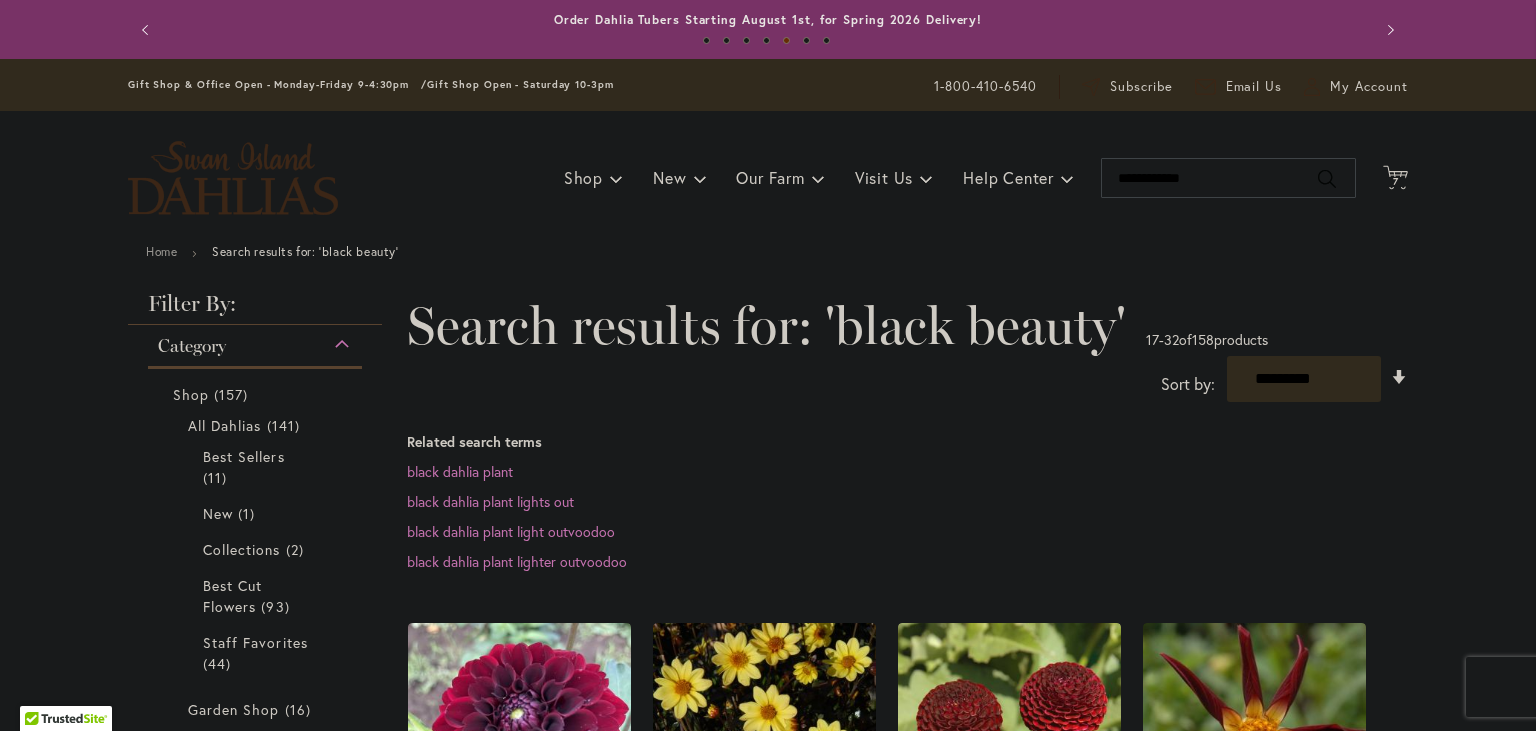click at bounding box center (233, 178) 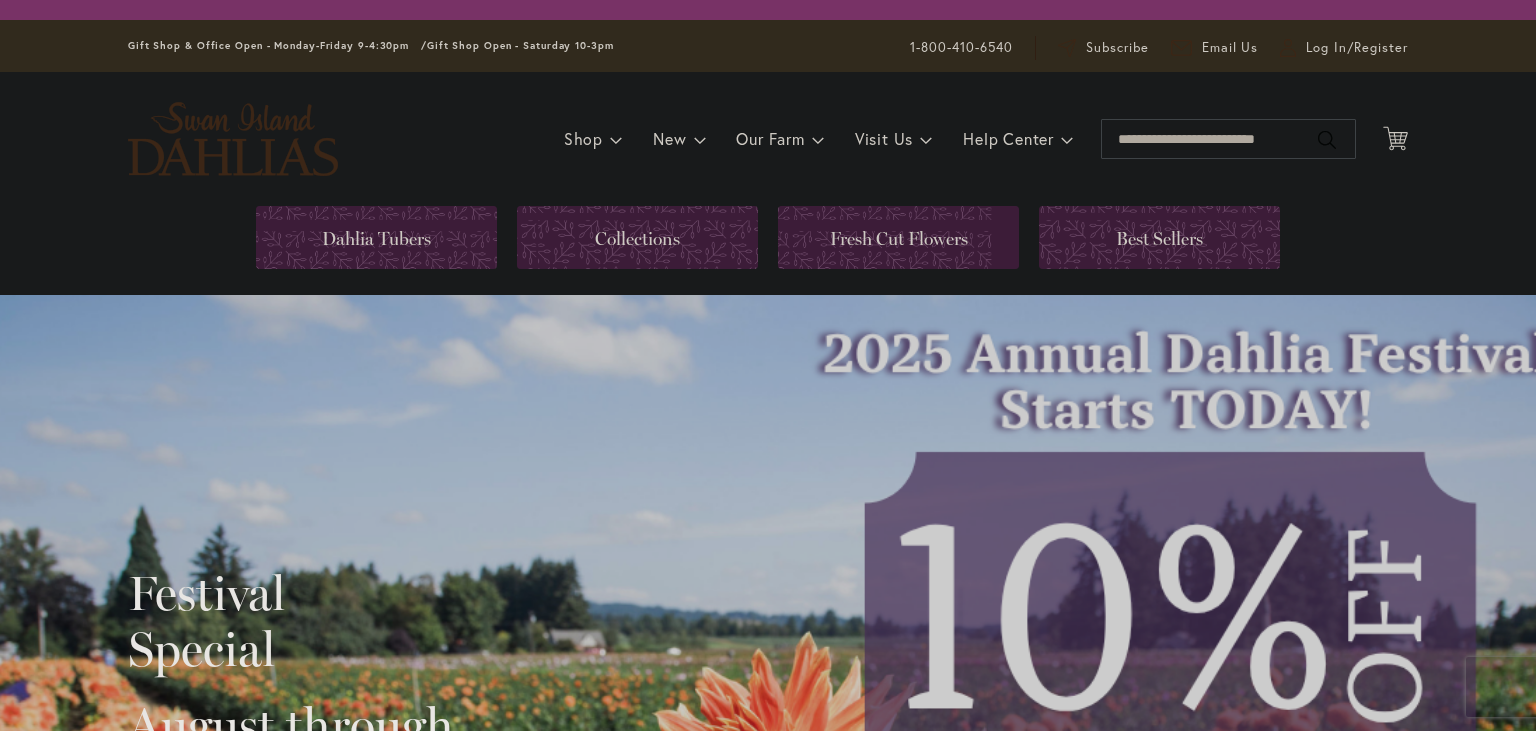 scroll, scrollTop: 0, scrollLeft: 0, axis: both 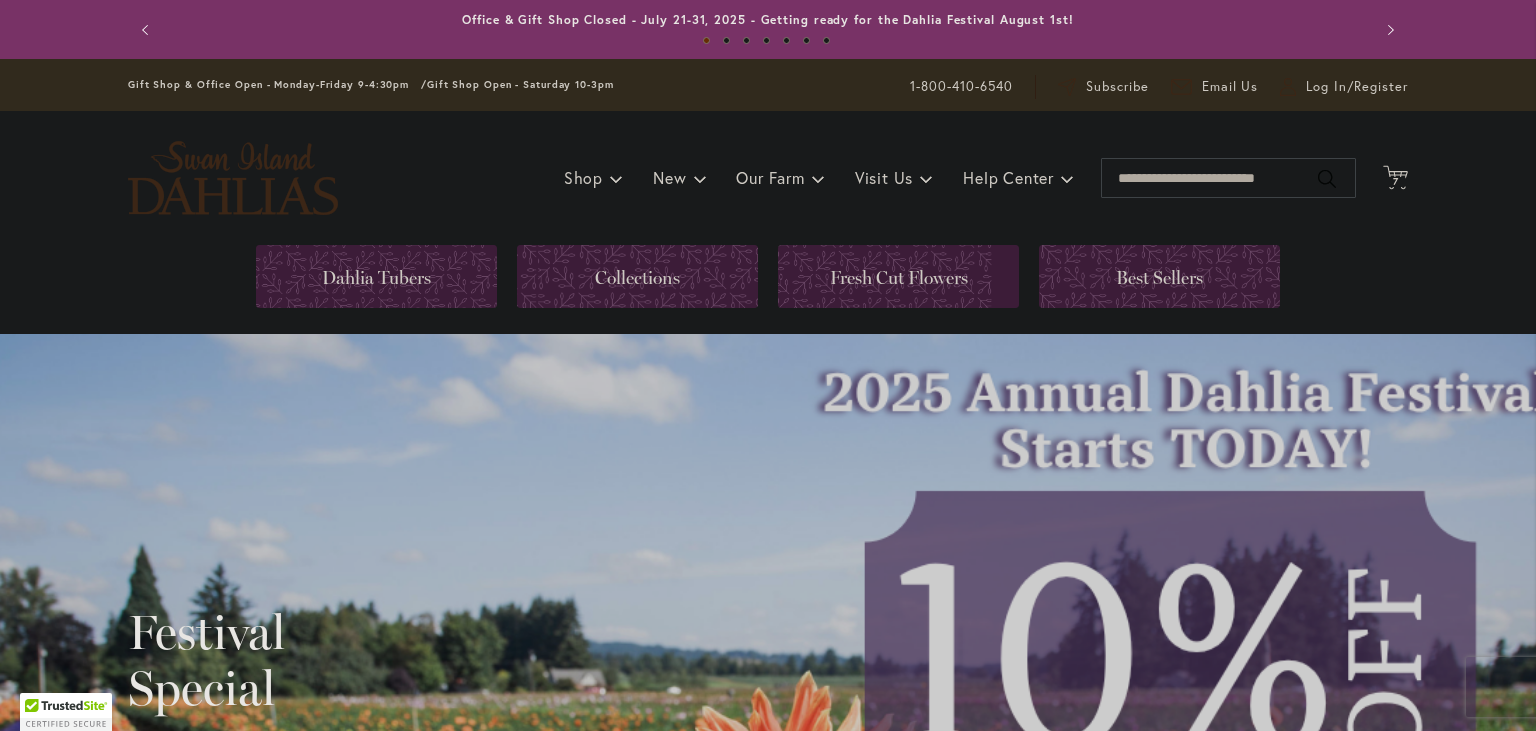 type on "**********" 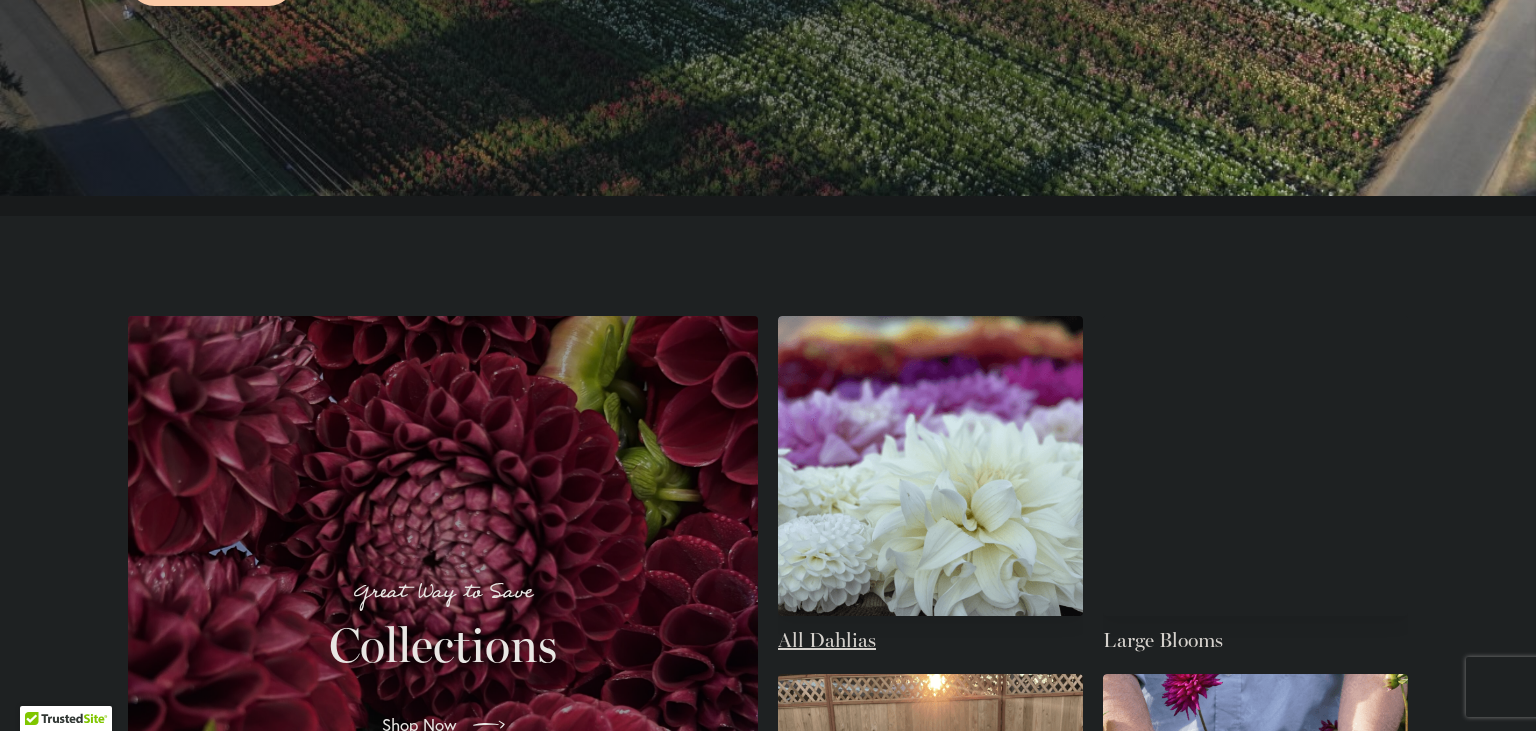 scroll, scrollTop: 3120, scrollLeft: 0, axis: vertical 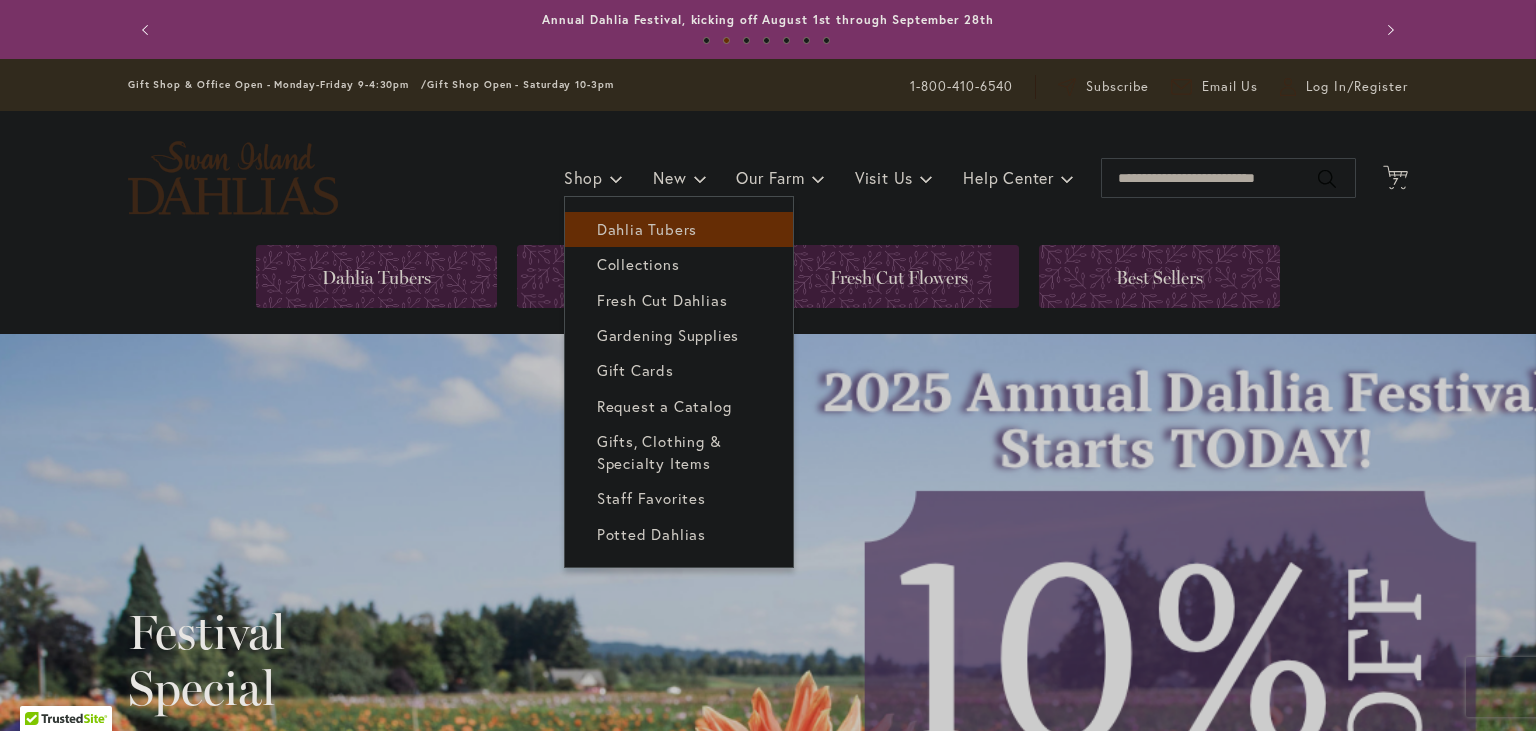 click on "Dahlia Tubers" at bounding box center (647, 229) 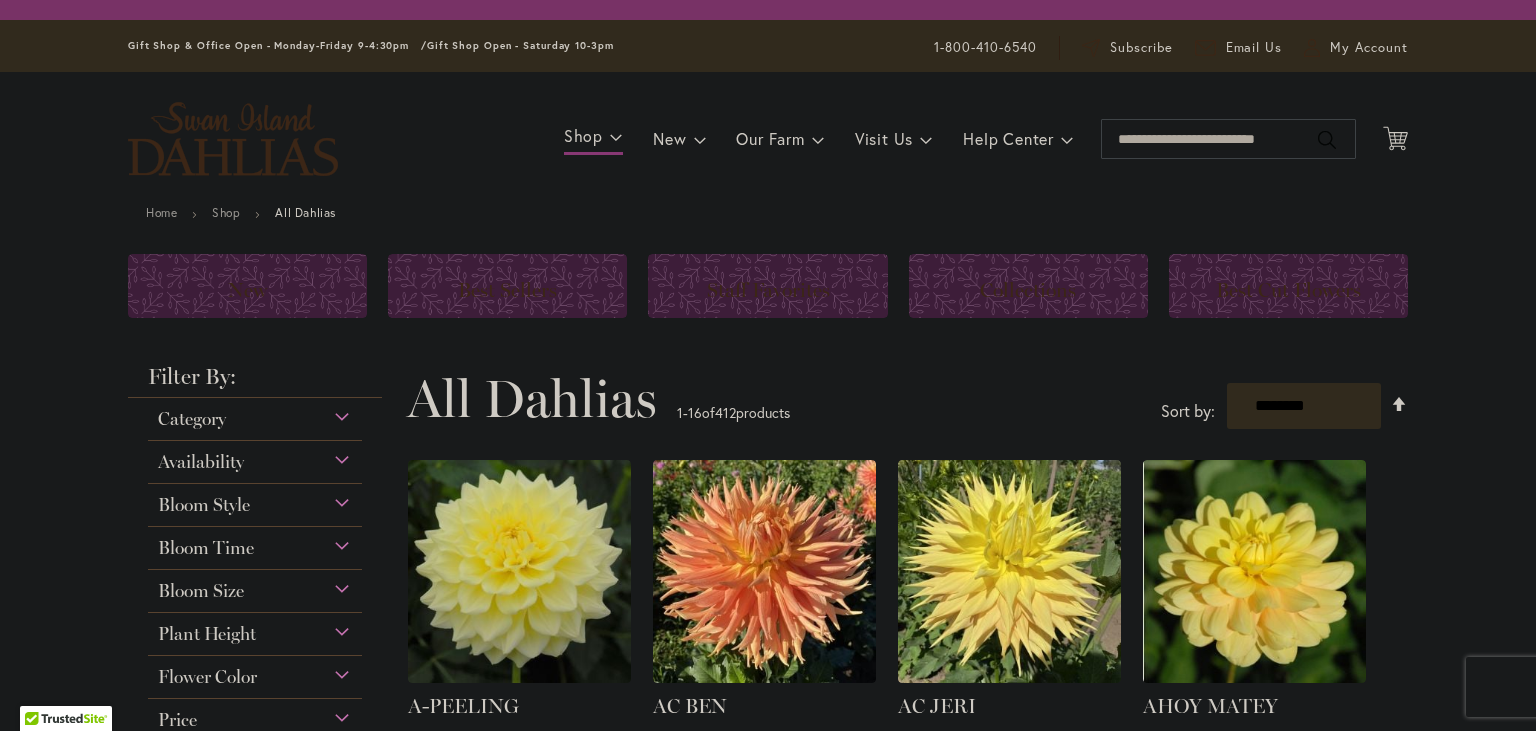 scroll, scrollTop: 0, scrollLeft: 0, axis: both 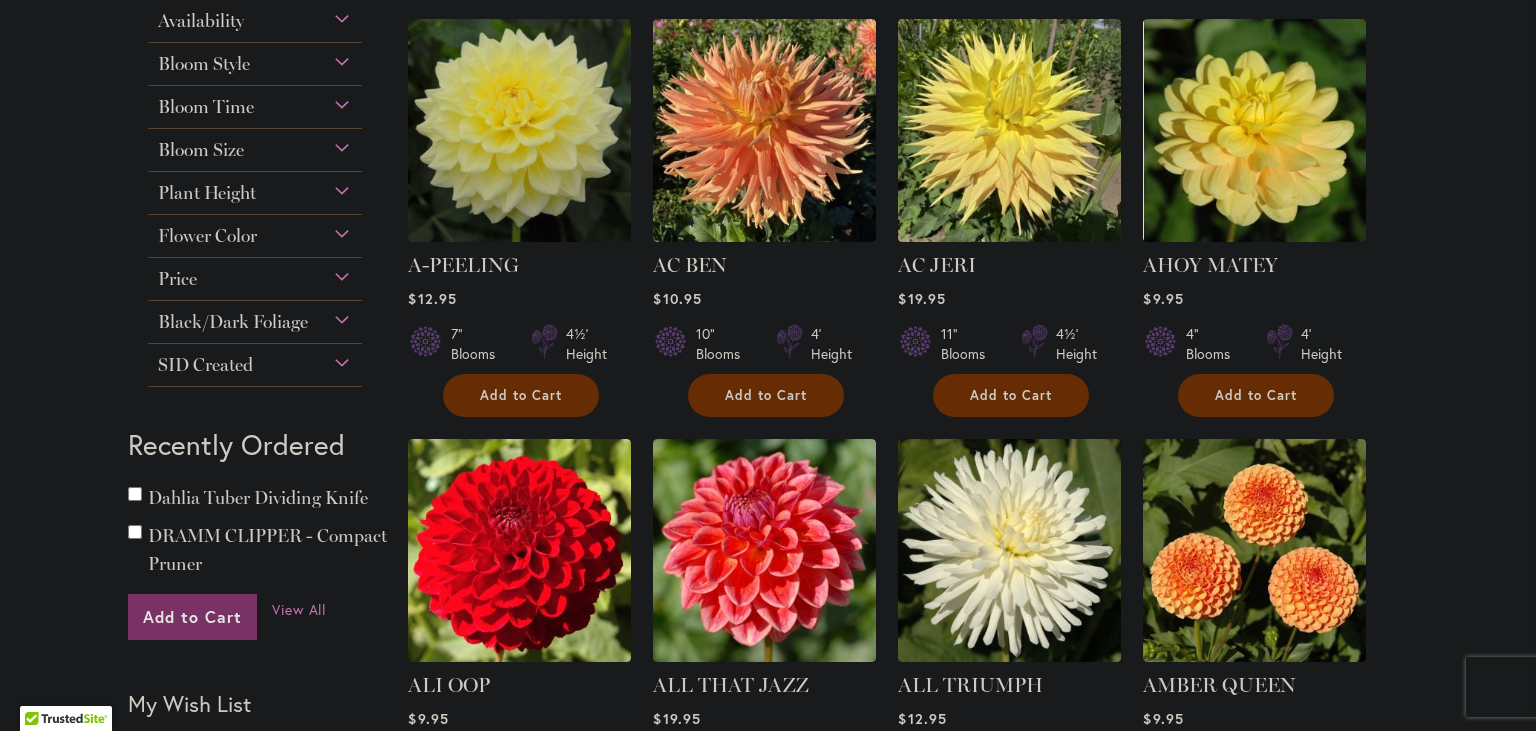 click on "Flower Color" at bounding box center (255, 231) 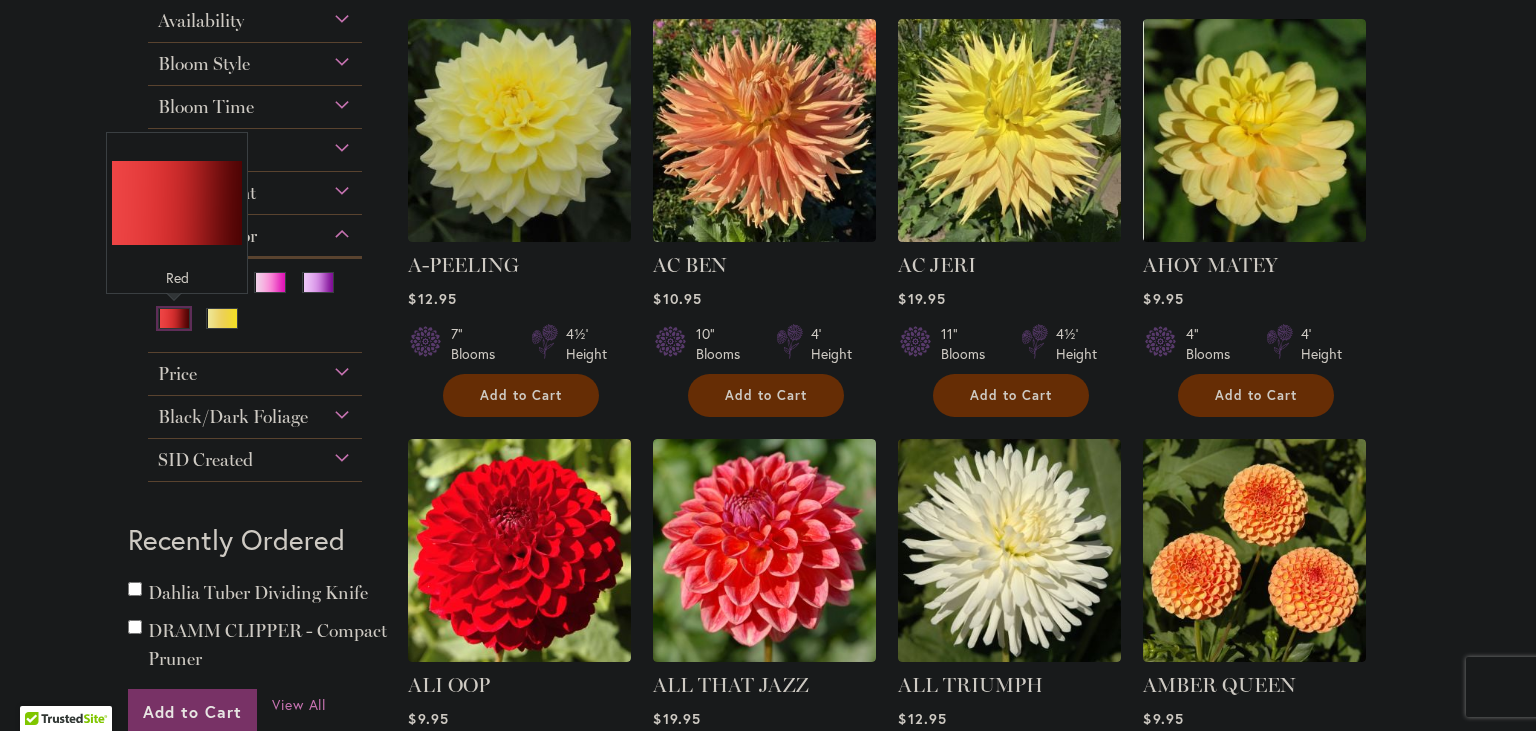 click at bounding box center [174, 318] 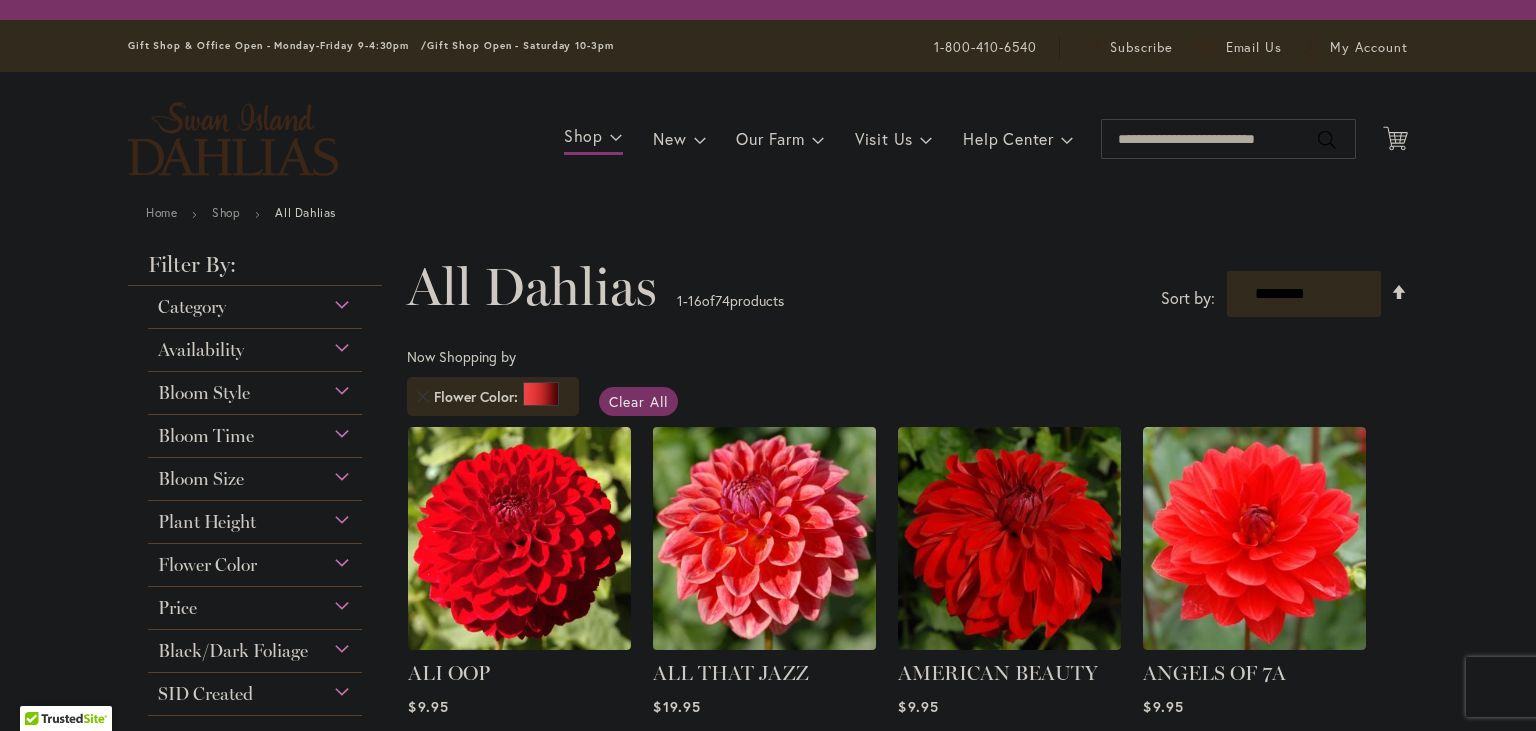 scroll, scrollTop: 0, scrollLeft: 0, axis: both 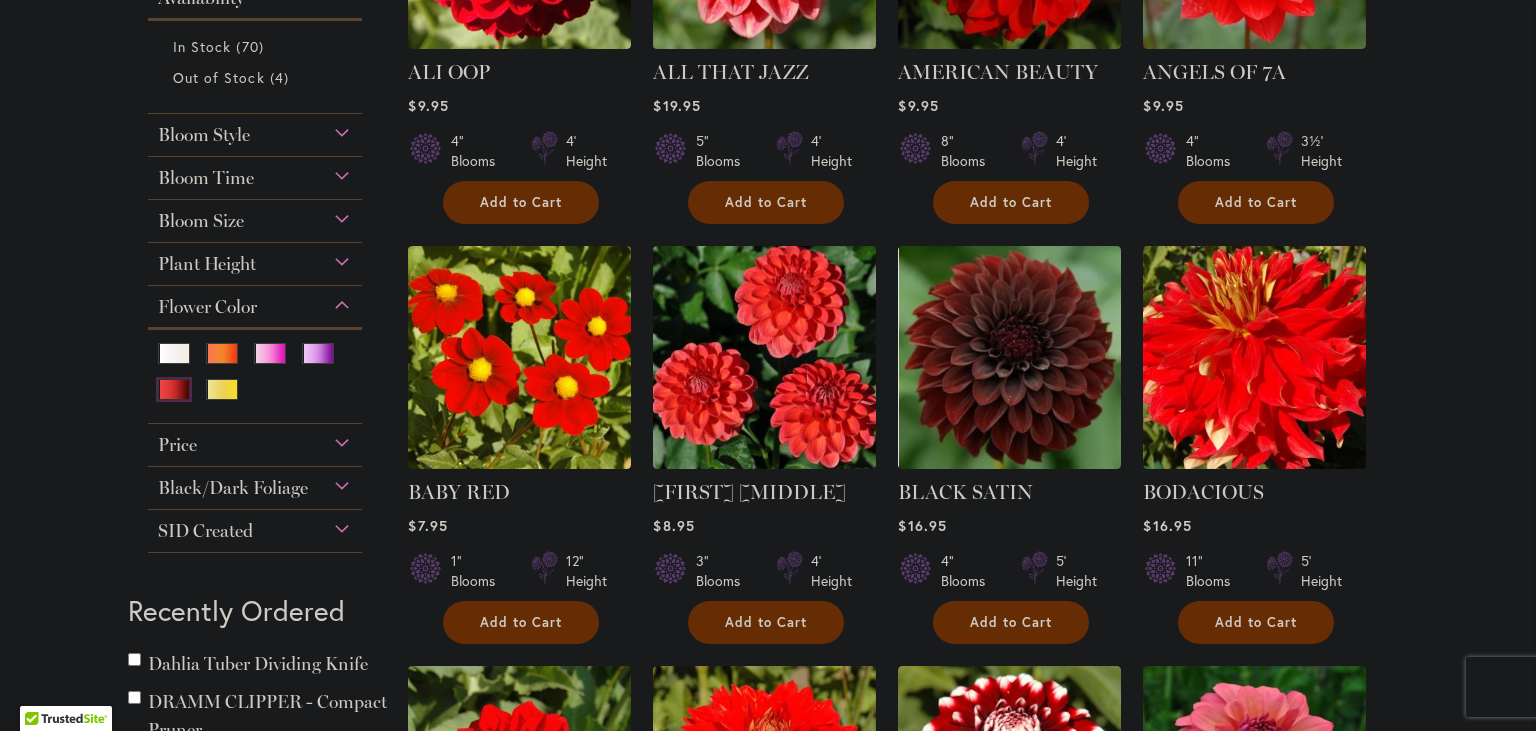 type on "**********" 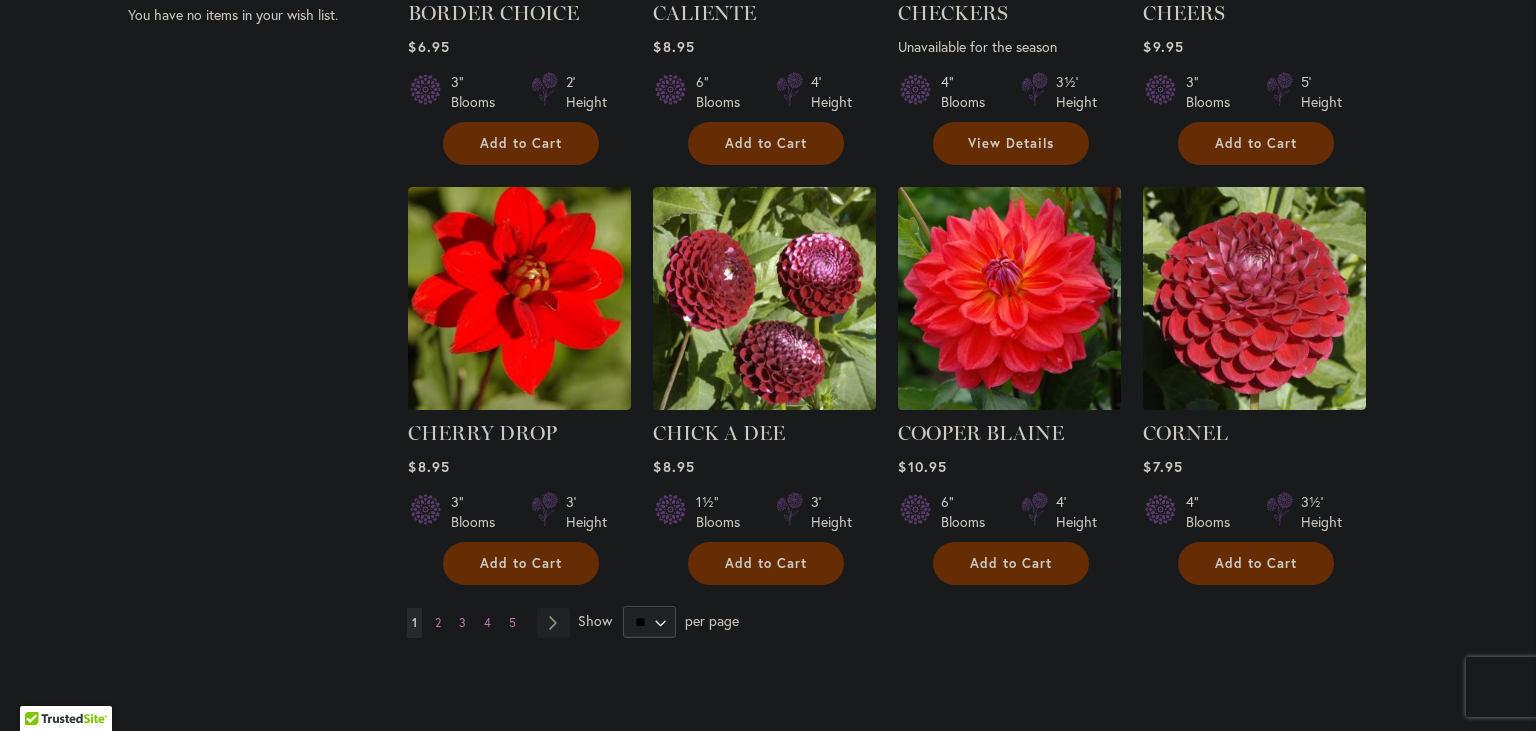 scroll, scrollTop: 1720, scrollLeft: 0, axis: vertical 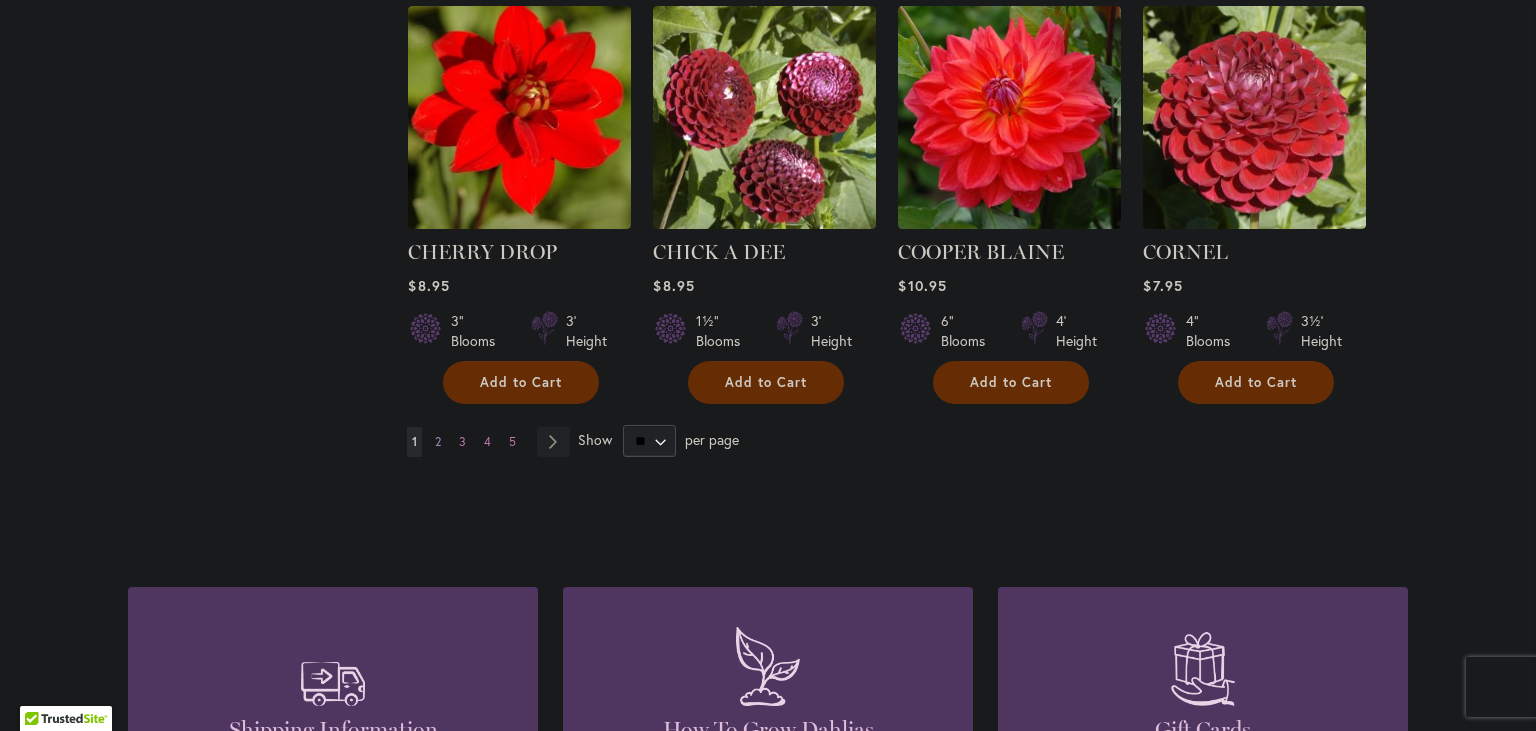 click on "2" at bounding box center [438, 441] 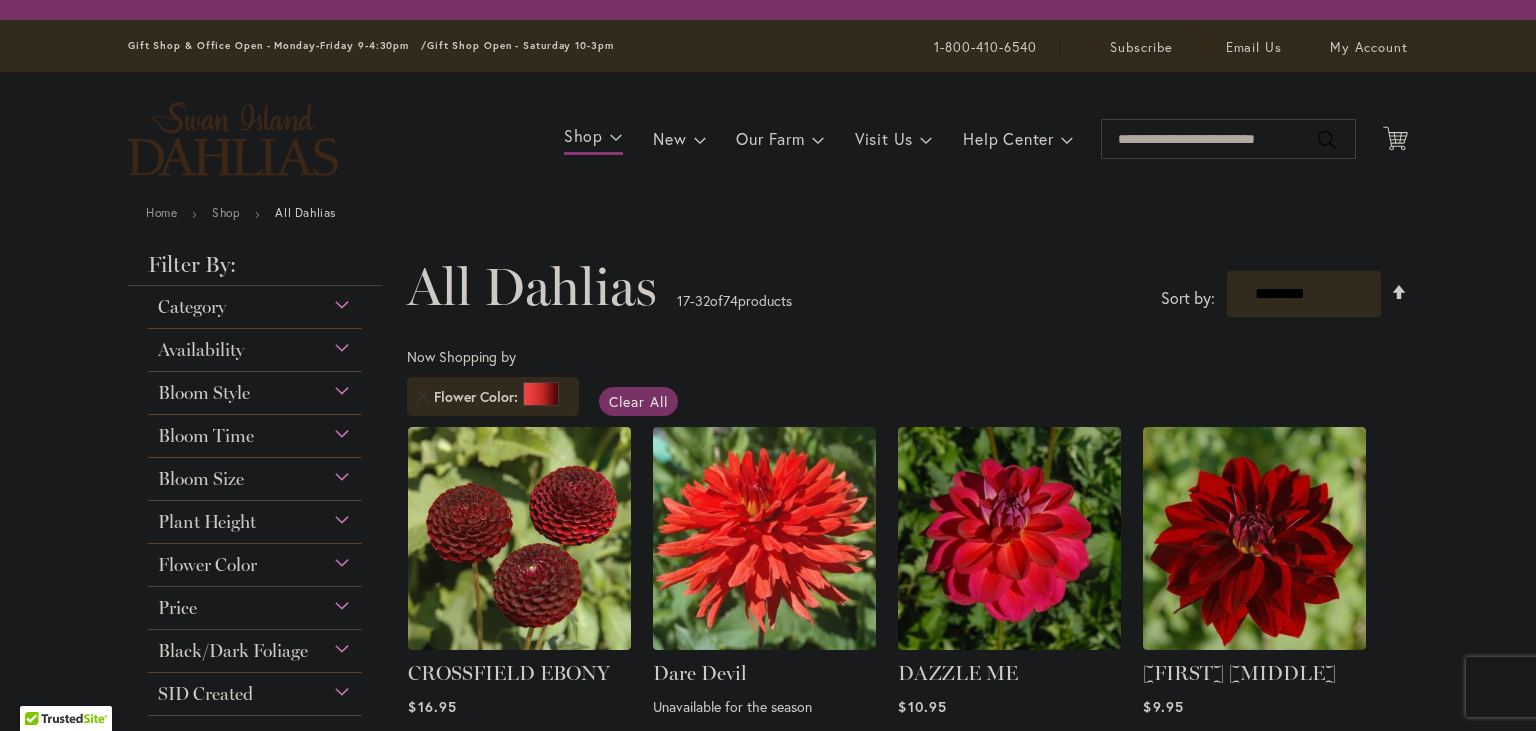 scroll, scrollTop: 0, scrollLeft: 0, axis: both 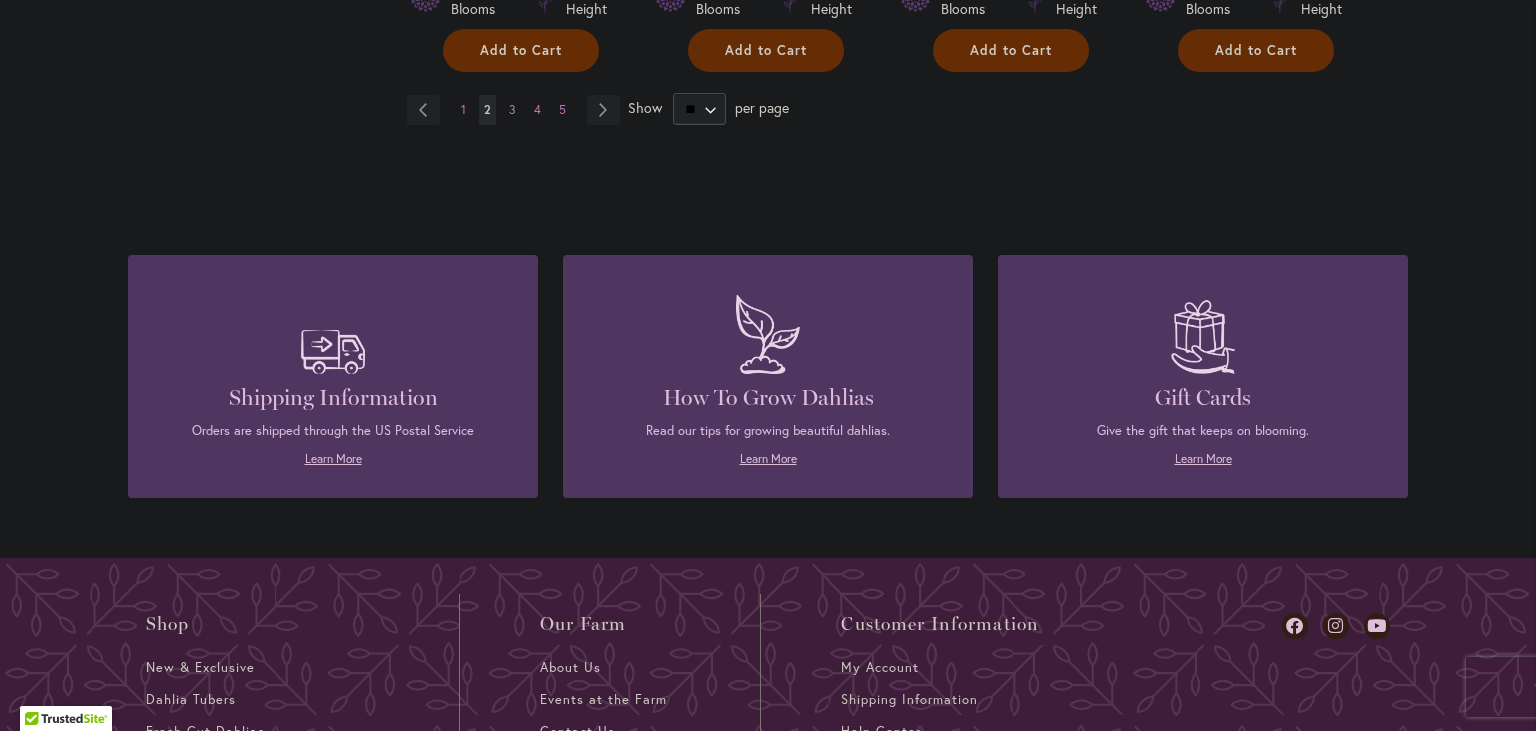 click on "Page
3" at bounding box center (512, 110) 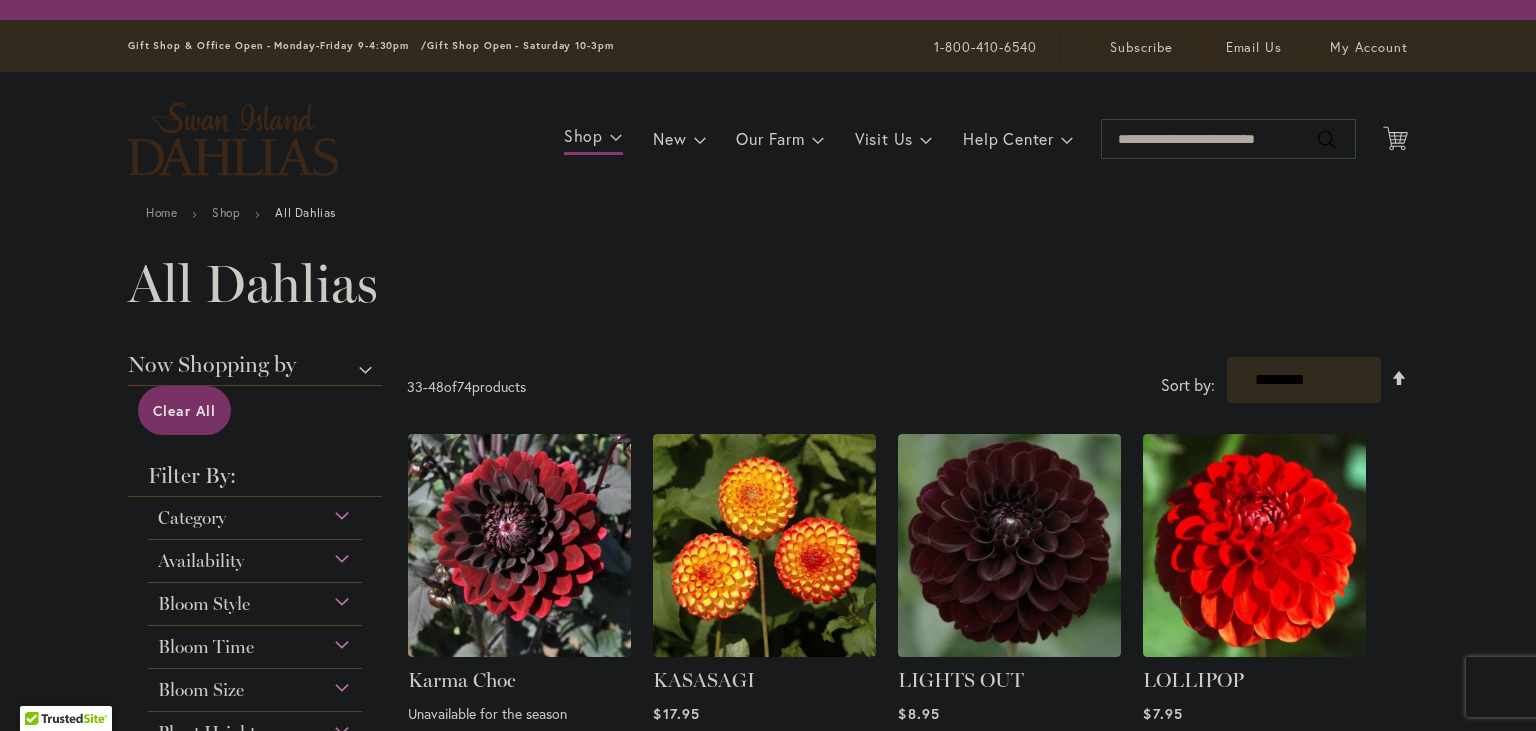 scroll, scrollTop: 0, scrollLeft: 0, axis: both 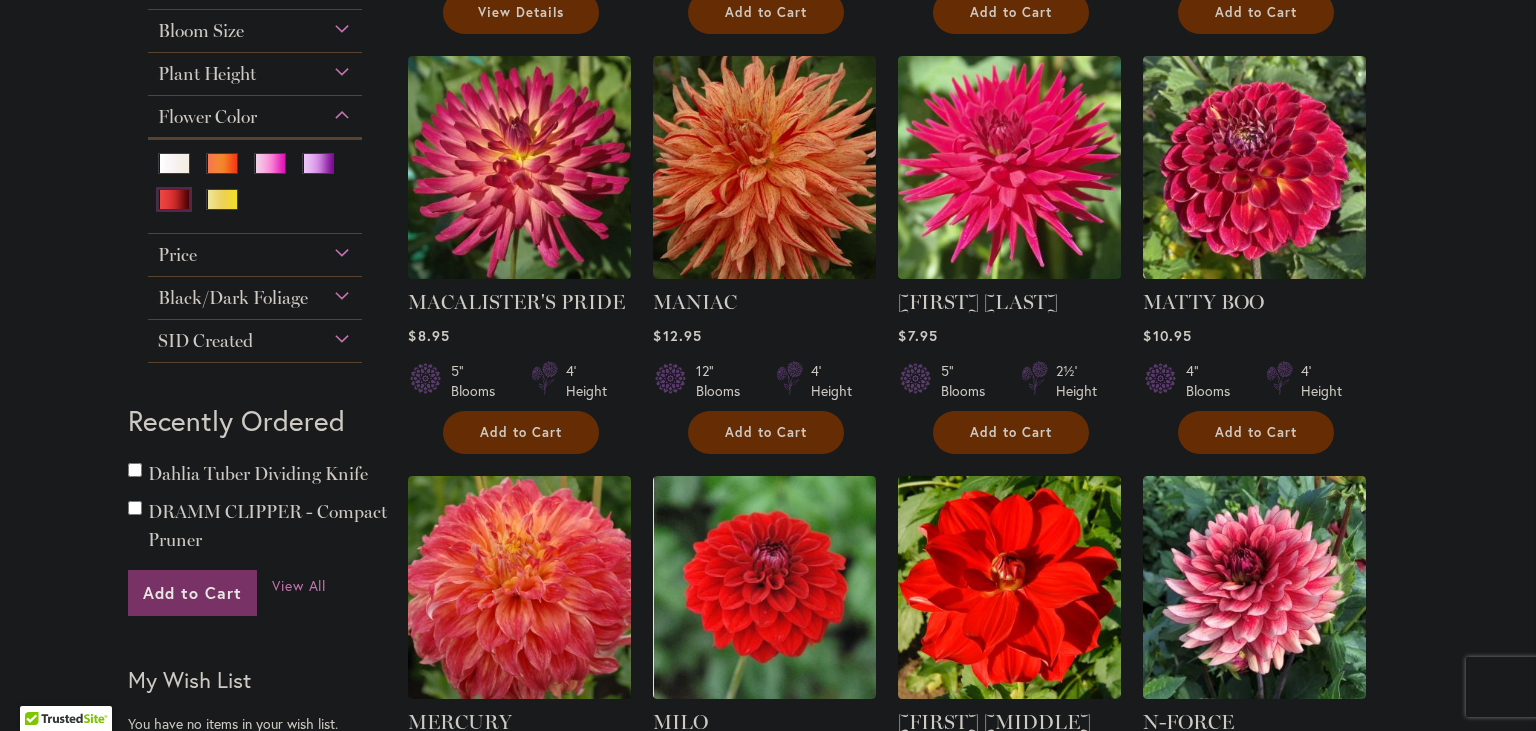 type on "**********" 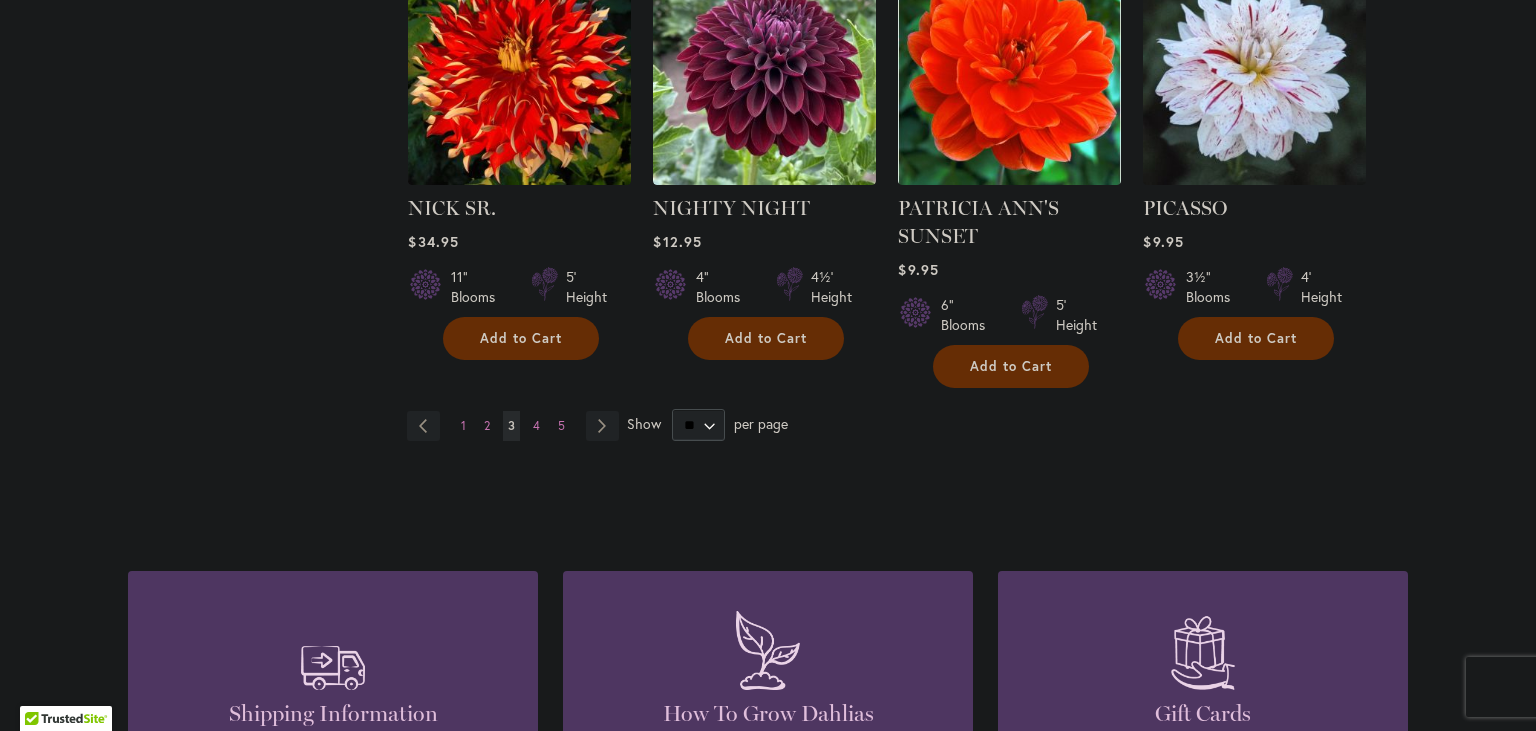scroll, scrollTop: 1790, scrollLeft: 0, axis: vertical 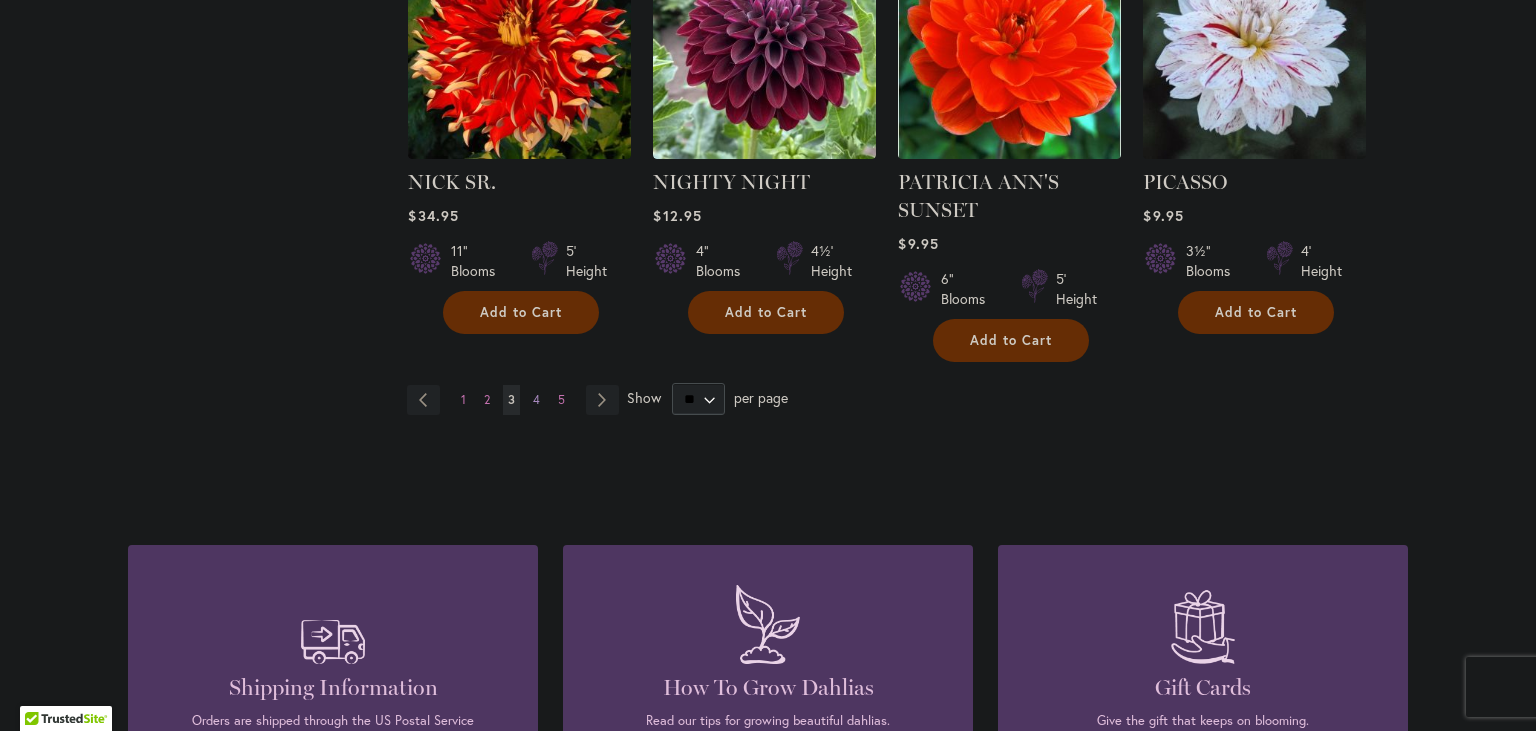 click on "4" at bounding box center [536, 399] 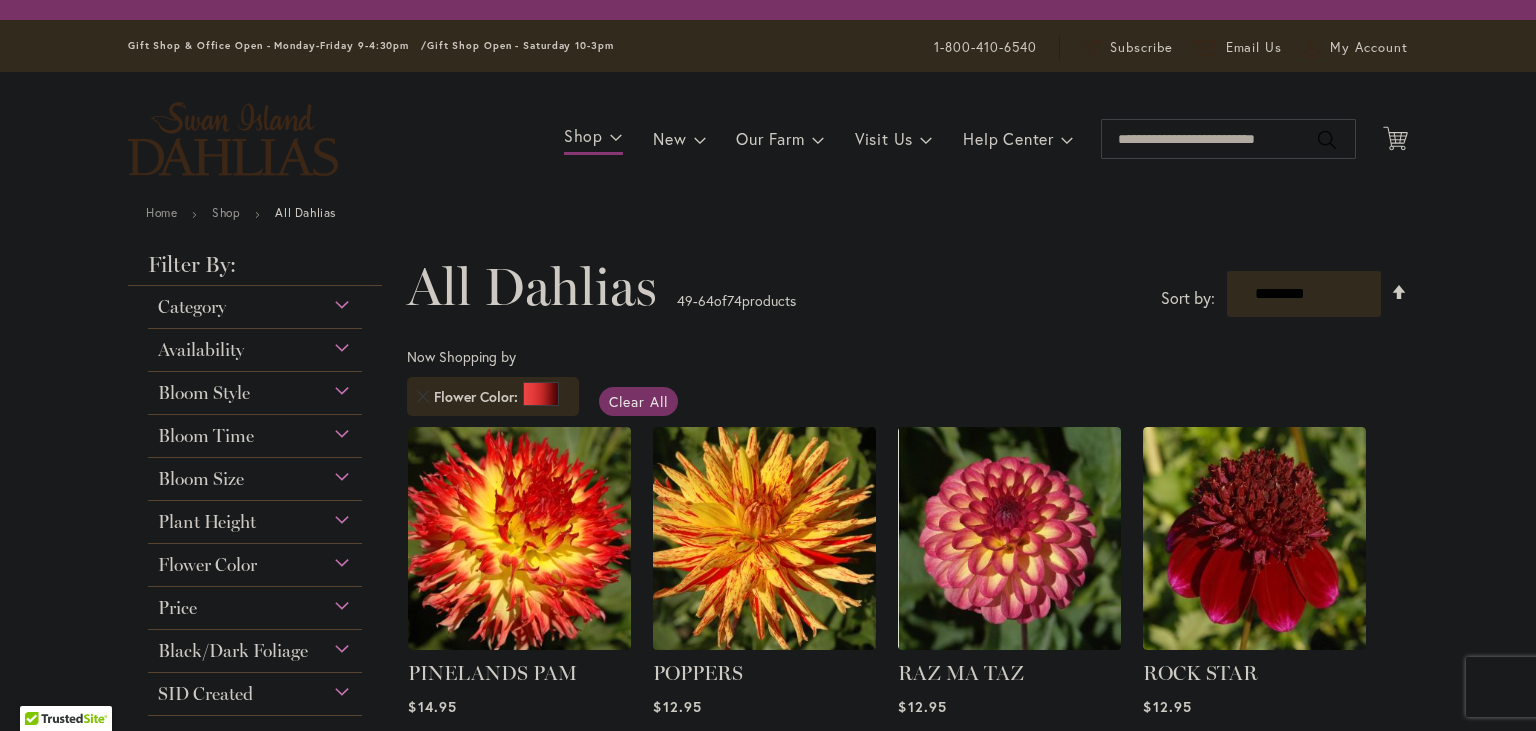 scroll, scrollTop: 0, scrollLeft: 0, axis: both 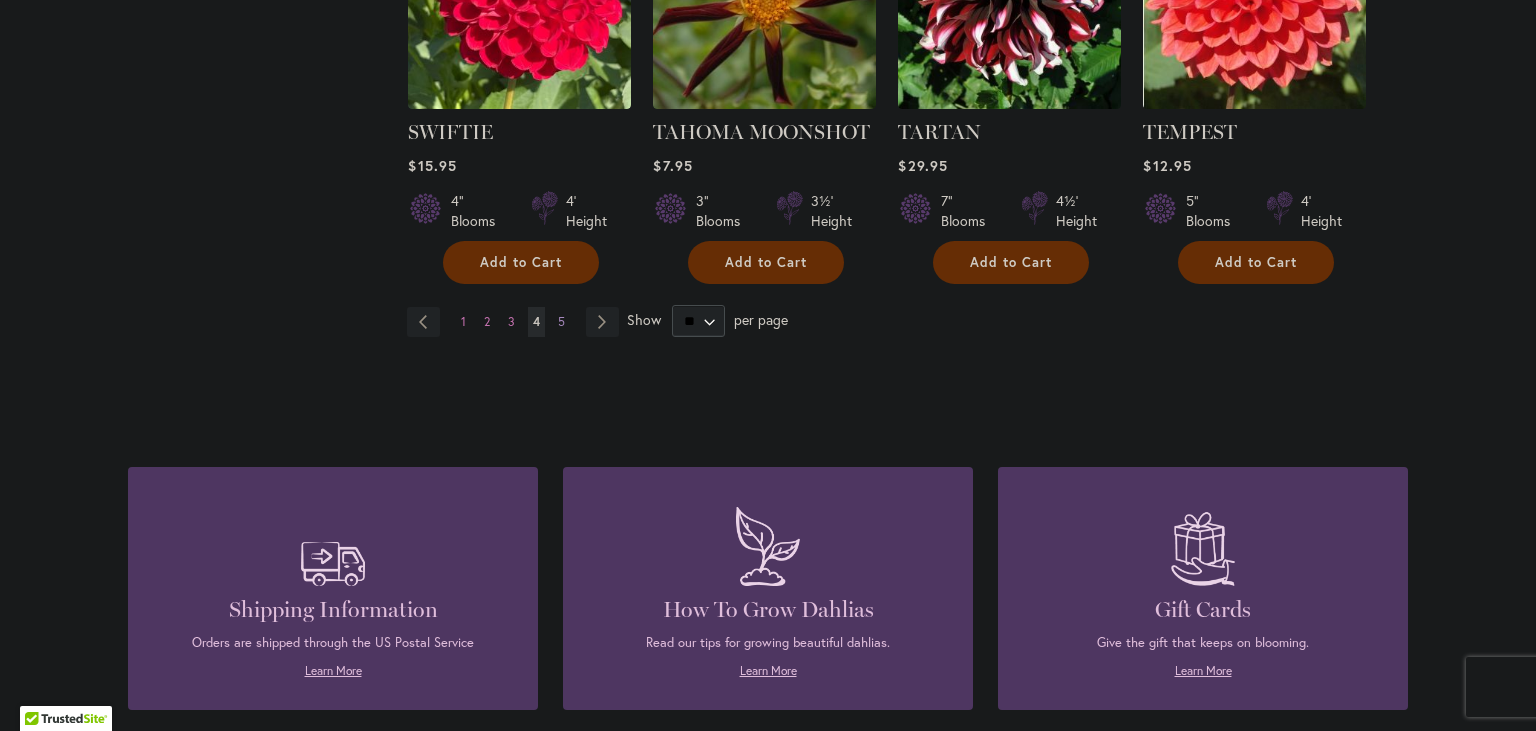 click on "Page
5" at bounding box center [561, 322] 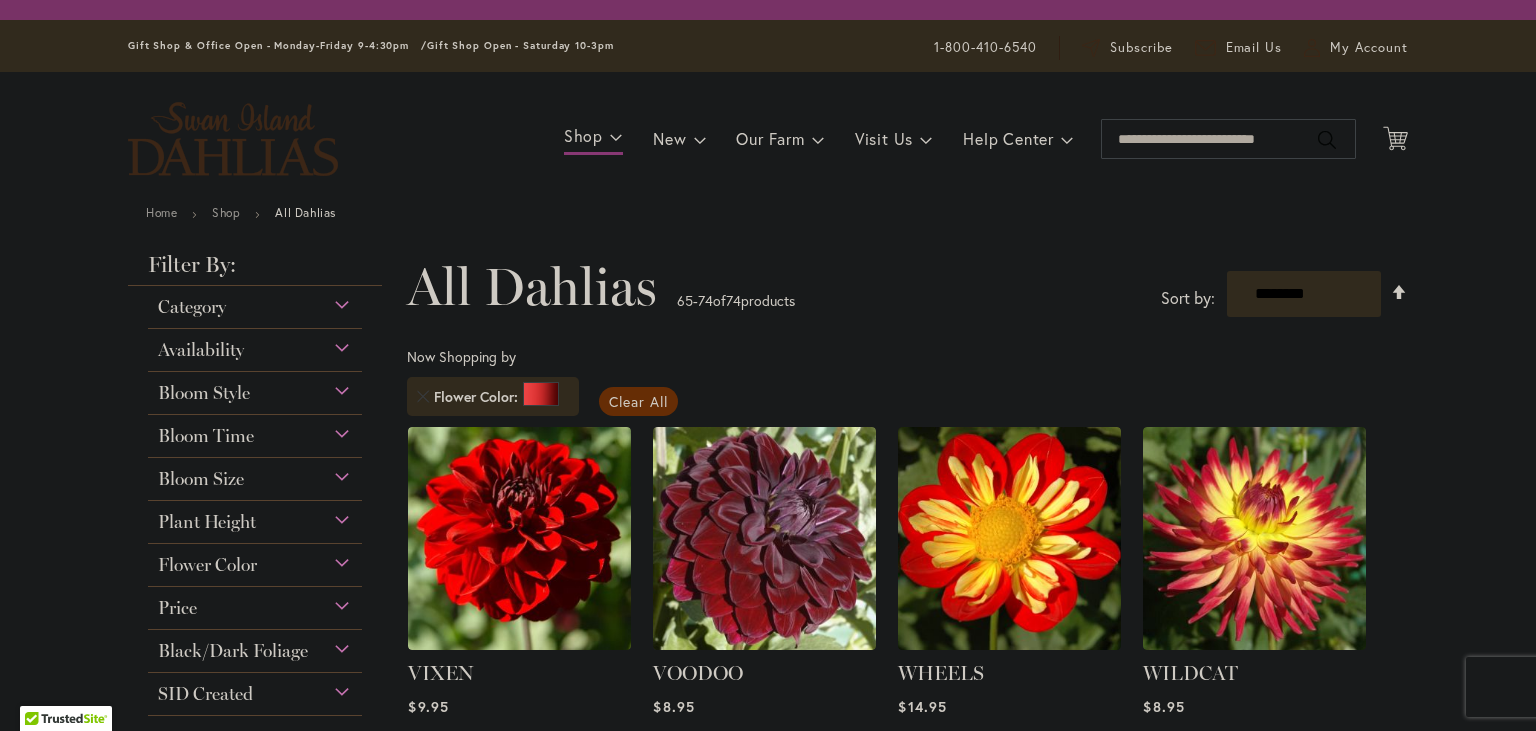 scroll, scrollTop: 0, scrollLeft: 0, axis: both 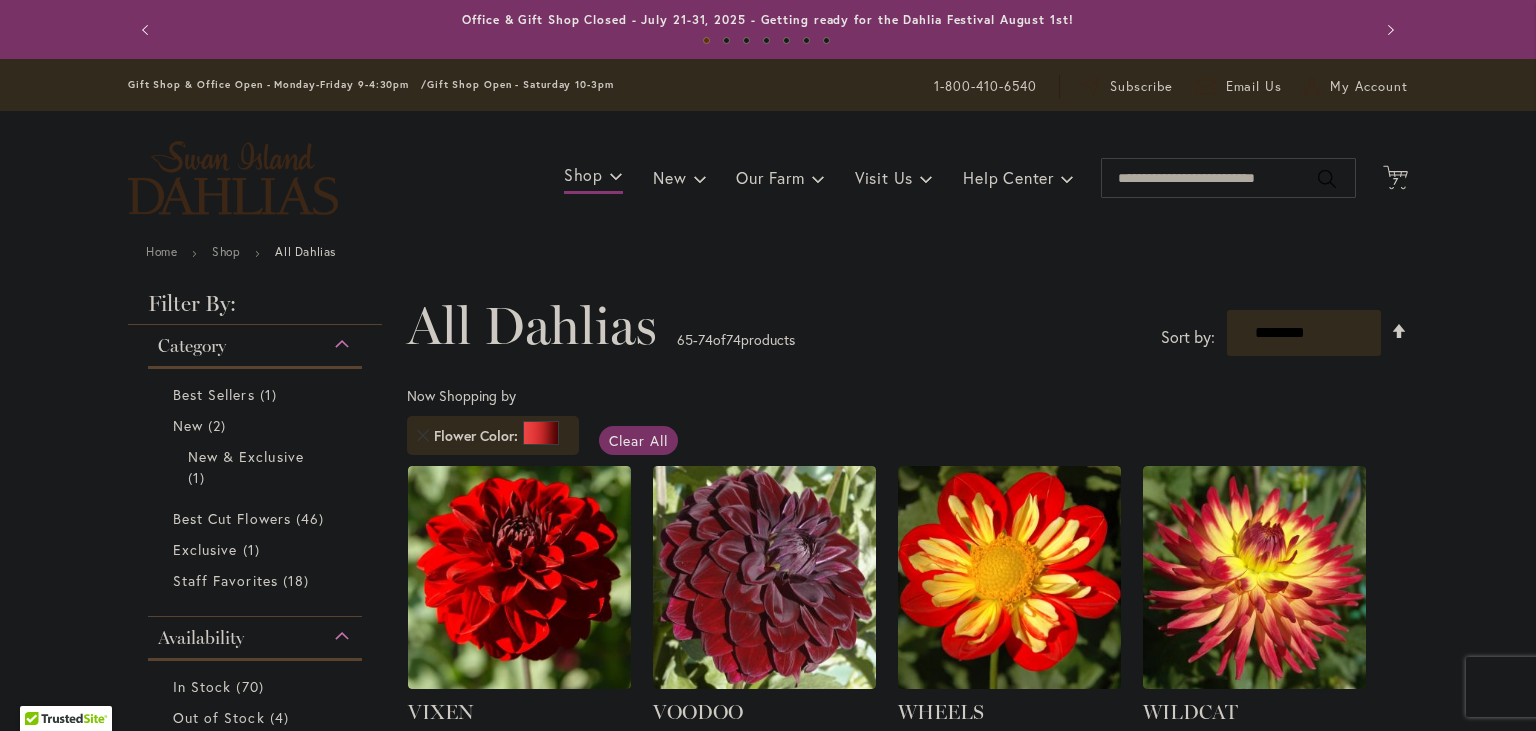 type on "**********" 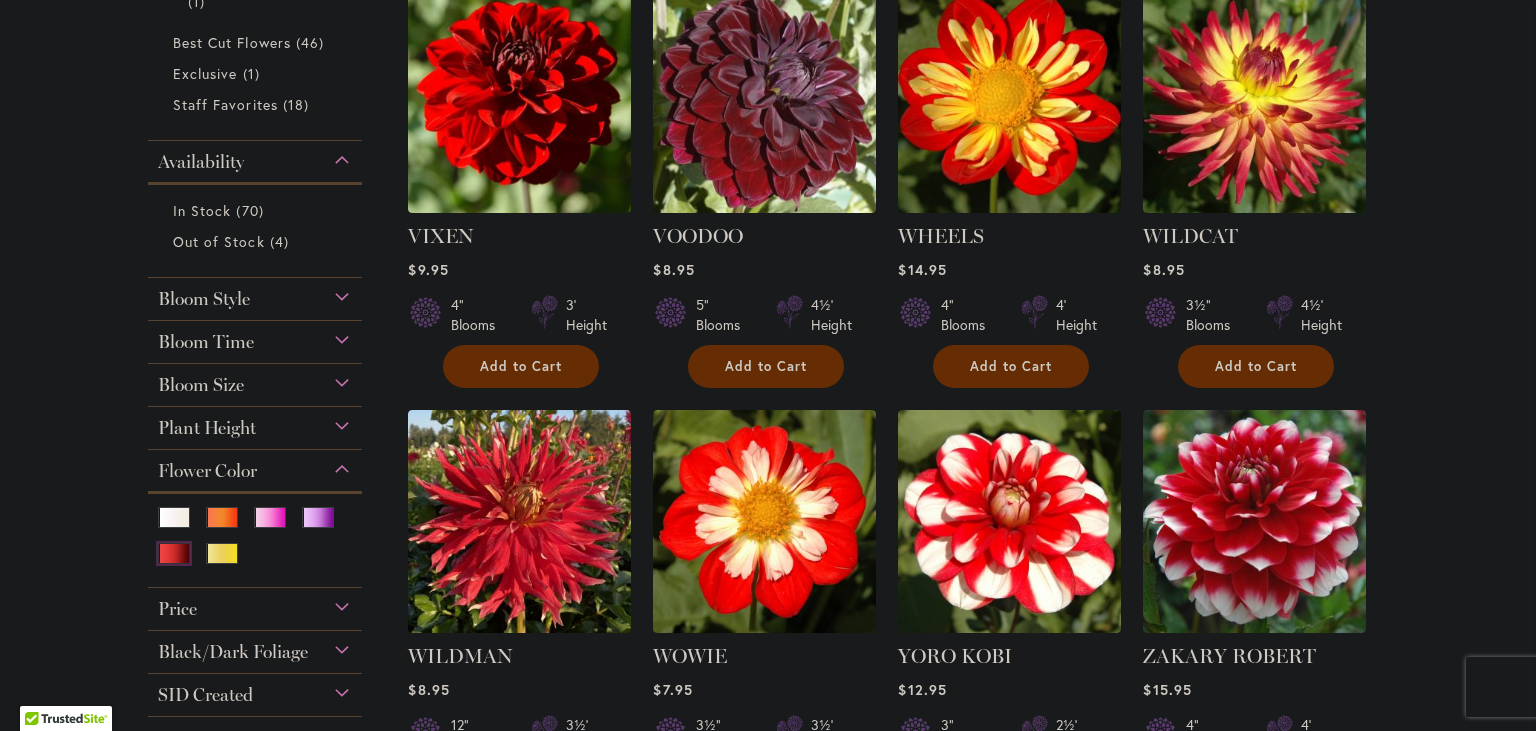 scroll, scrollTop: 480, scrollLeft: 0, axis: vertical 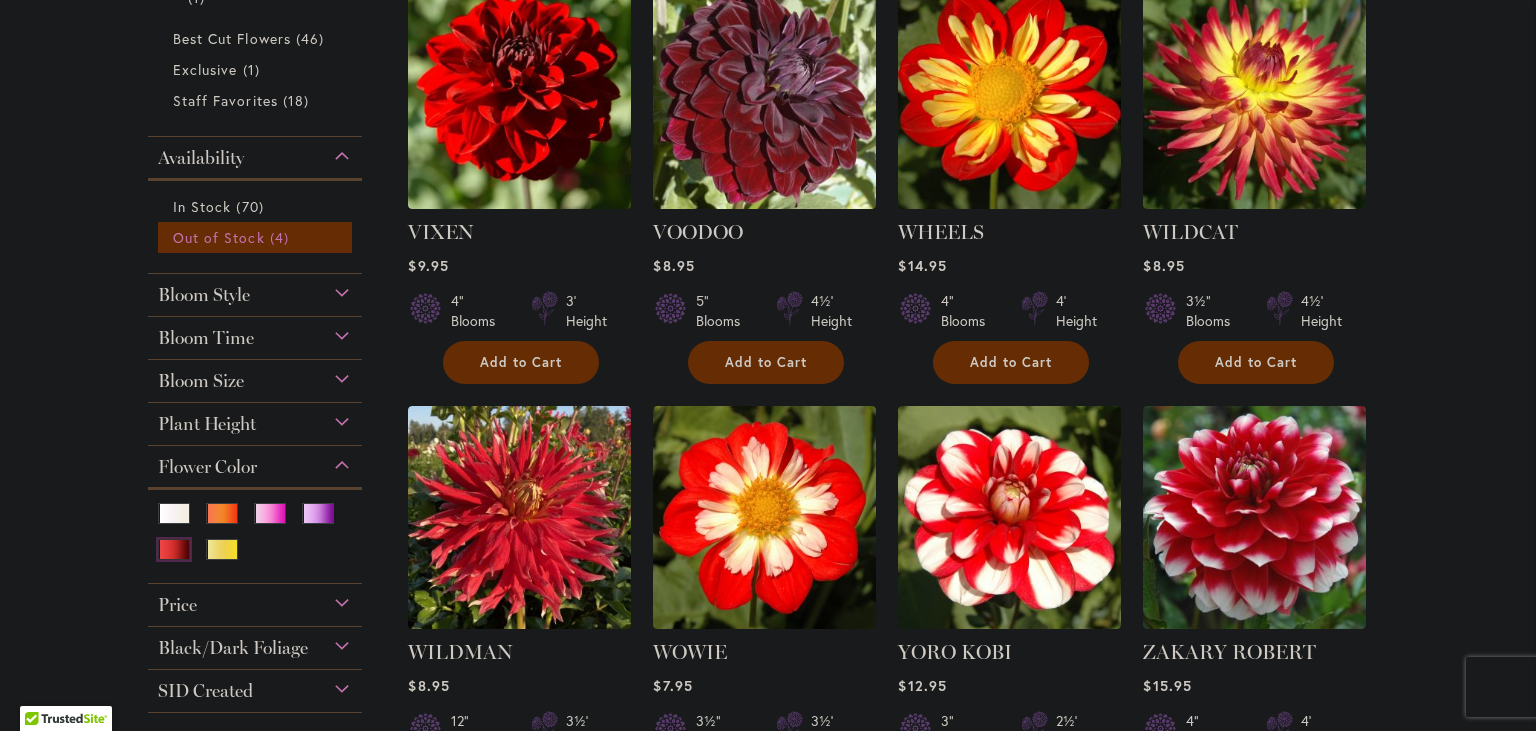 click on "Out of Stock" at bounding box center [219, 237] 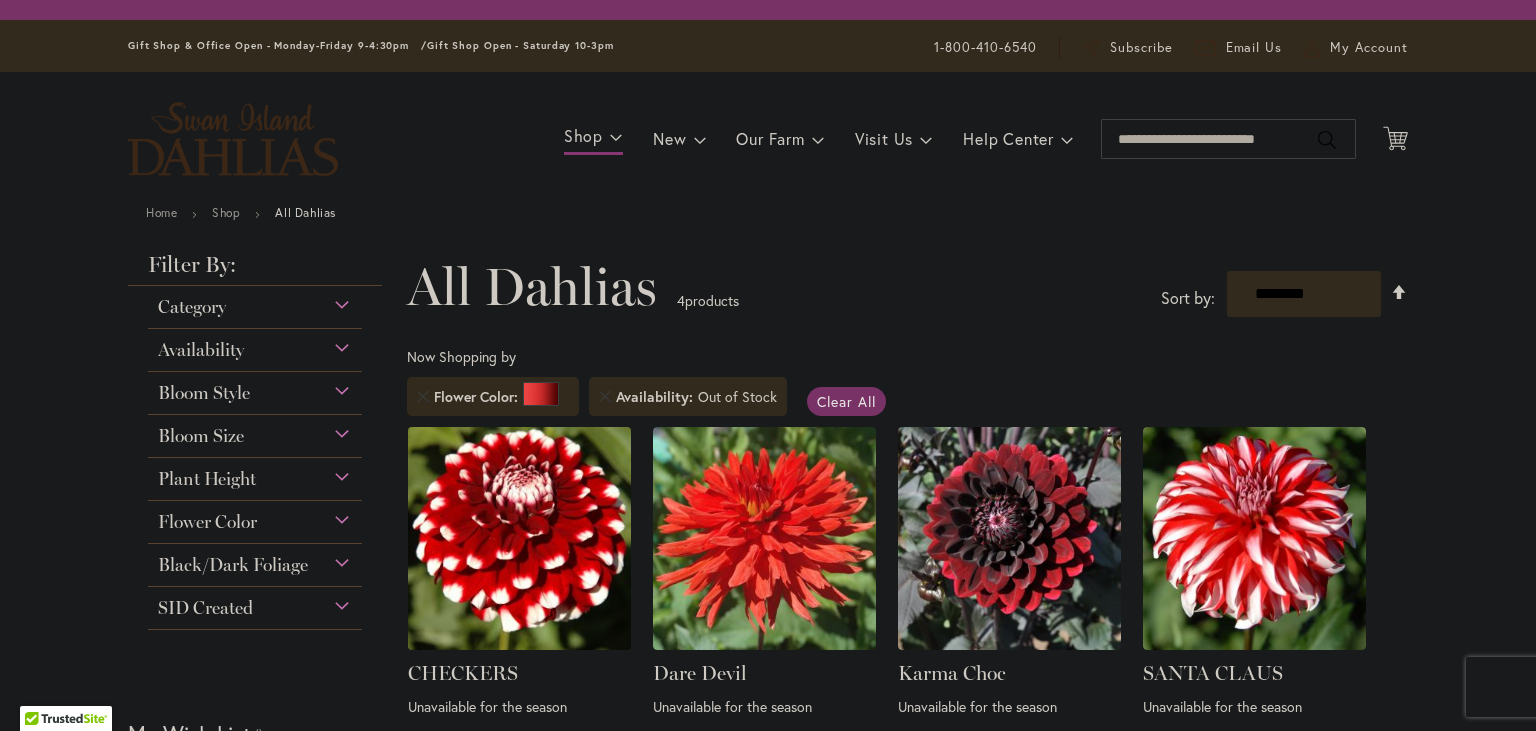 scroll, scrollTop: 0, scrollLeft: 0, axis: both 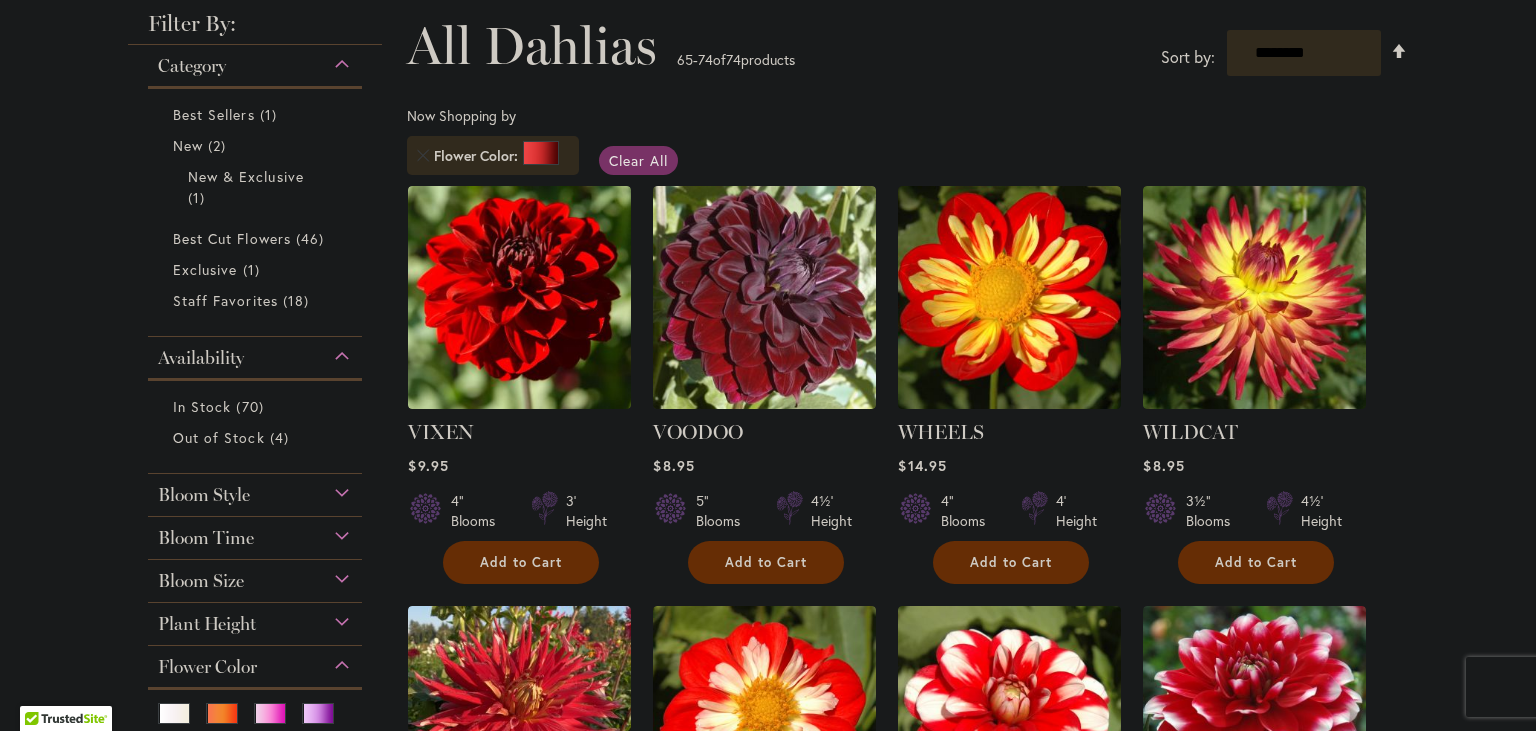 type on "**********" 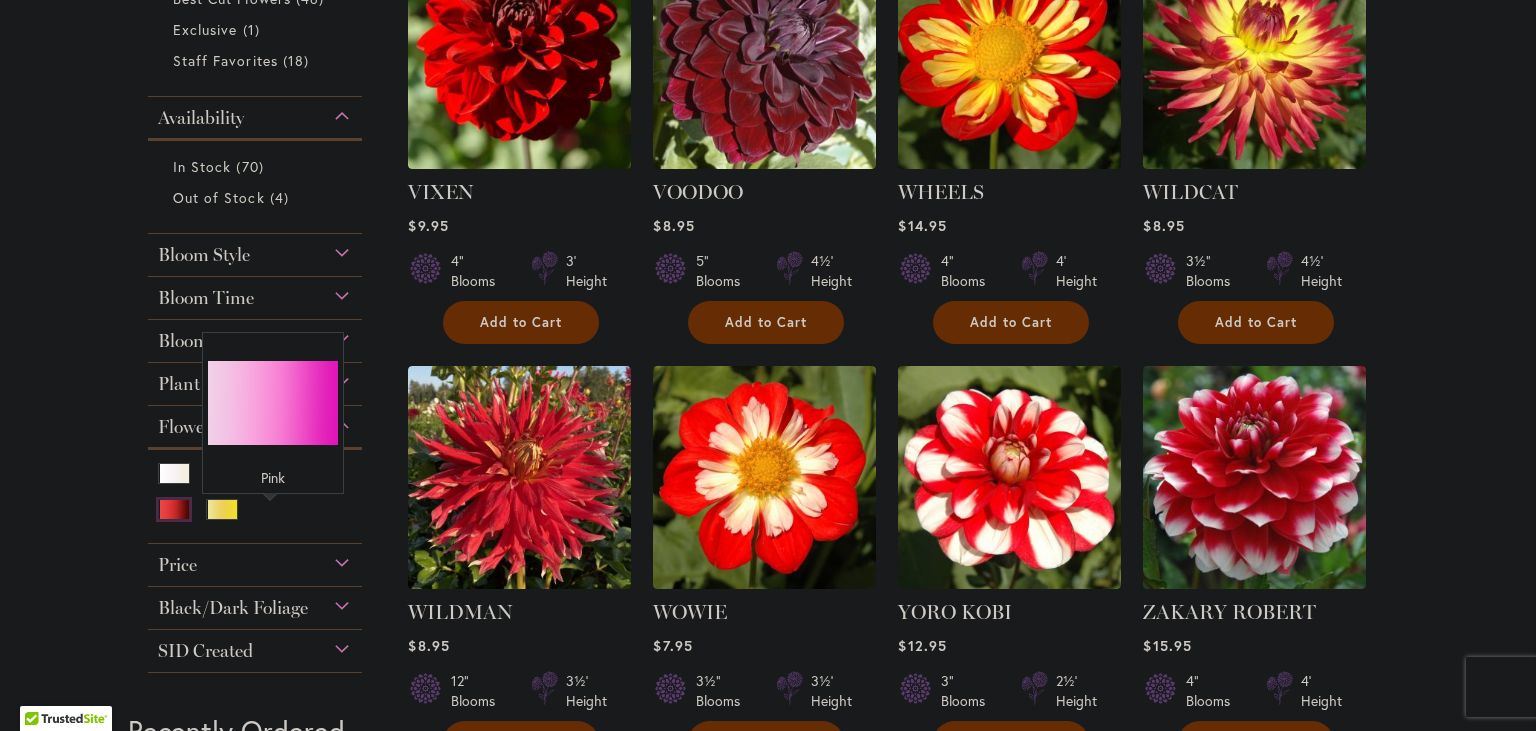 click at bounding box center [270, 473] 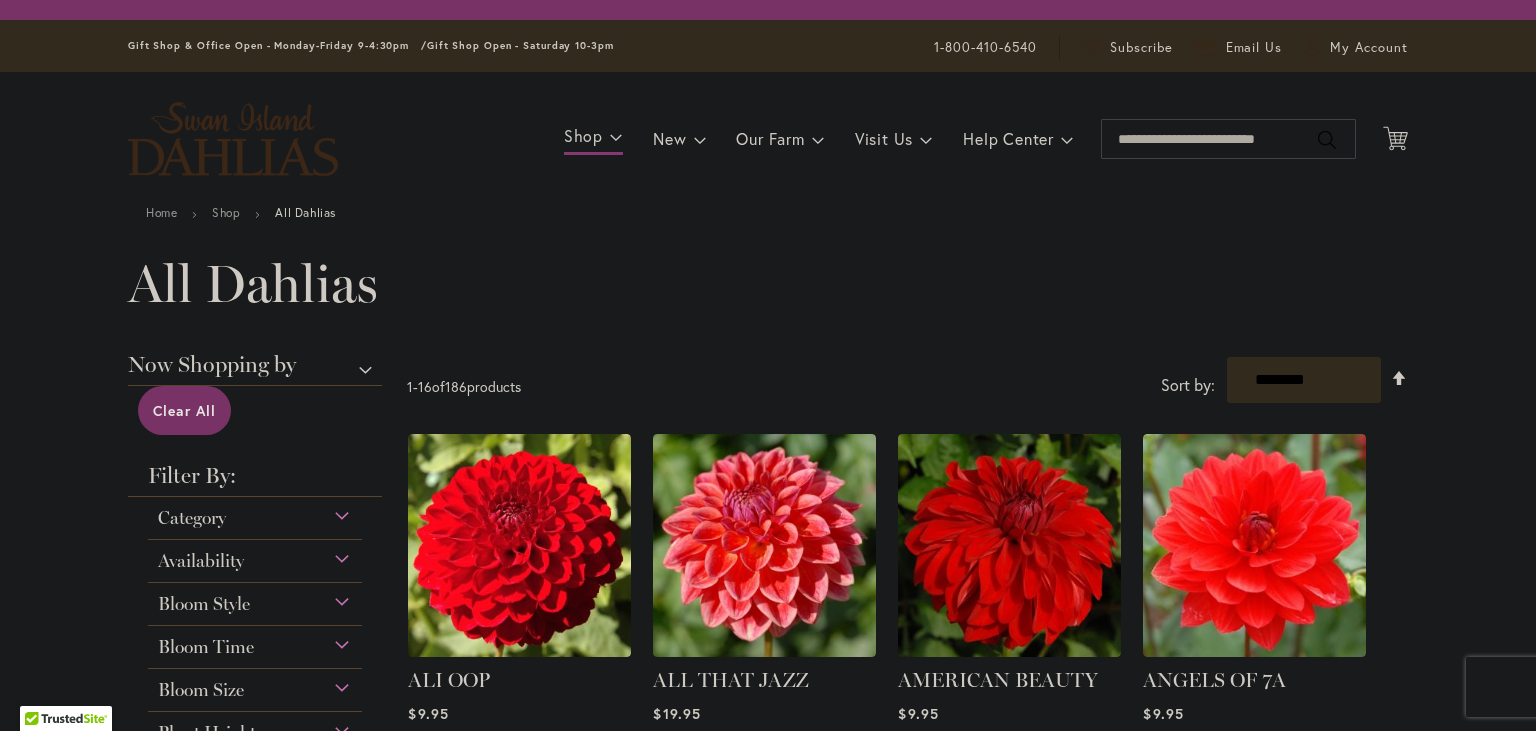 scroll, scrollTop: 0, scrollLeft: 0, axis: both 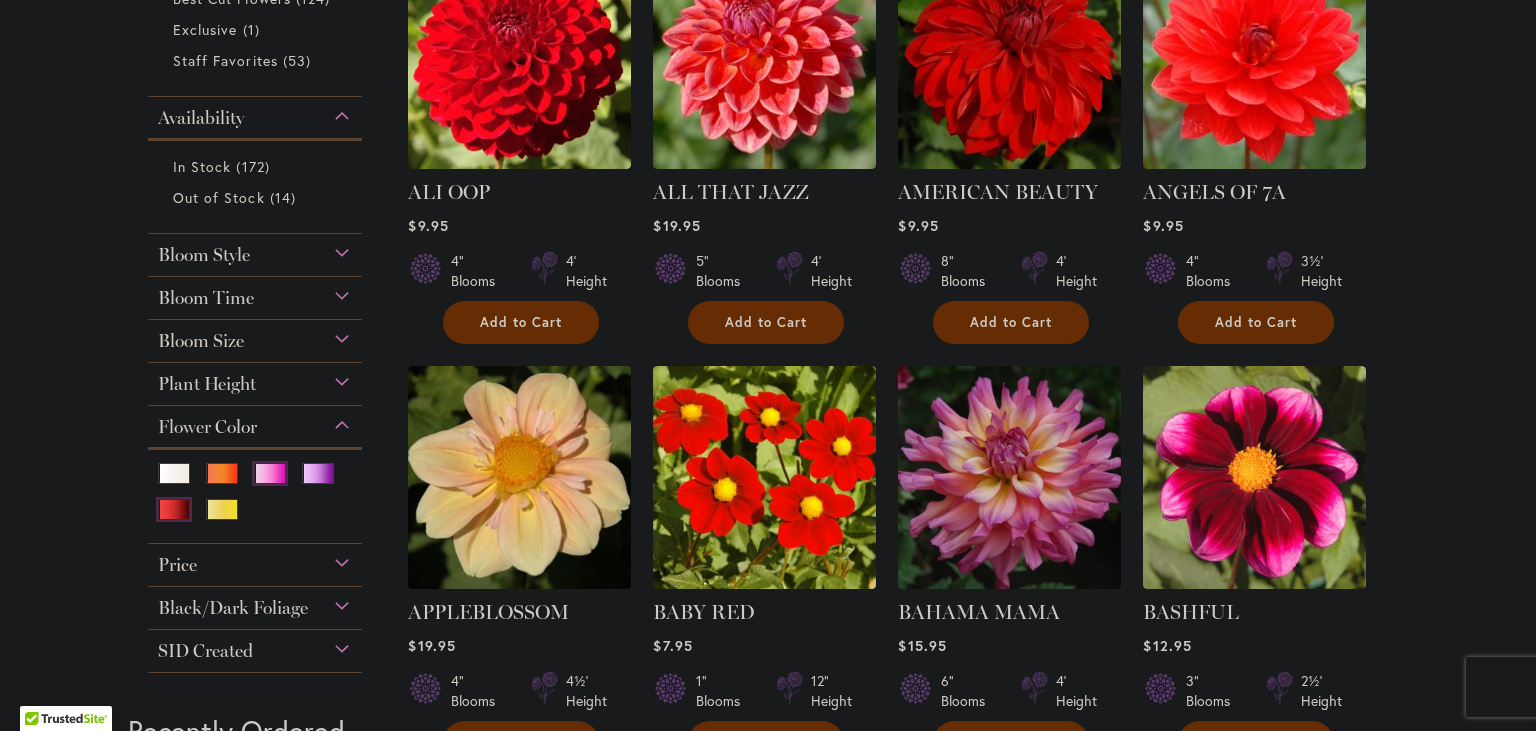 type on "**********" 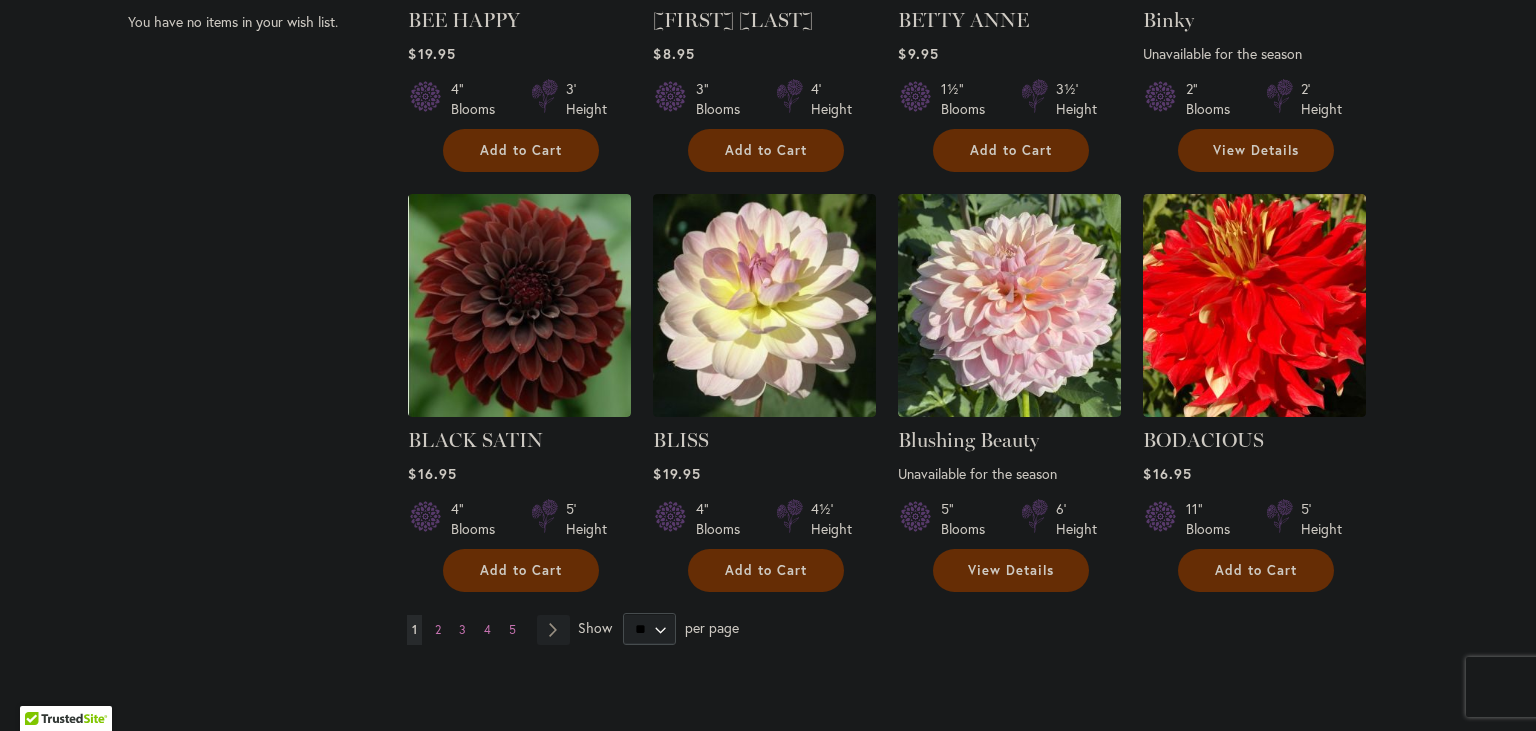 scroll, scrollTop: 1720, scrollLeft: 0, axis: vertical 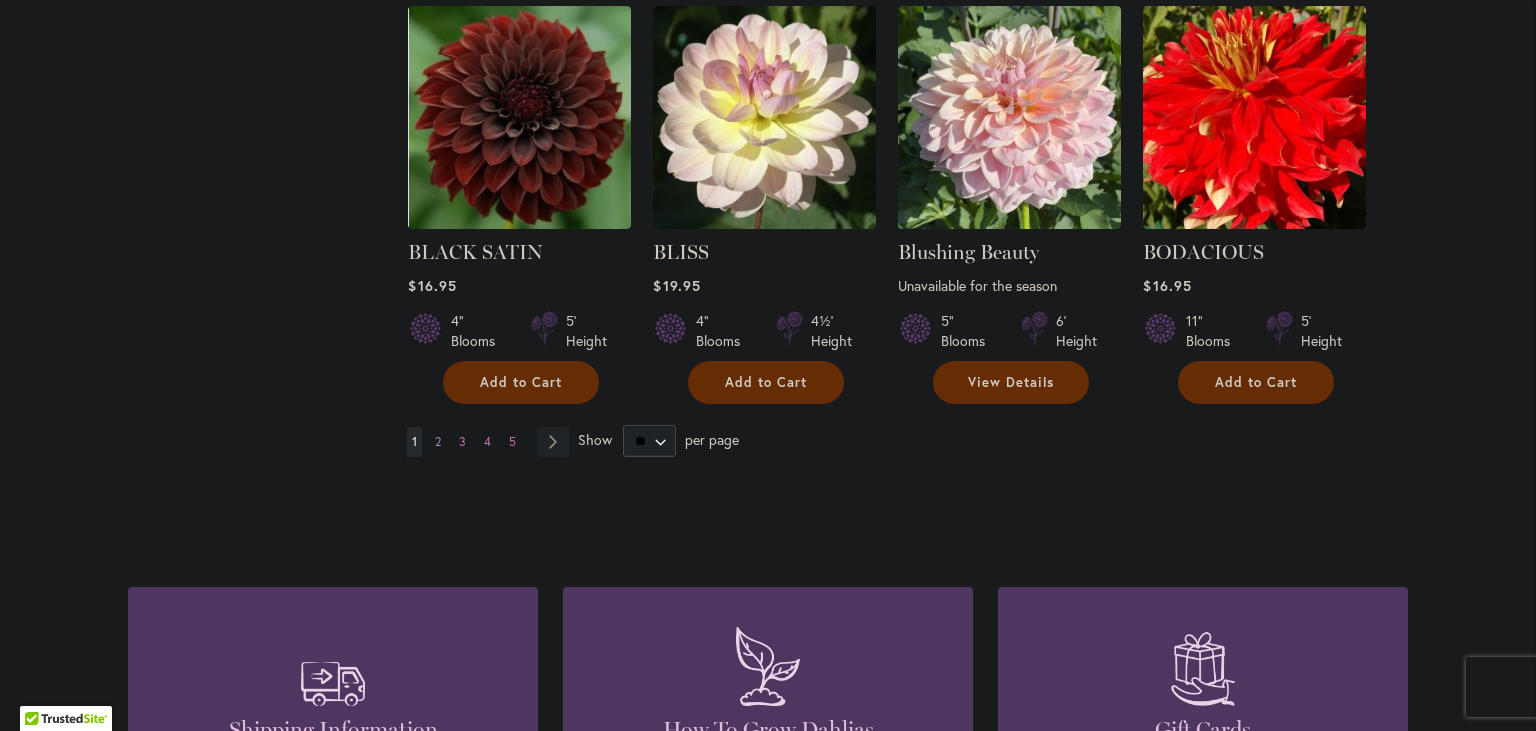 click on "Page
2" at bounding box center (438, 442) 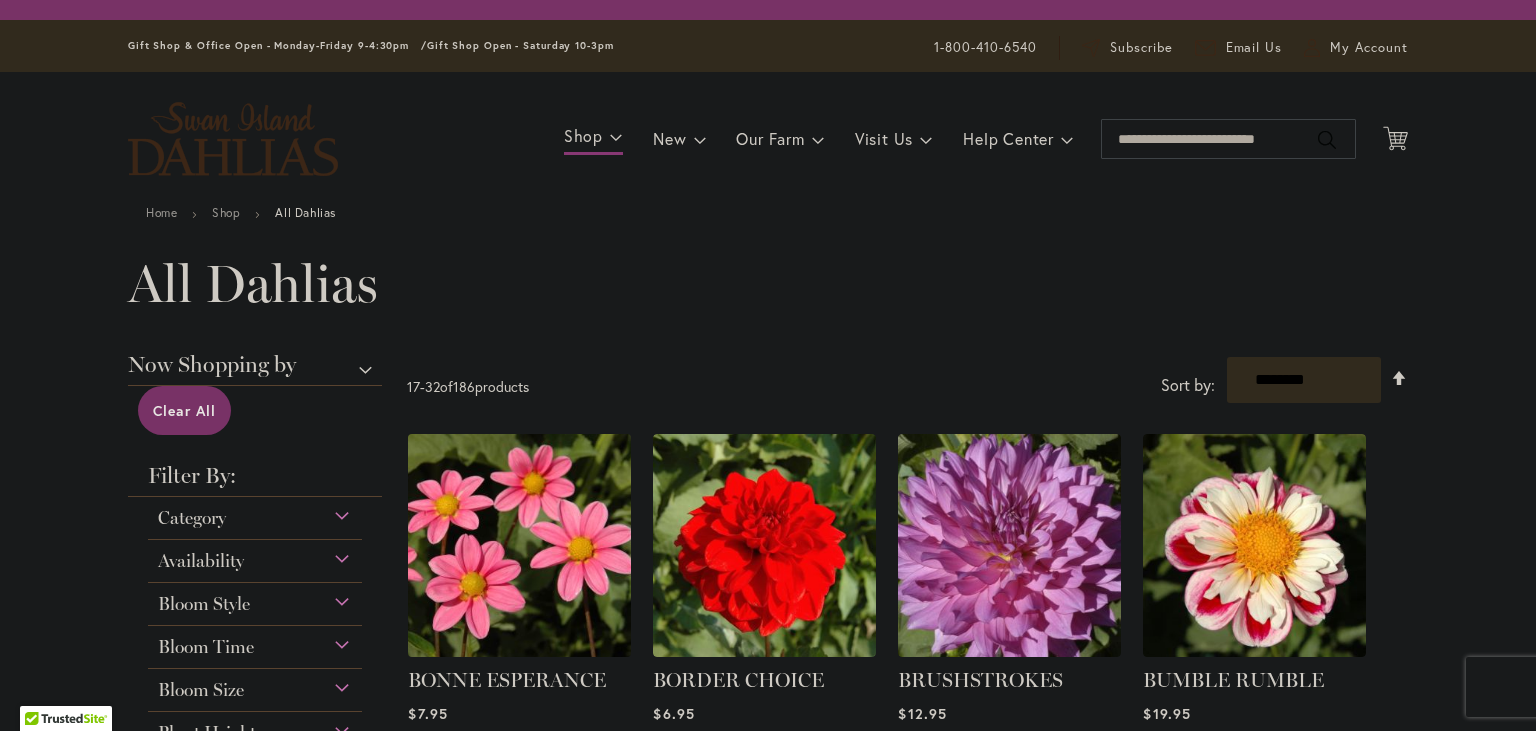 scroll, scrollTop: 0, scrollLeft: 0, axis: both 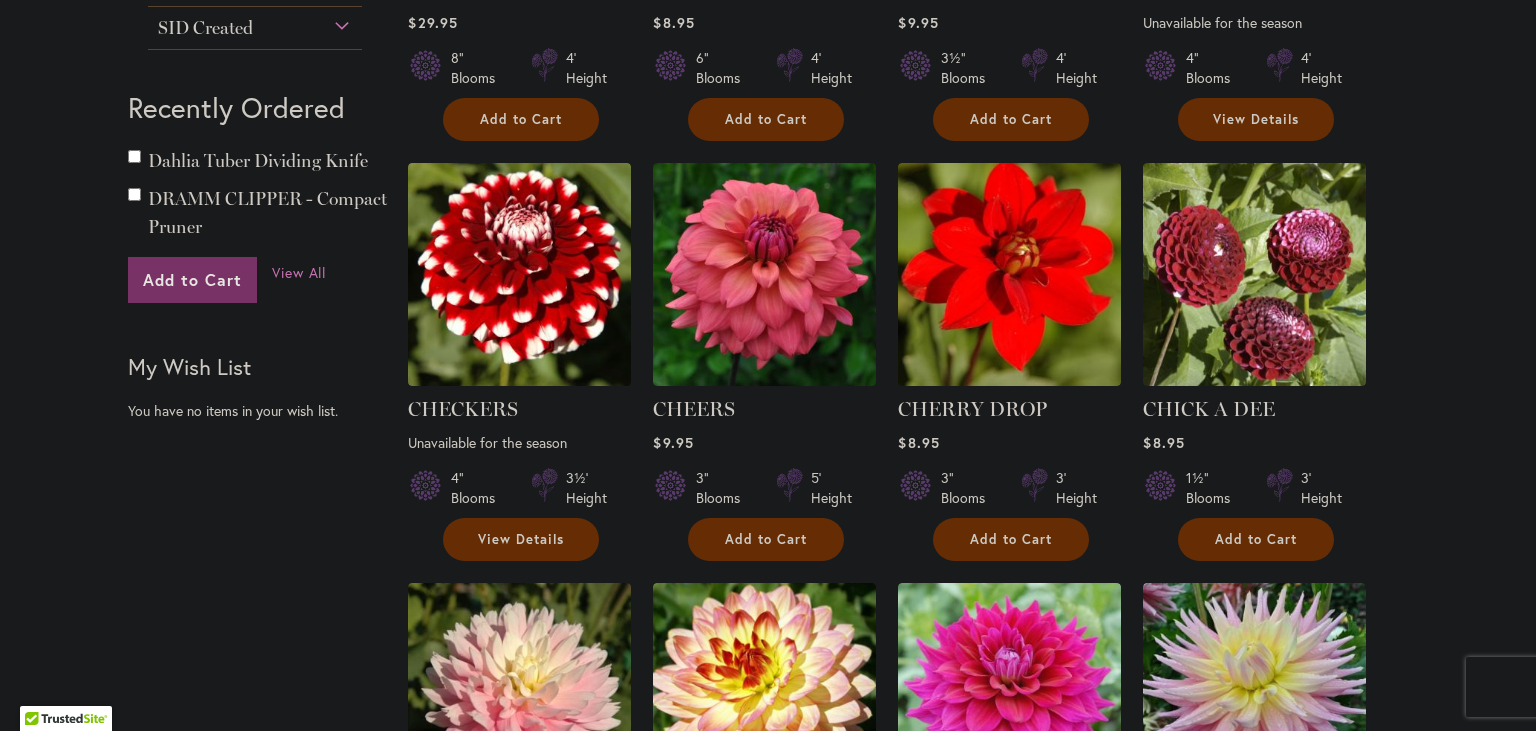 type on "**********" 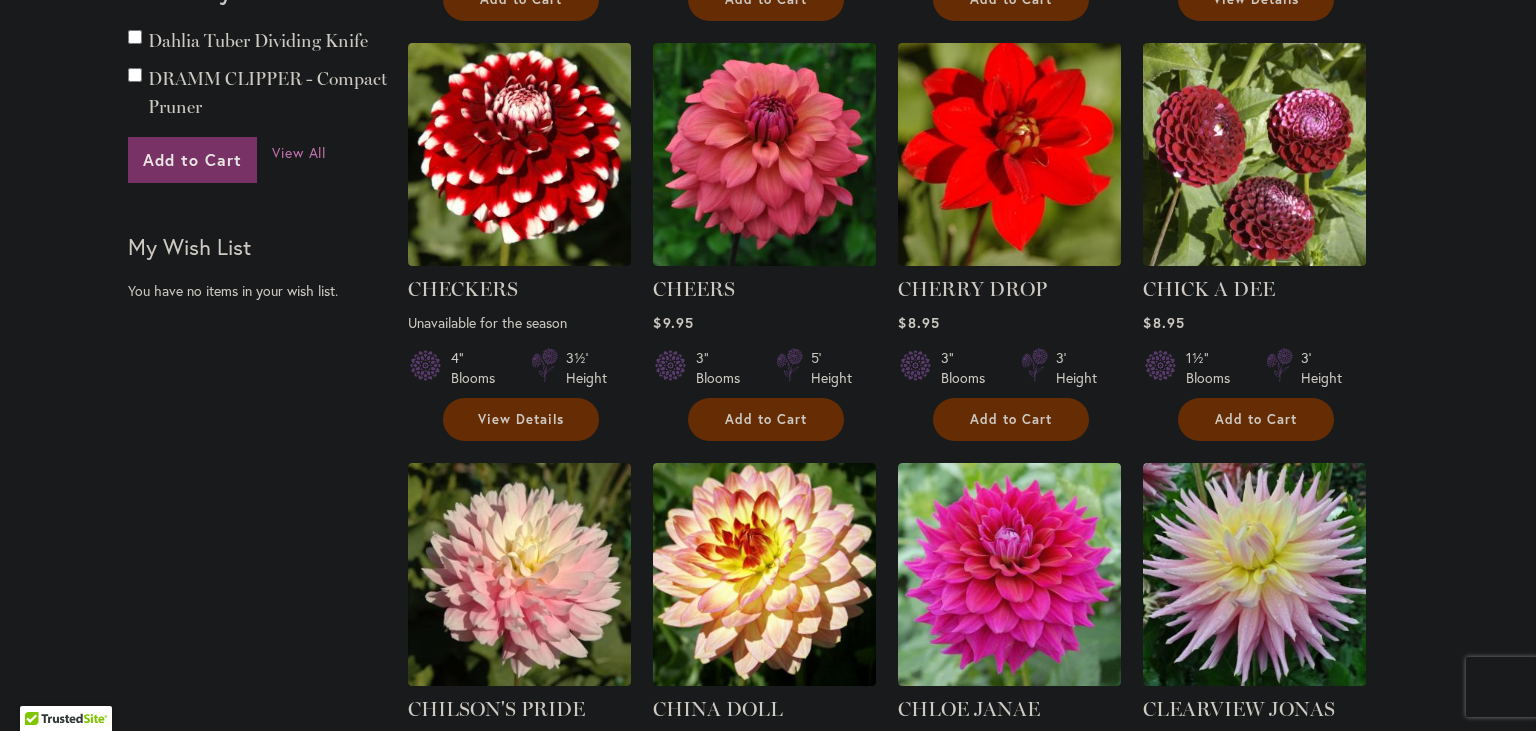 scroll, scrollTop: 1743, scrollLeft: 0, axis: vertical 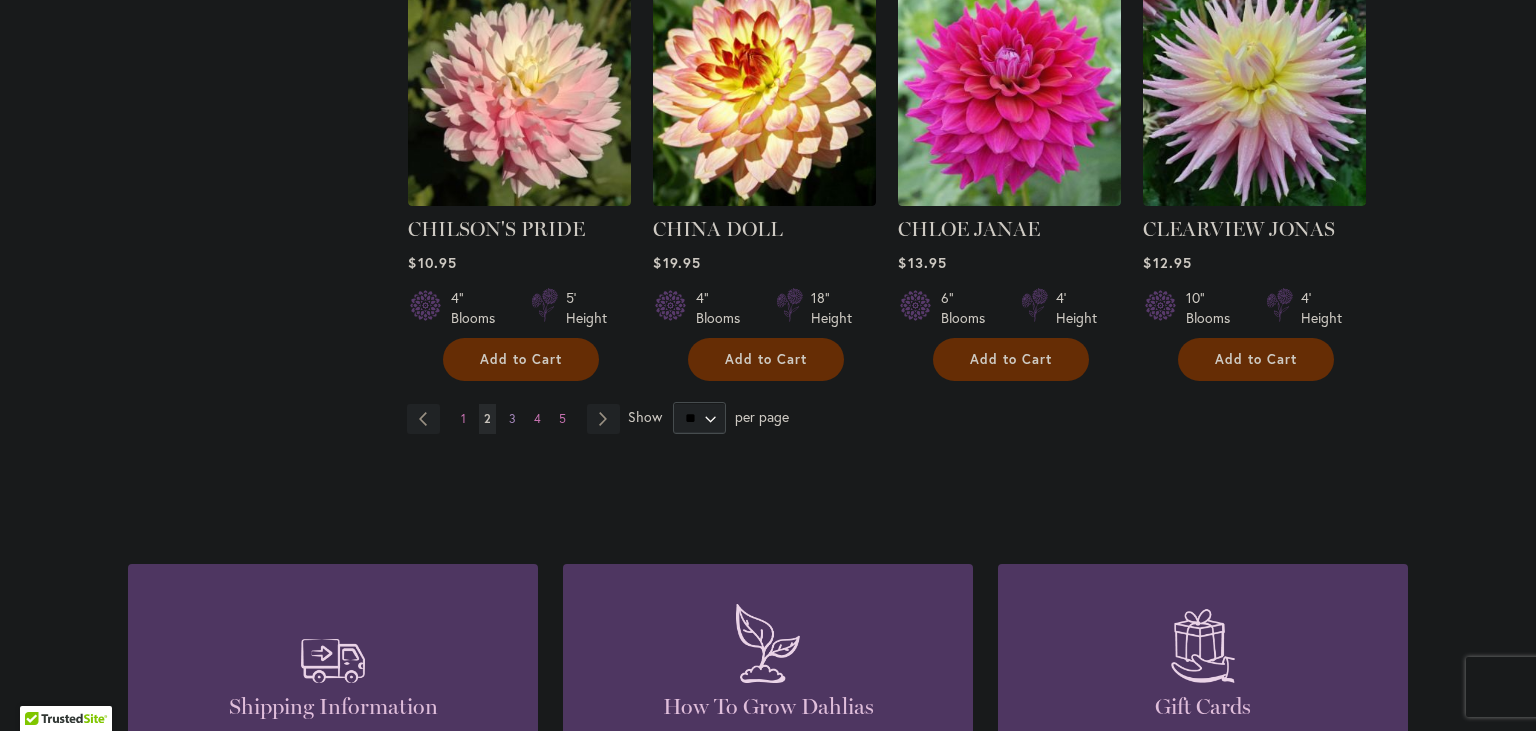 click on "3" at bounding box center (512, 418) 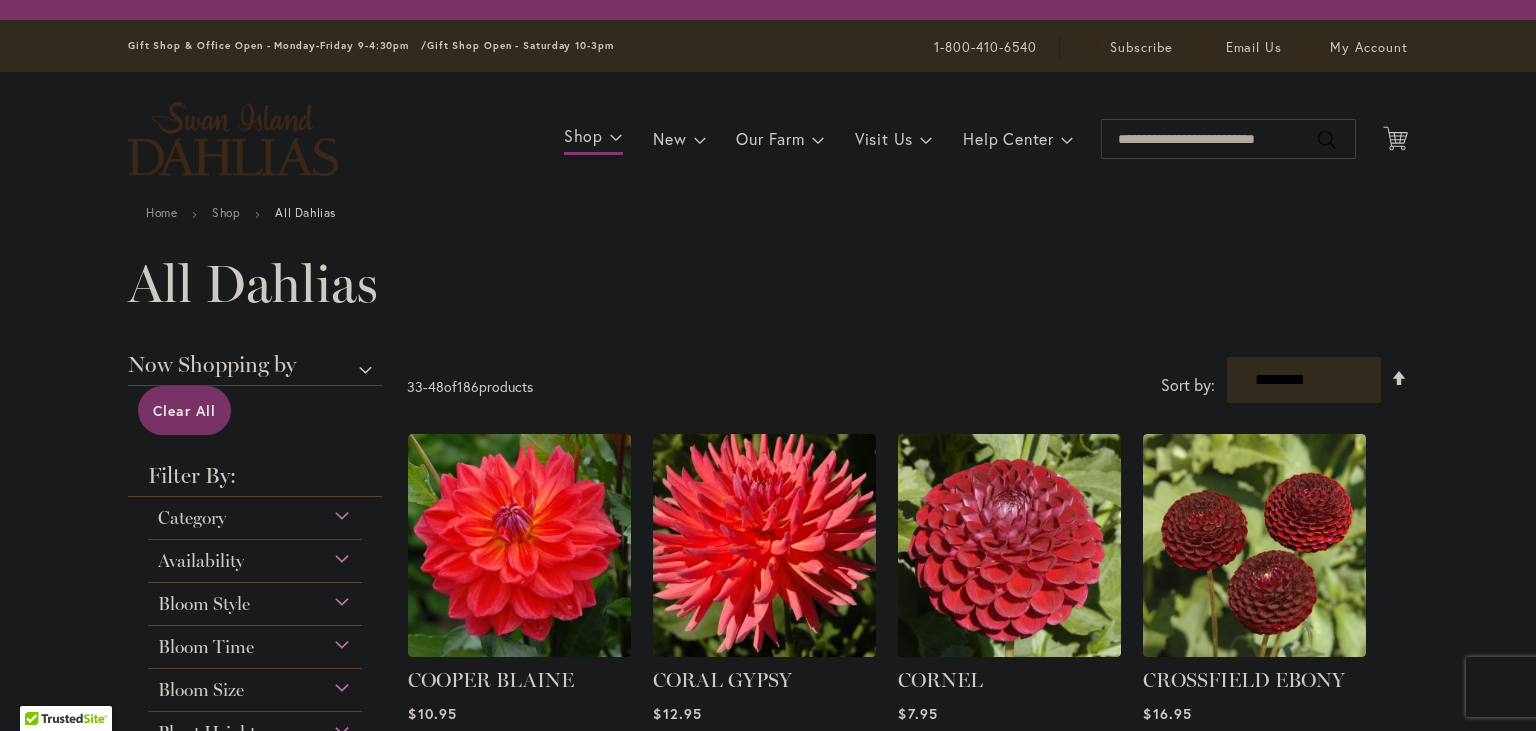 scroll, scrollTop: 0, scrollLeft: 0, axis: both 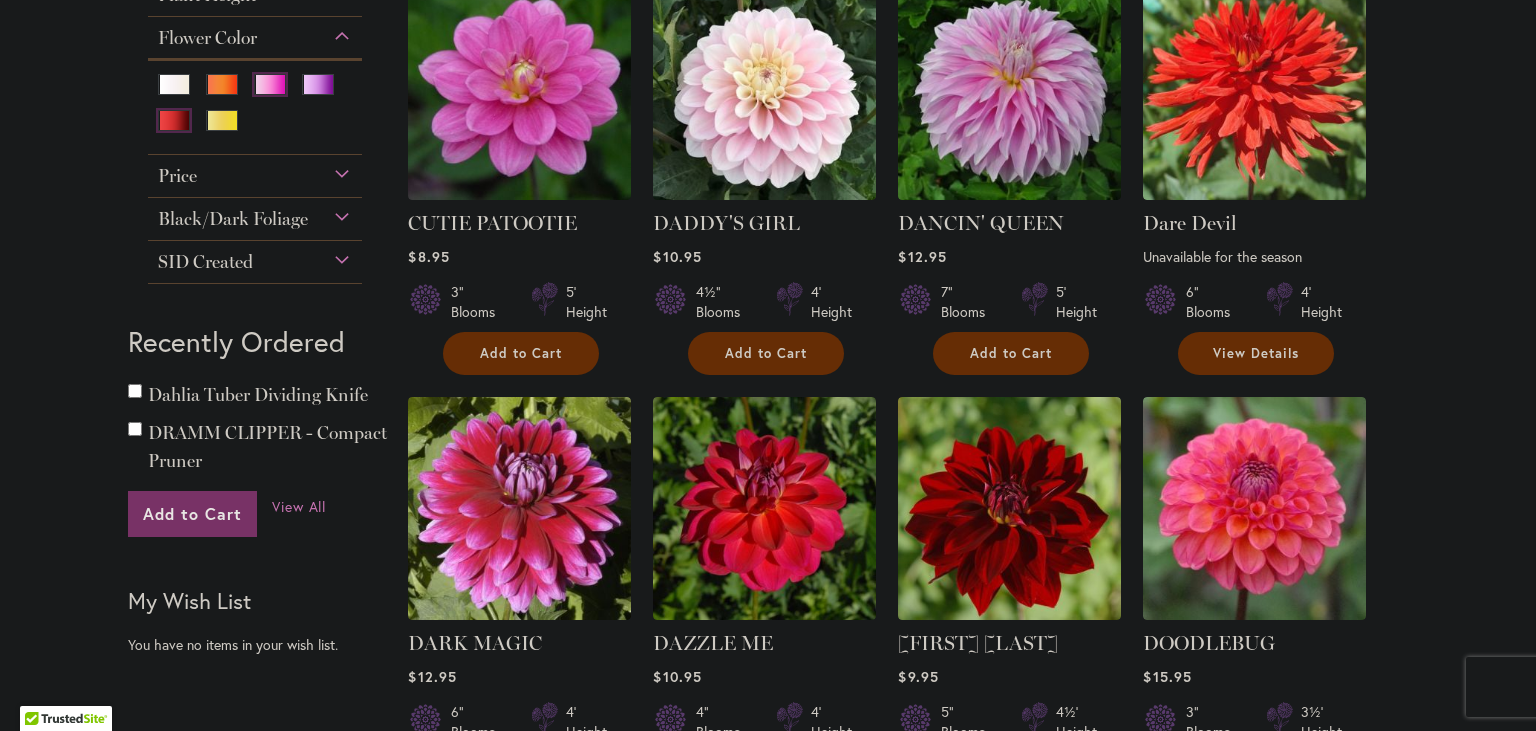 type on "**********" 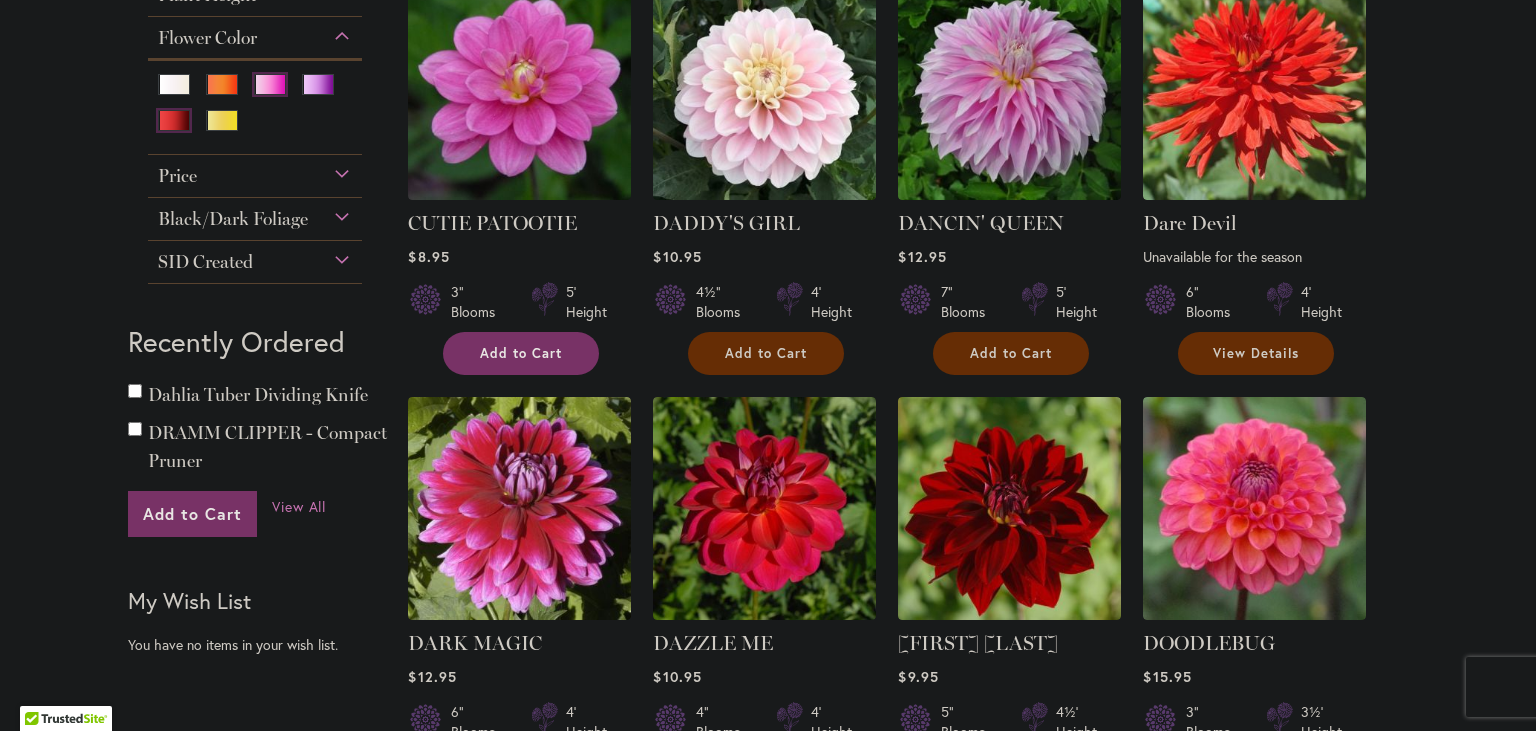 click on "Add to Cart" at bounding box center [521, 353] 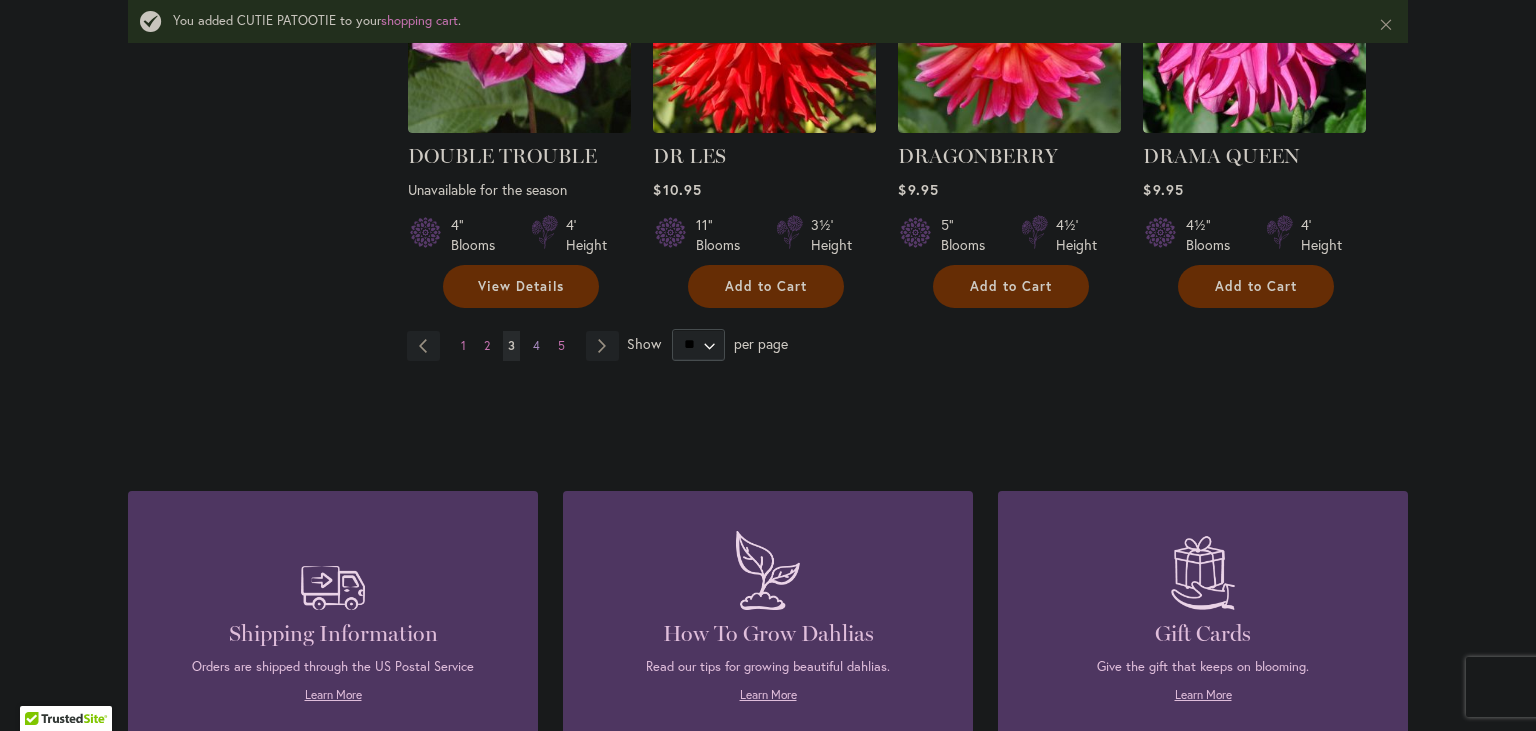 scroll, scrollTop: 1929, scrollLeft: 0, axis: vertical 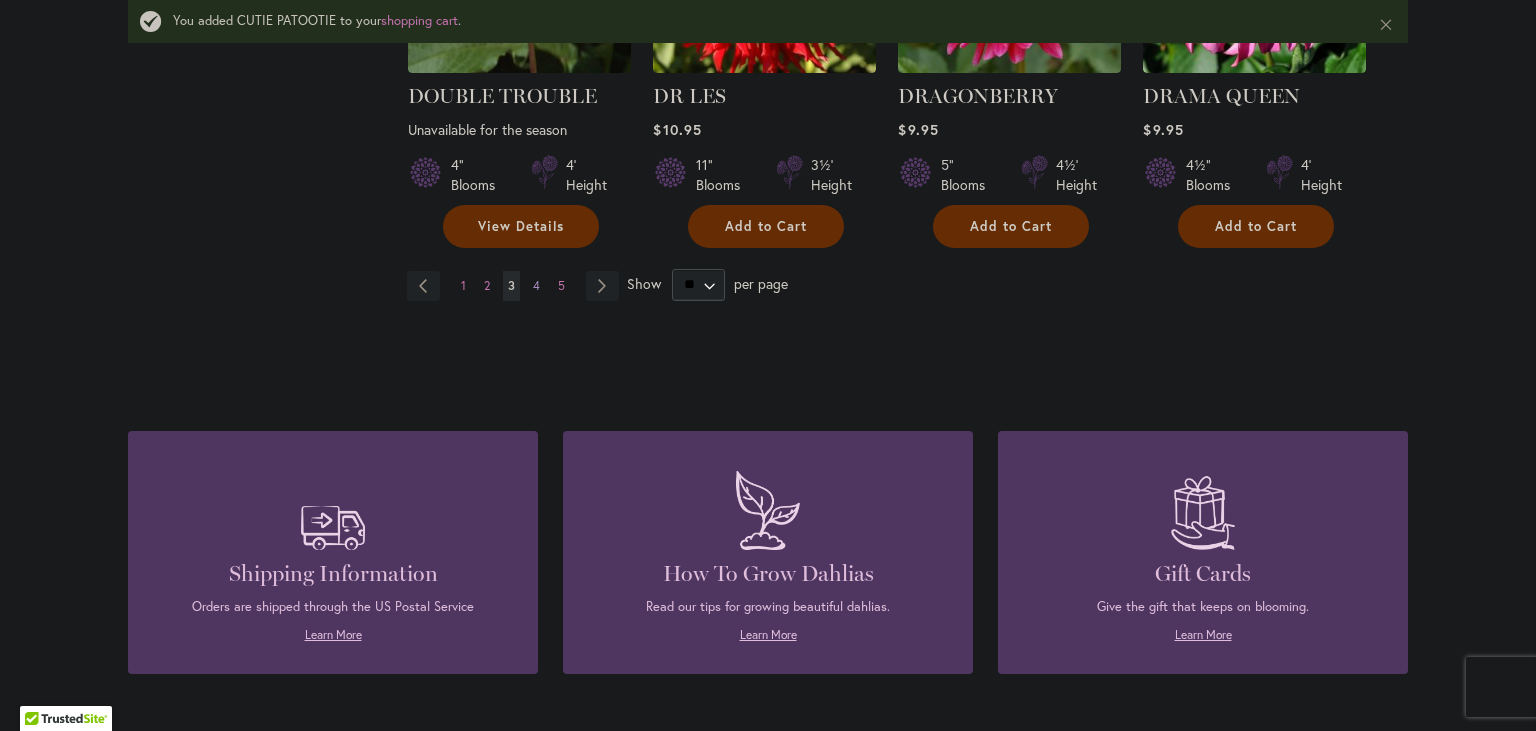 click on "4" at bounding box center (536, 285) 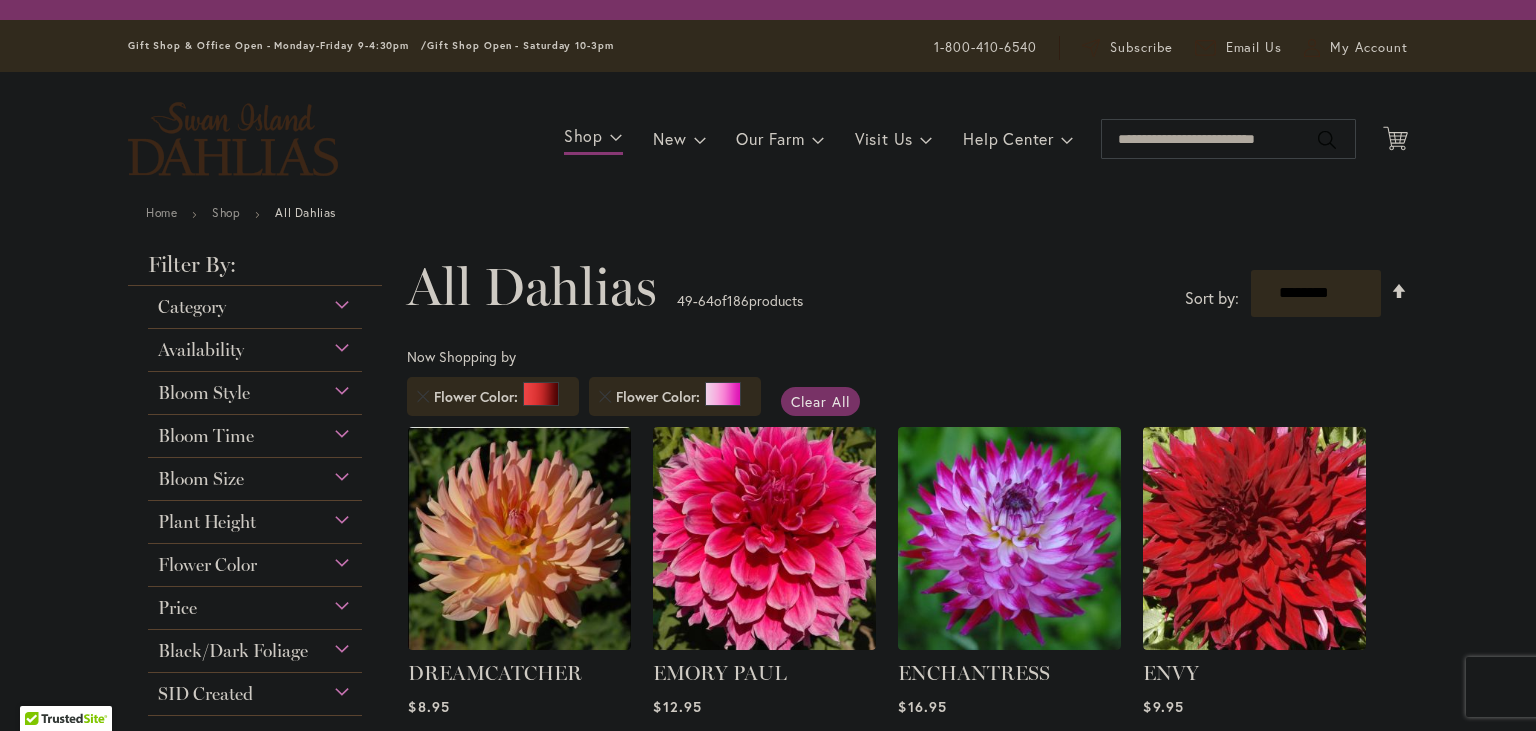 scroll, scrollTop: 0, scrollLeft: 0, axis: both 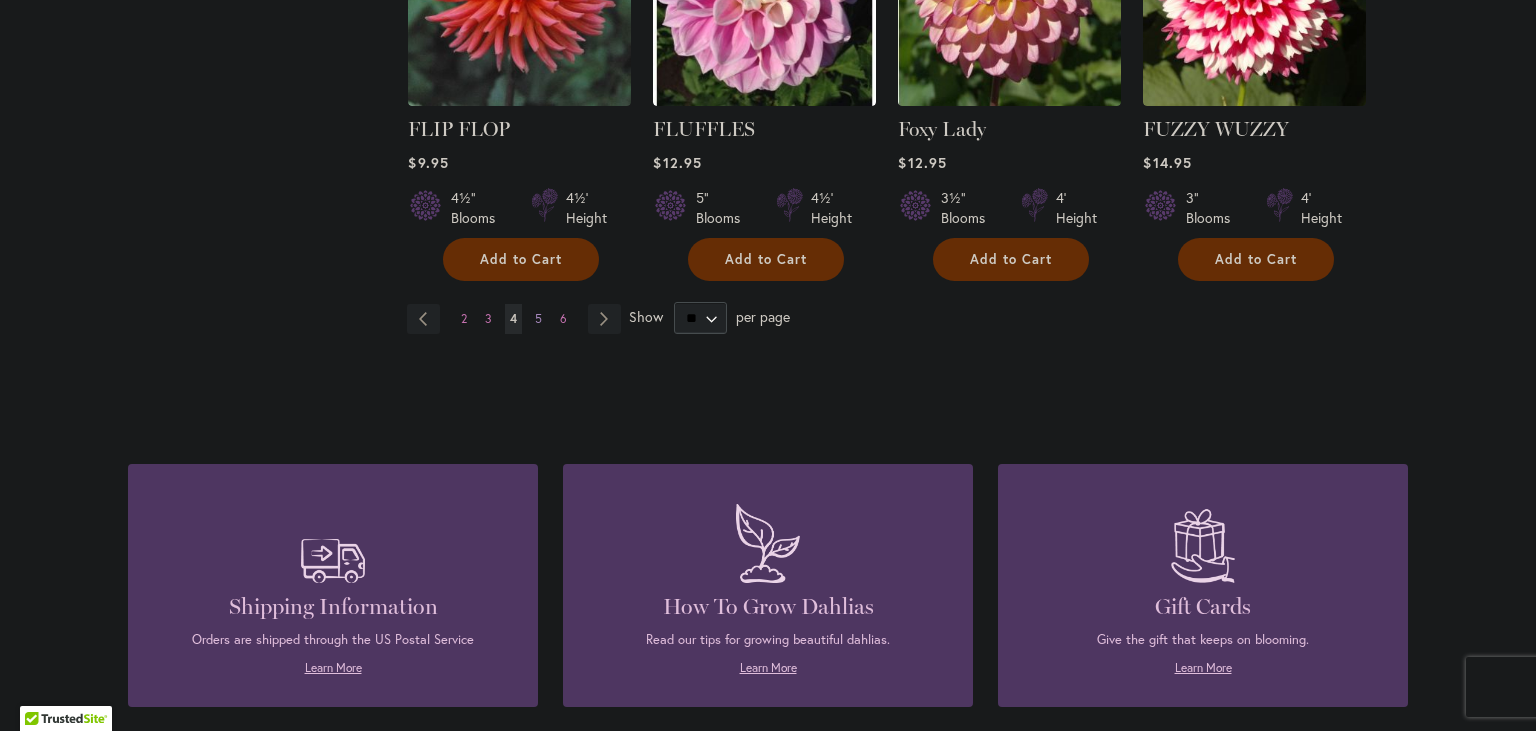 click on "Page
5" at bounding box center [538, 319] 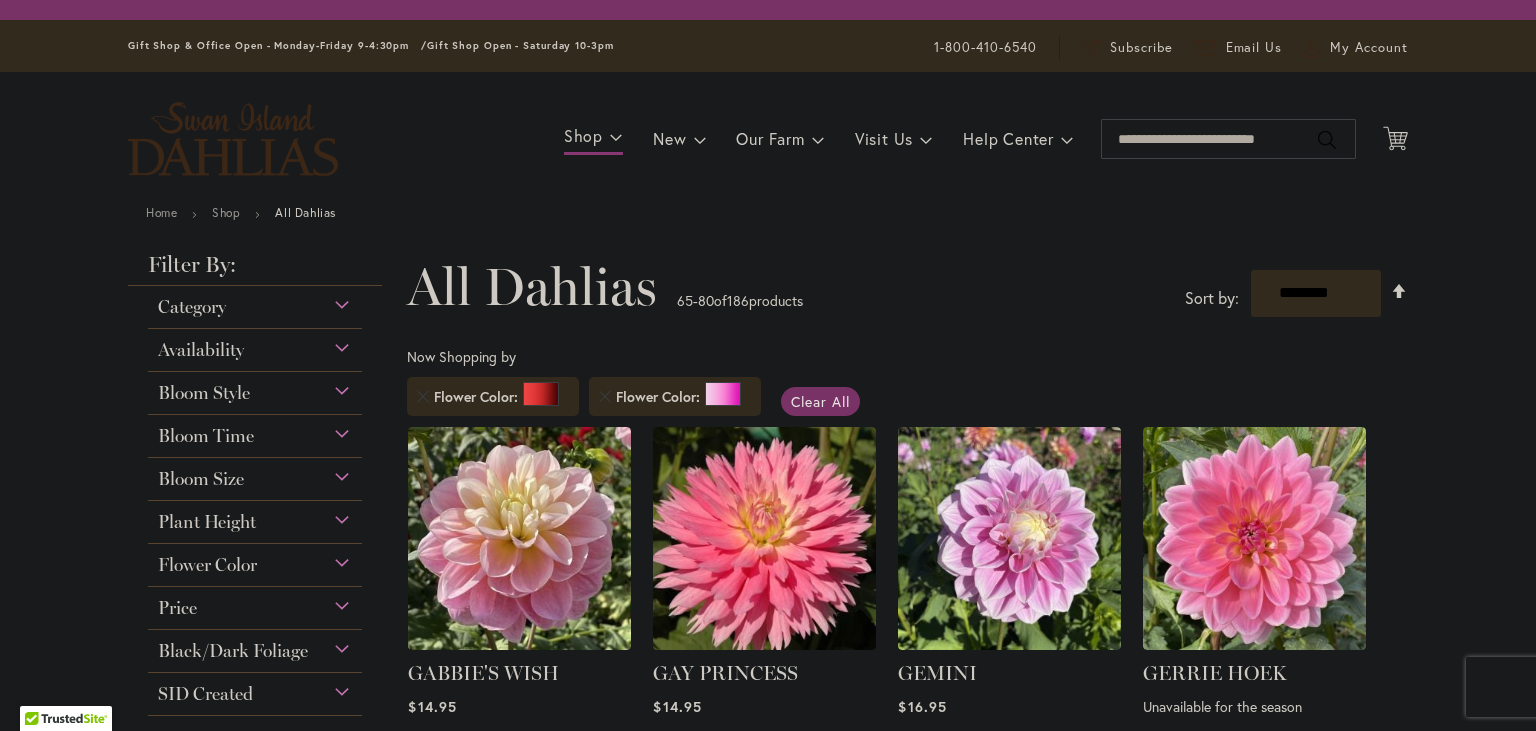 scroll, scrollTop: 0, scrollLeft: 0, axis: both 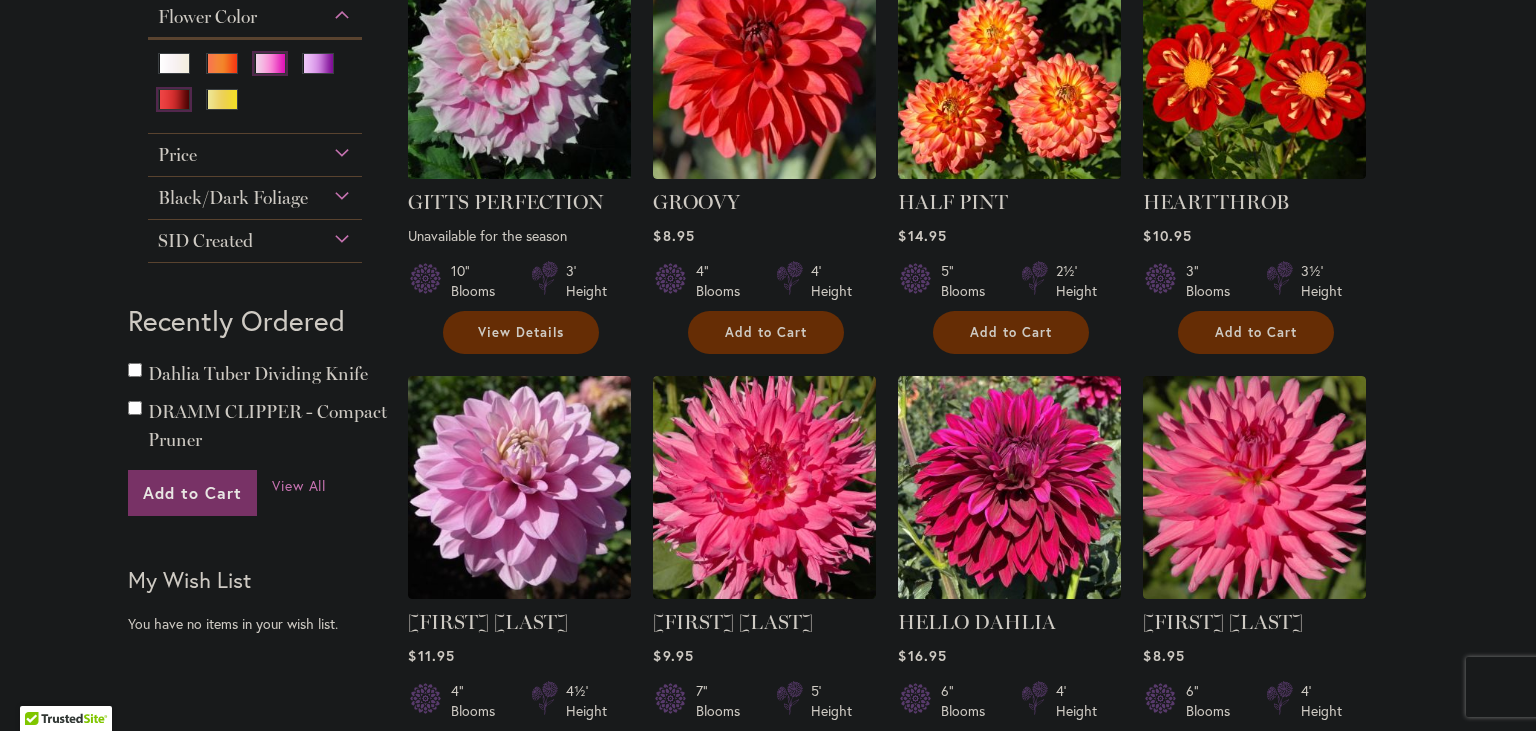 type on "**********" 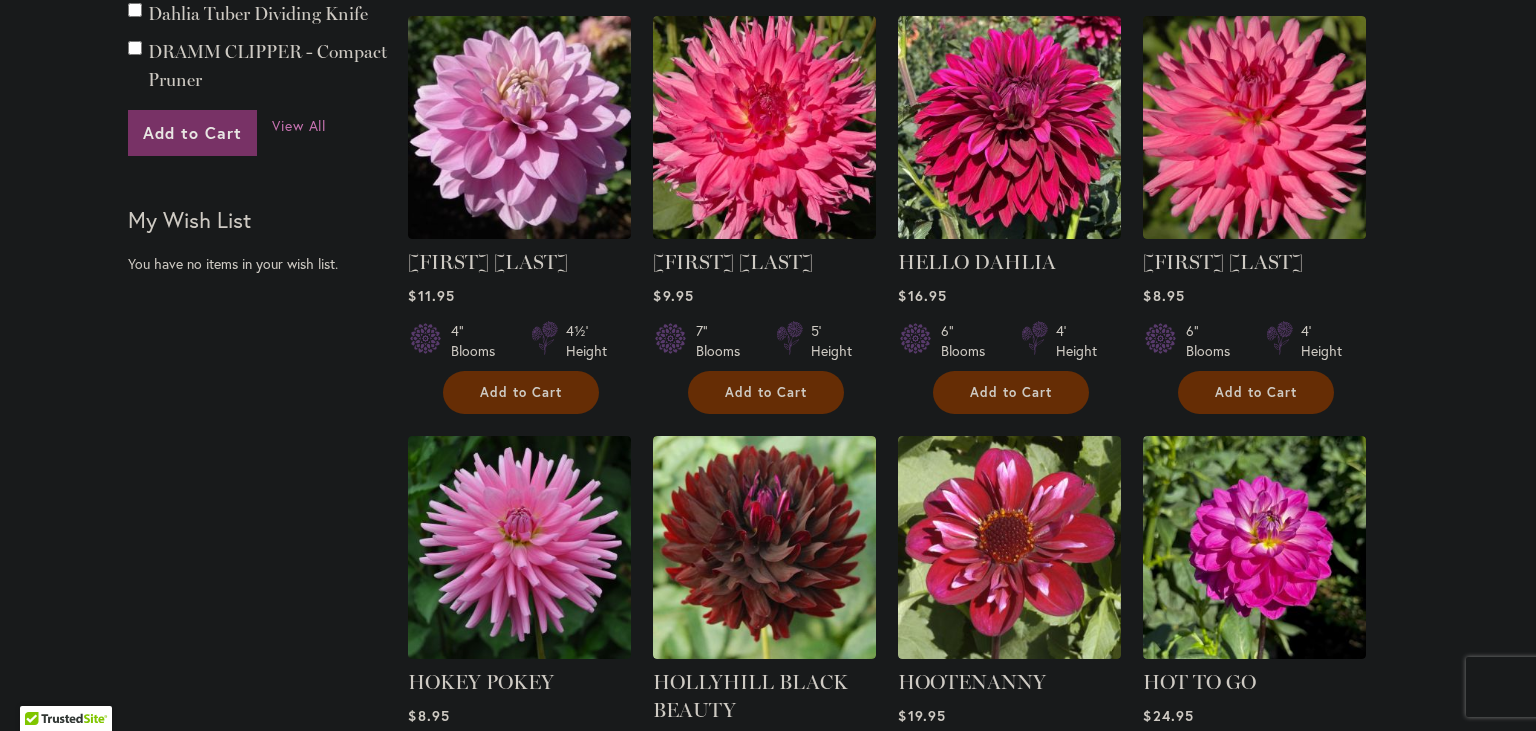 scroll, scrollTop: 2010, scrollLeft: 0, axis: vertical 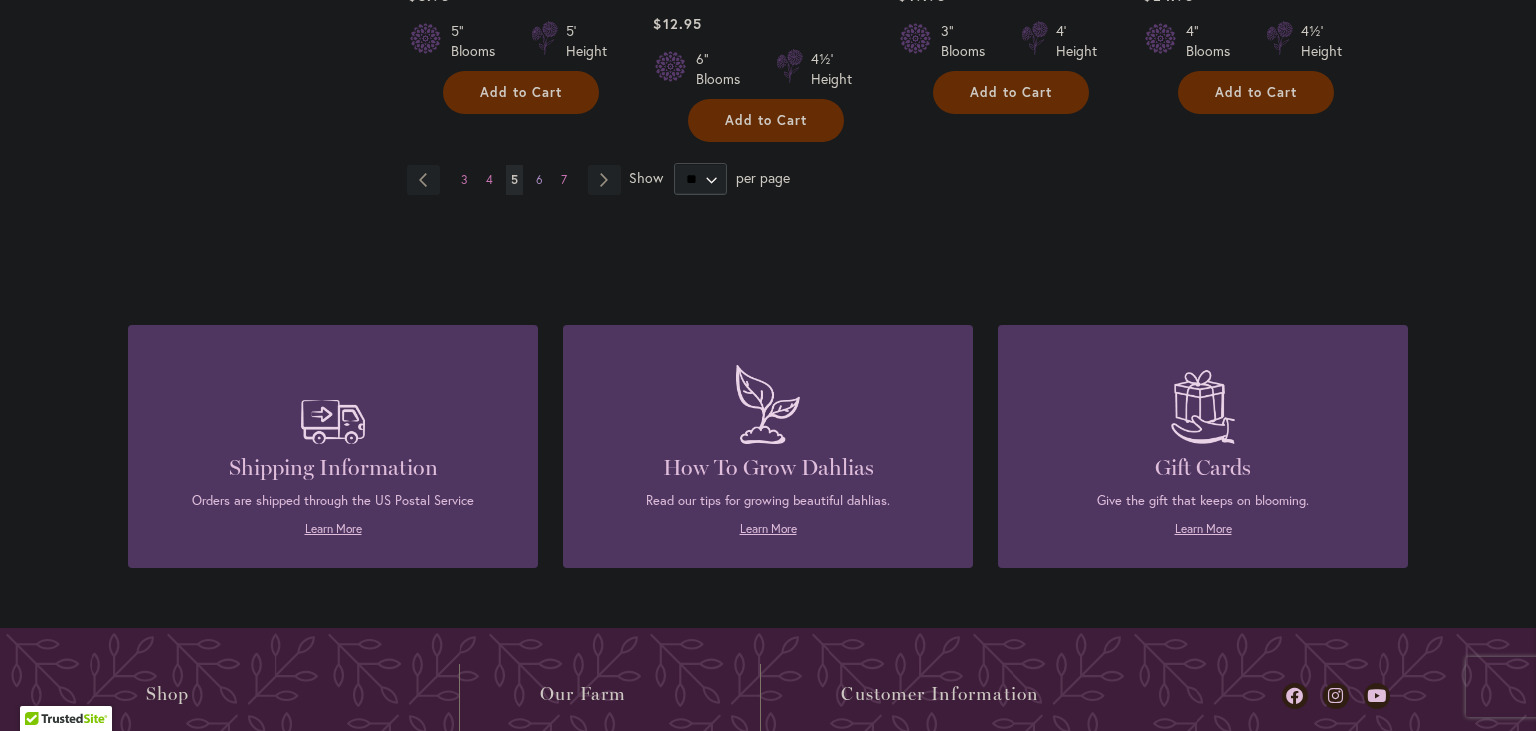 click on "6" at bounding box center (539, 179) 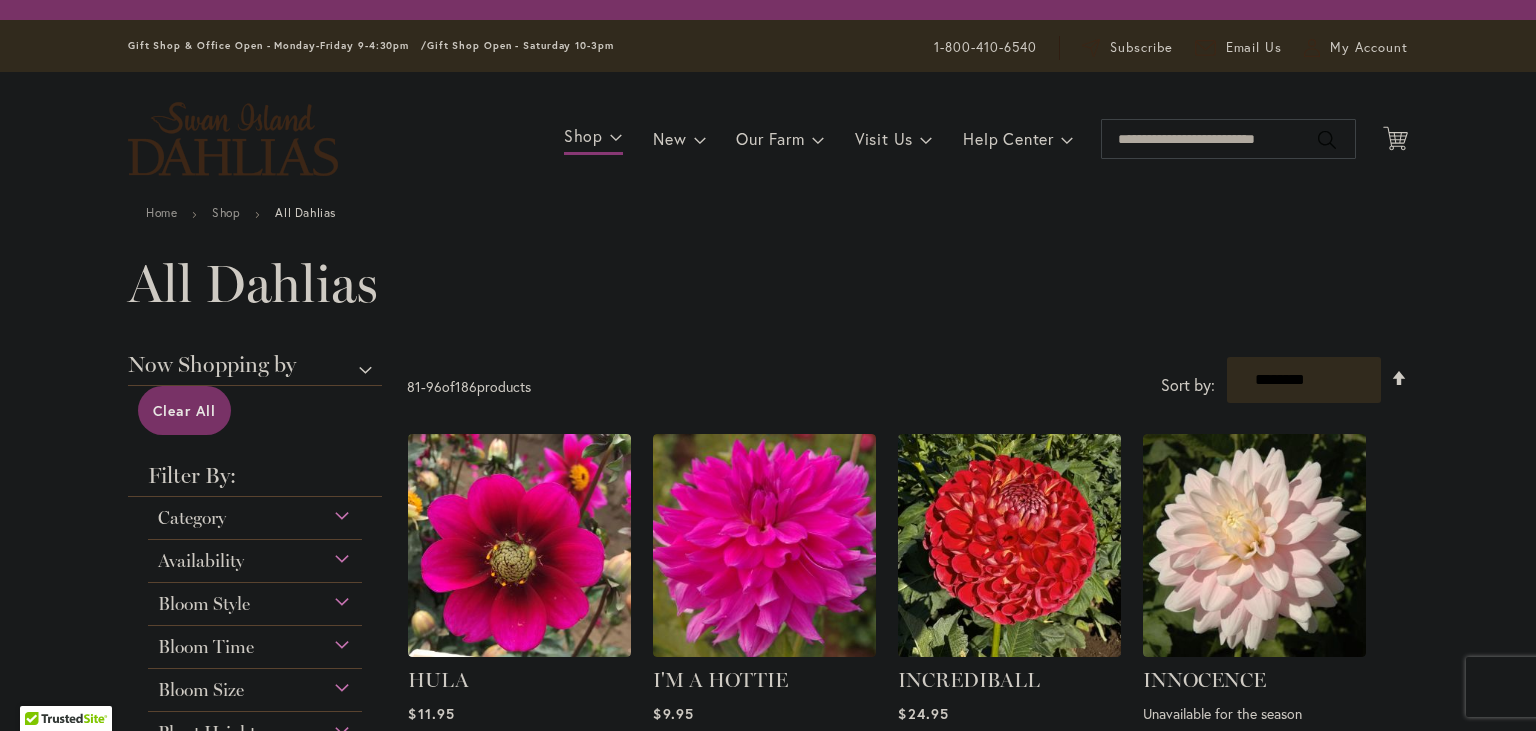 scroll, scrollTop: 0, scrollLeft: 0, axis: both 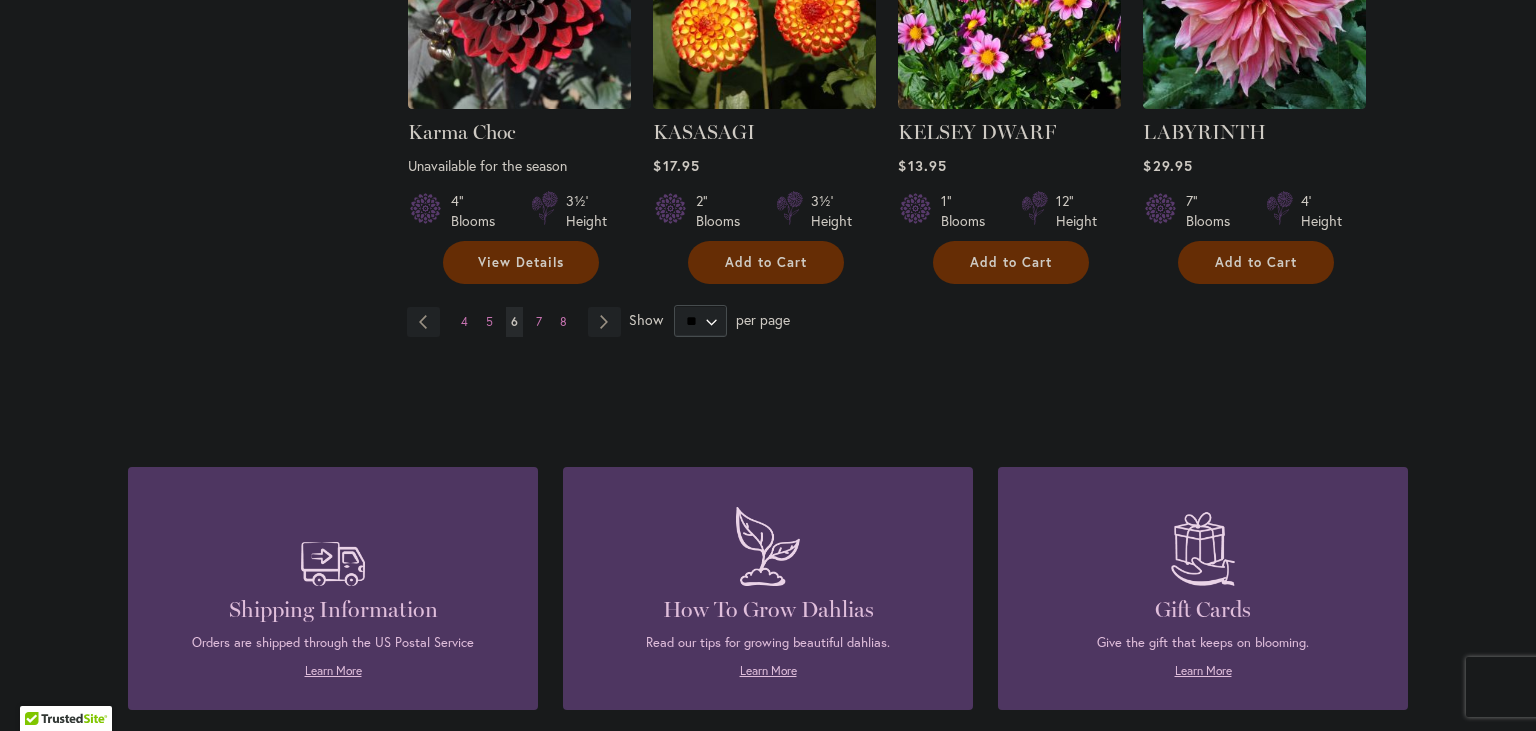 click on "Page
Previous
Page
4
Page
5
You're currently reading page
6
Page
7 Page 8 Page Next" at bounding box center (518, 322) 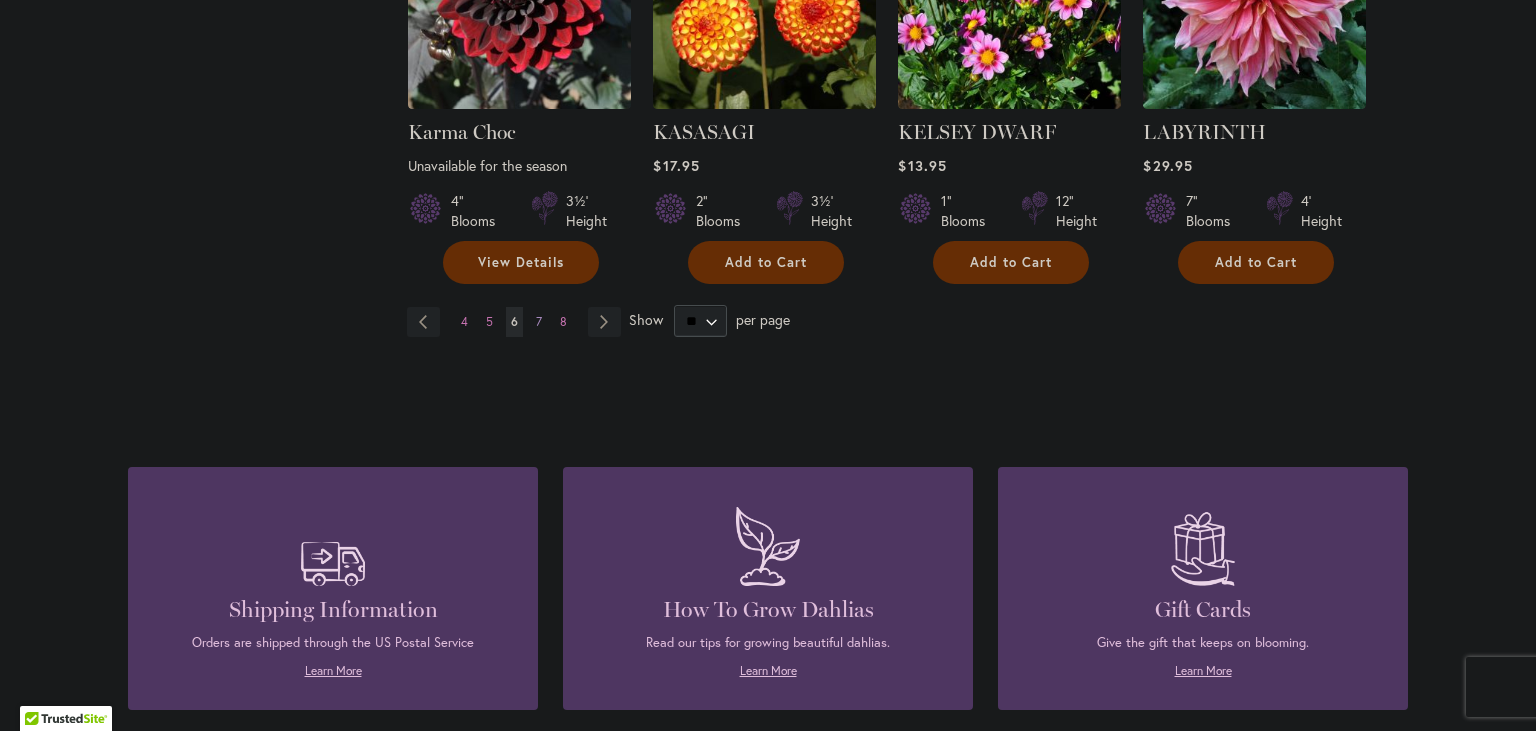 click on "Page
7" at bounding box center (539, 322) 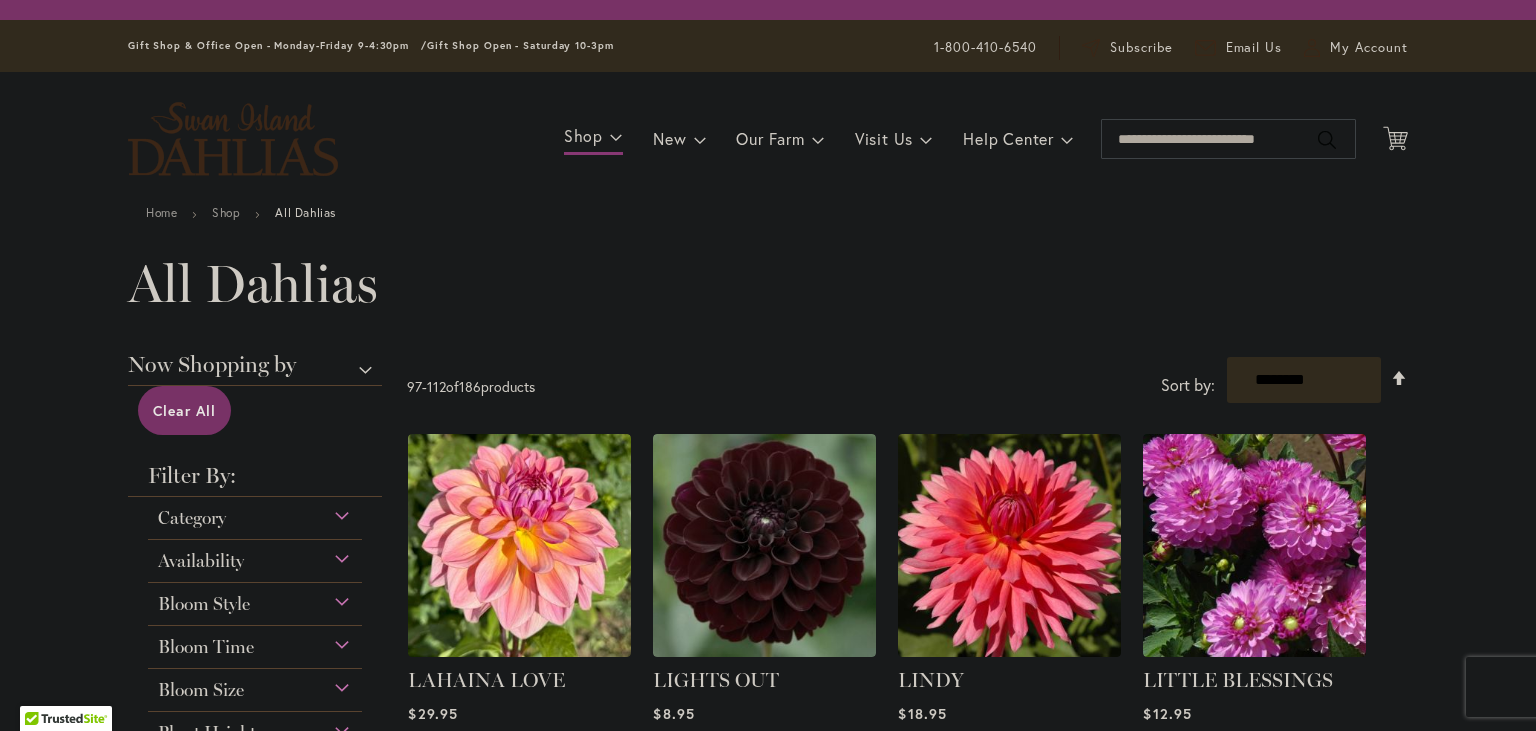 scroll, scrollTop: 0, scrollLeft: 0, axis: both 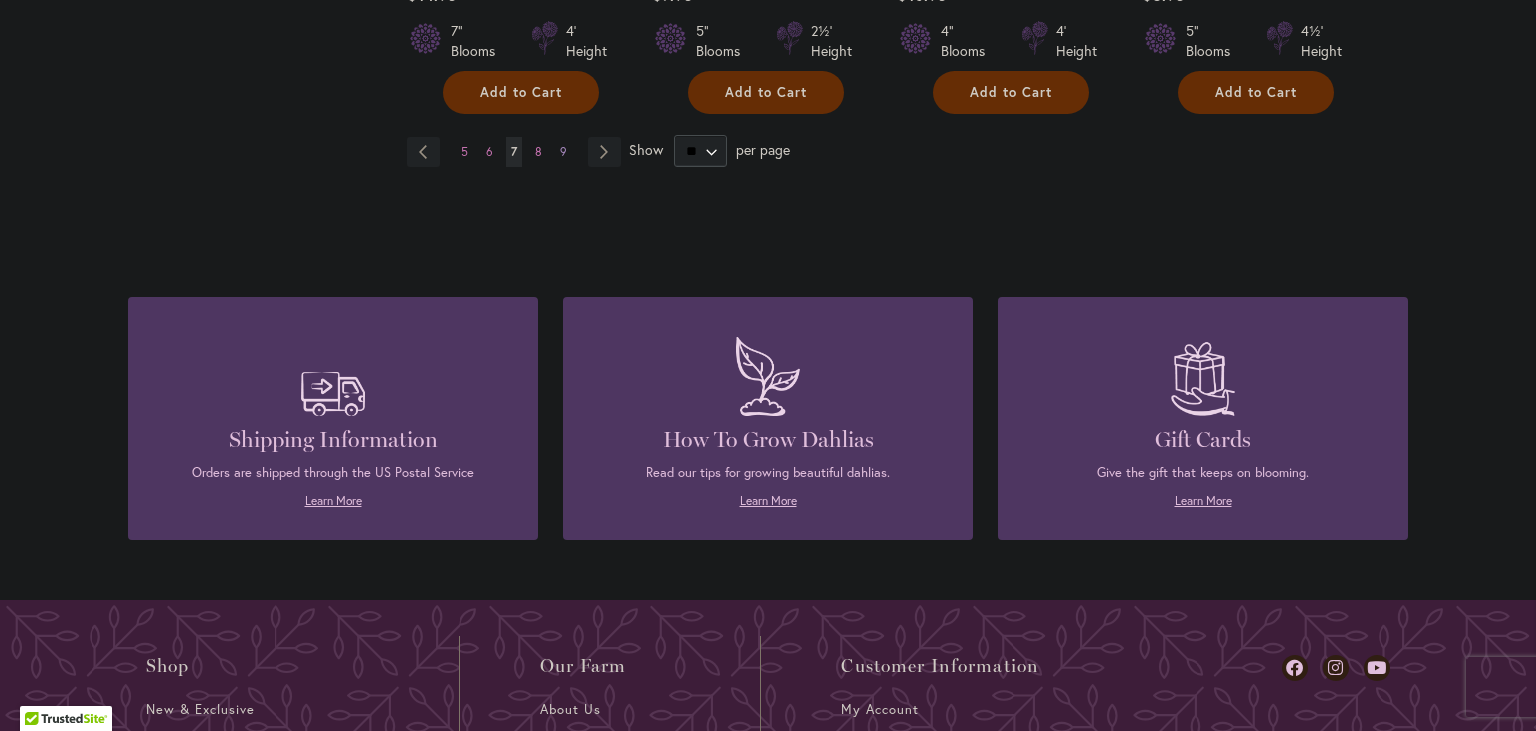 click on "Page
9" at bounding box center [563, 152] 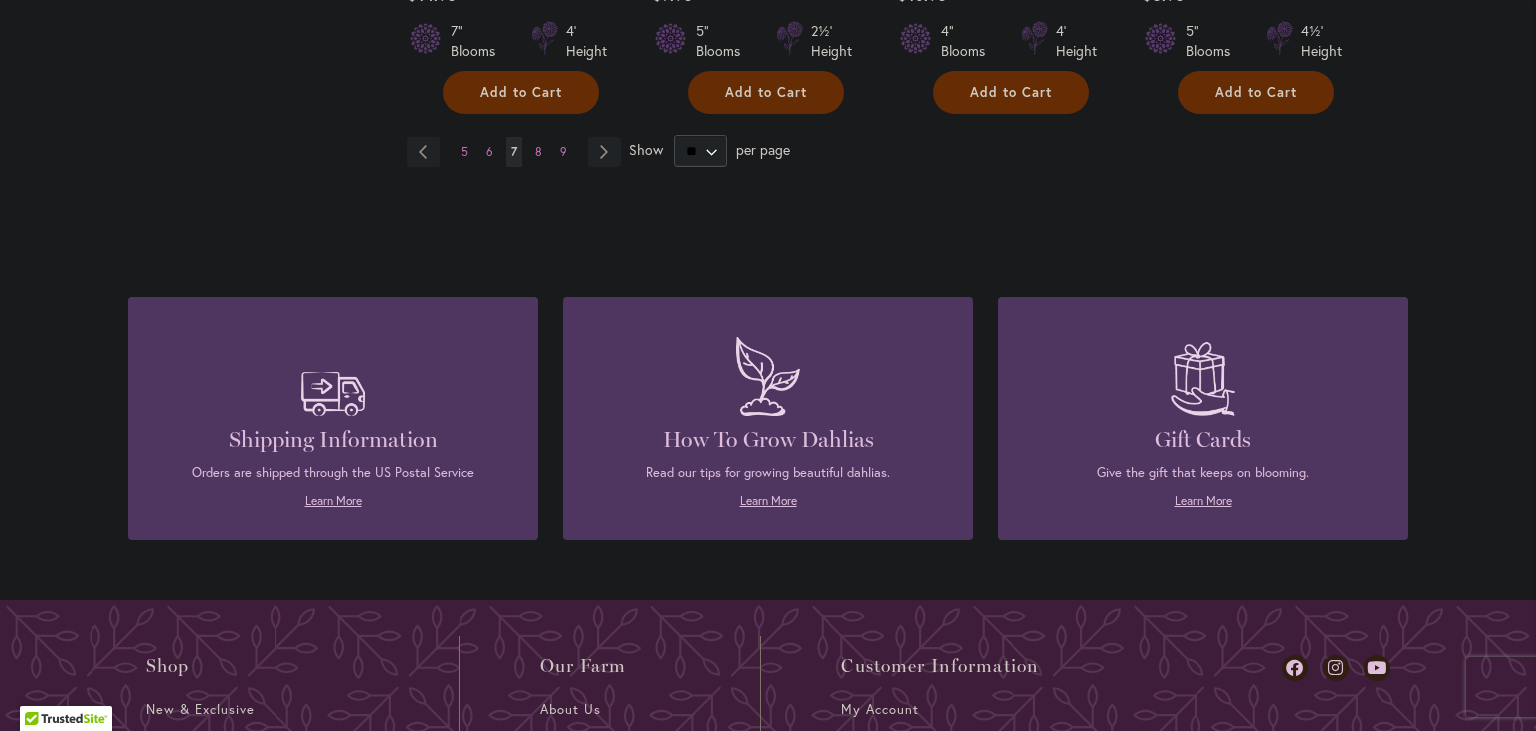 scroll, scrollTop: 1290, scrollLeft: 0, axis: vertical 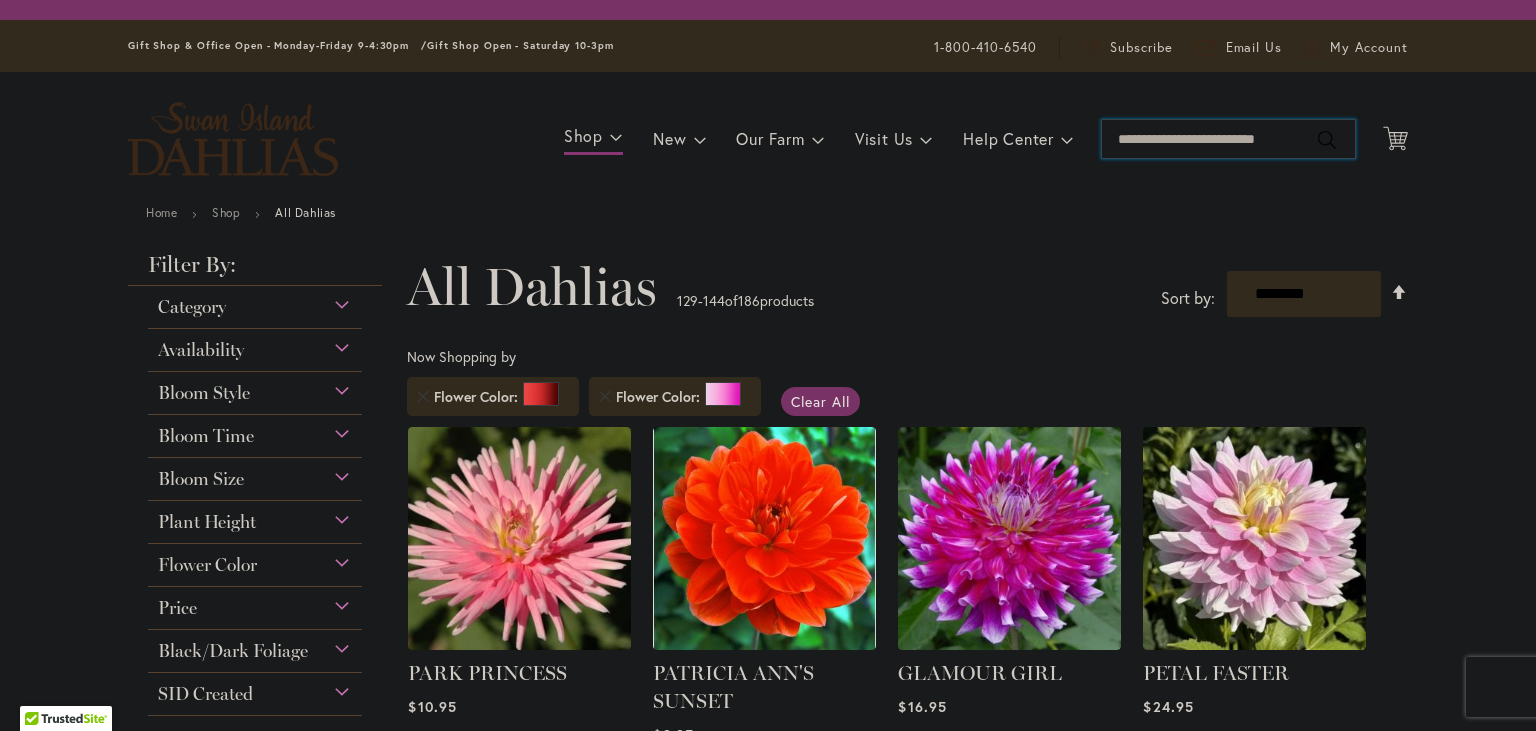 click on "Search" at bounding box center [1228, 139] 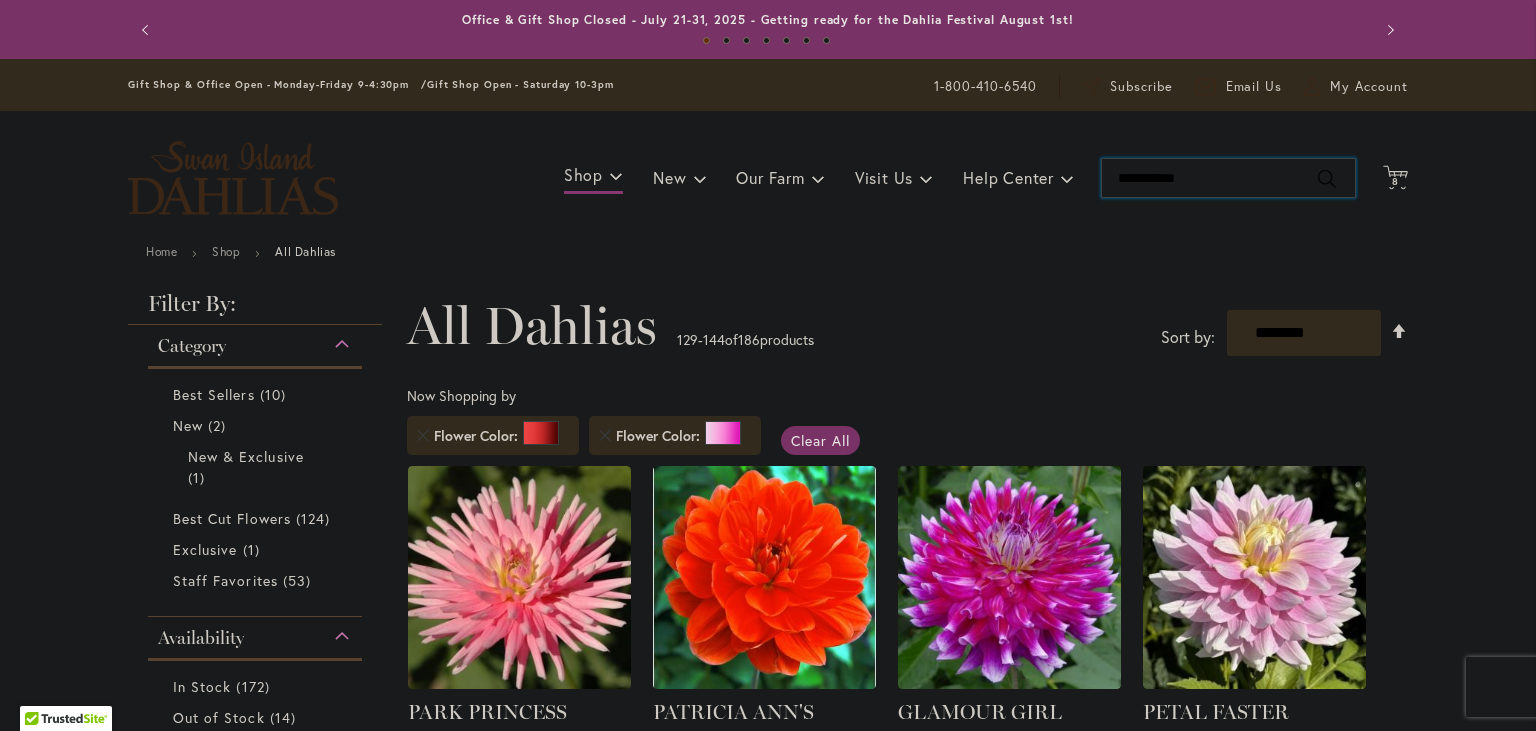 type on "**********" 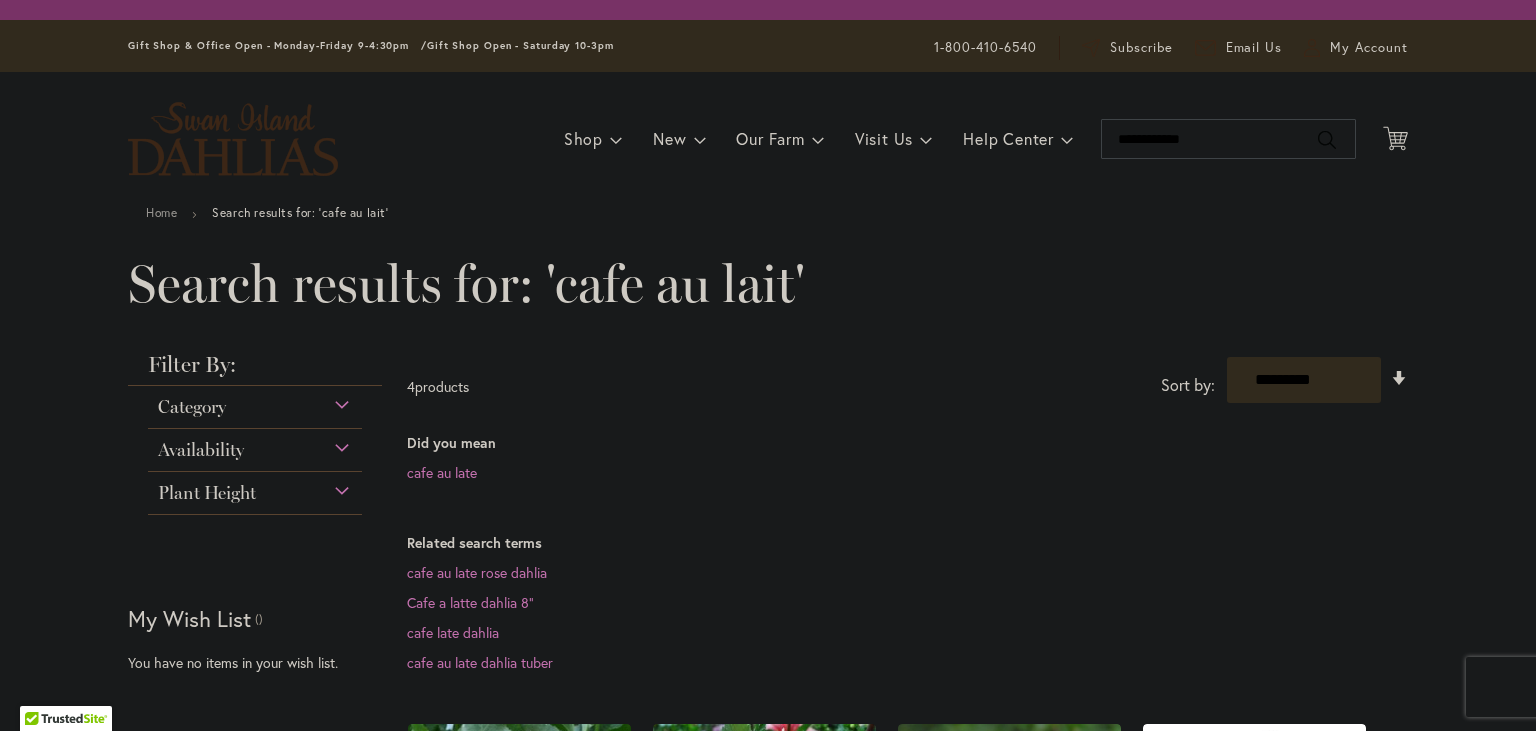 scroll, scrollTop: 0, scrollLeft: 0, axis: both 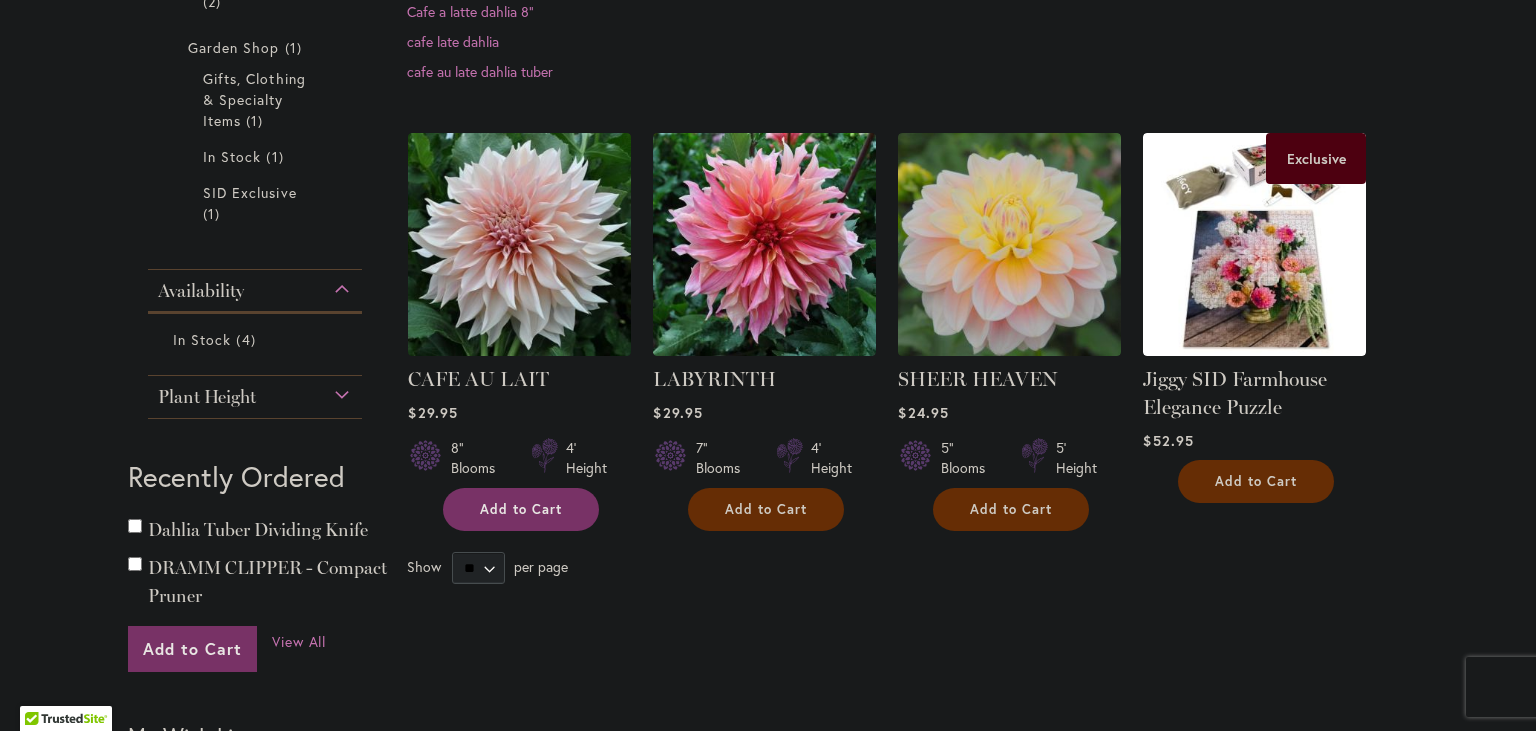 click on "Add to Cart" at bounding box center (521, 509) 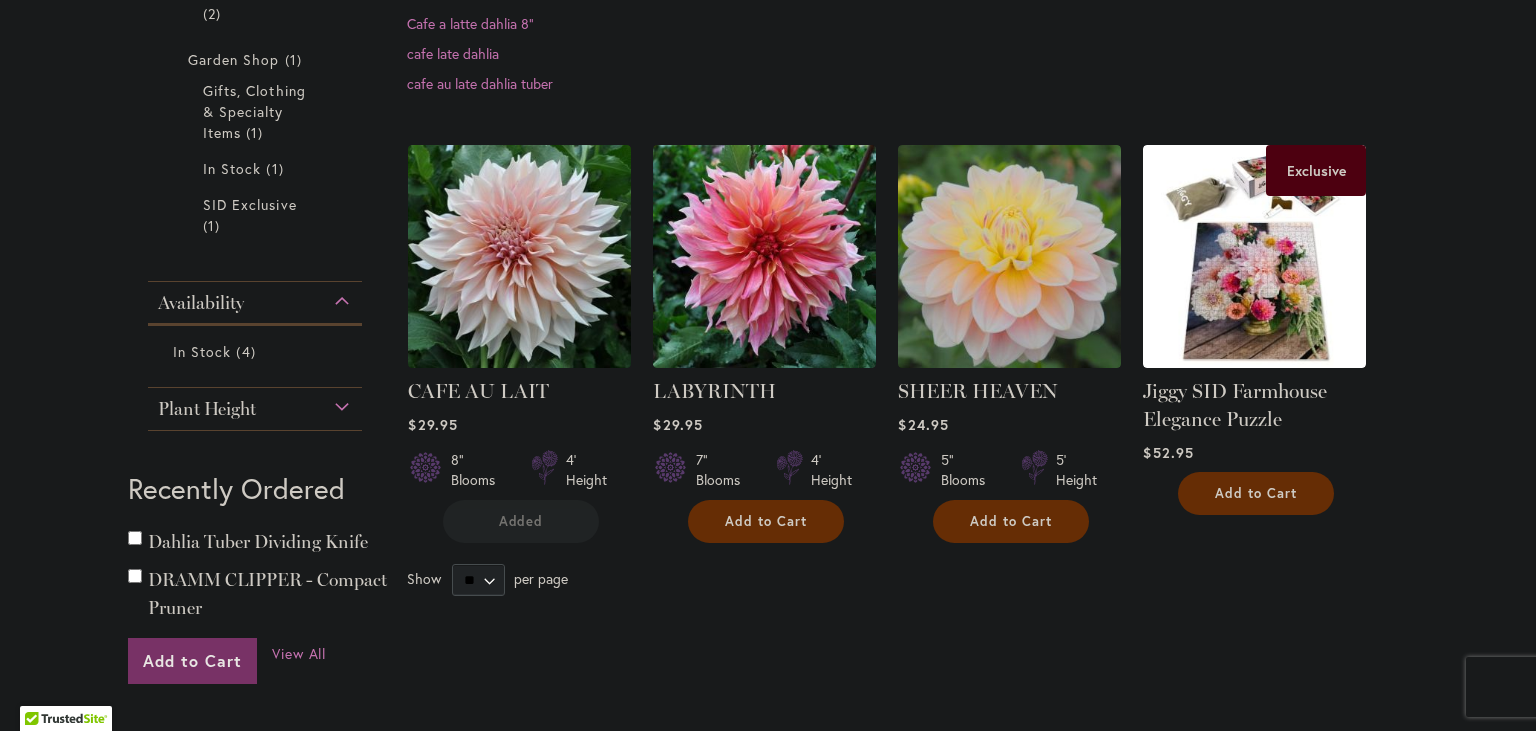 scroll, scrollTop: 0, scrollLeft: 0, axis: both 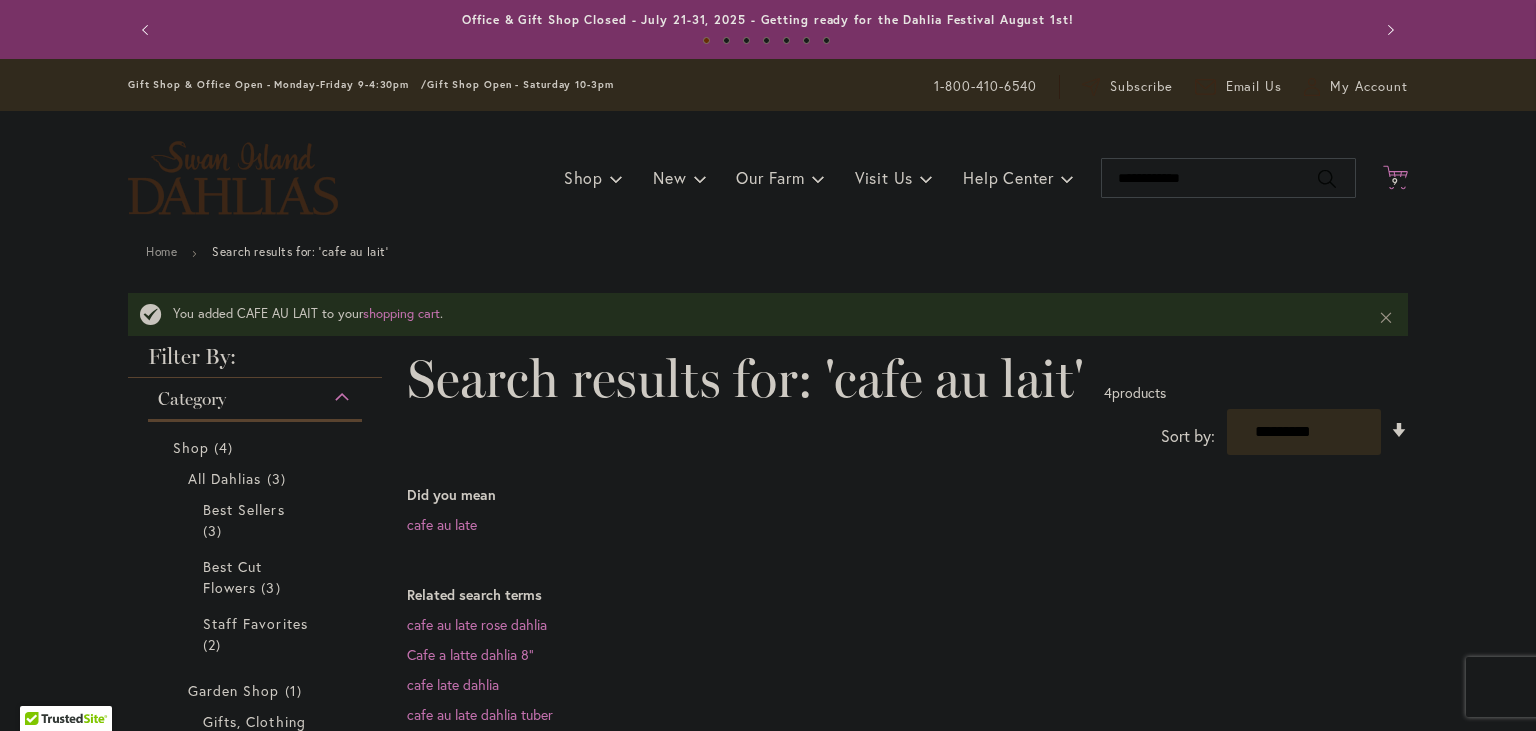 click on "Cart
.cls-1 {
fill: #231f20;
}" 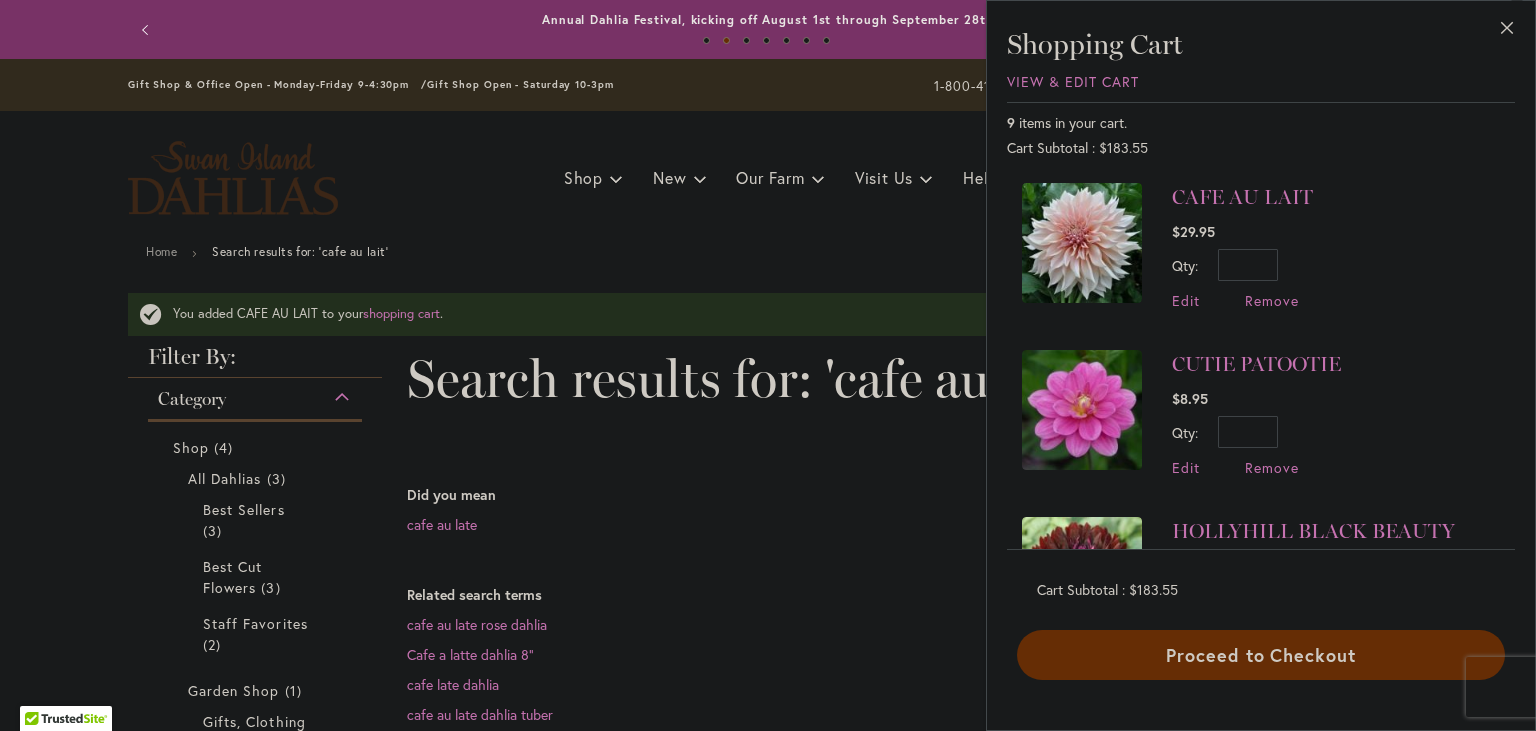 click on "Proceed to Checkout" at bounding box center [1261, 655] 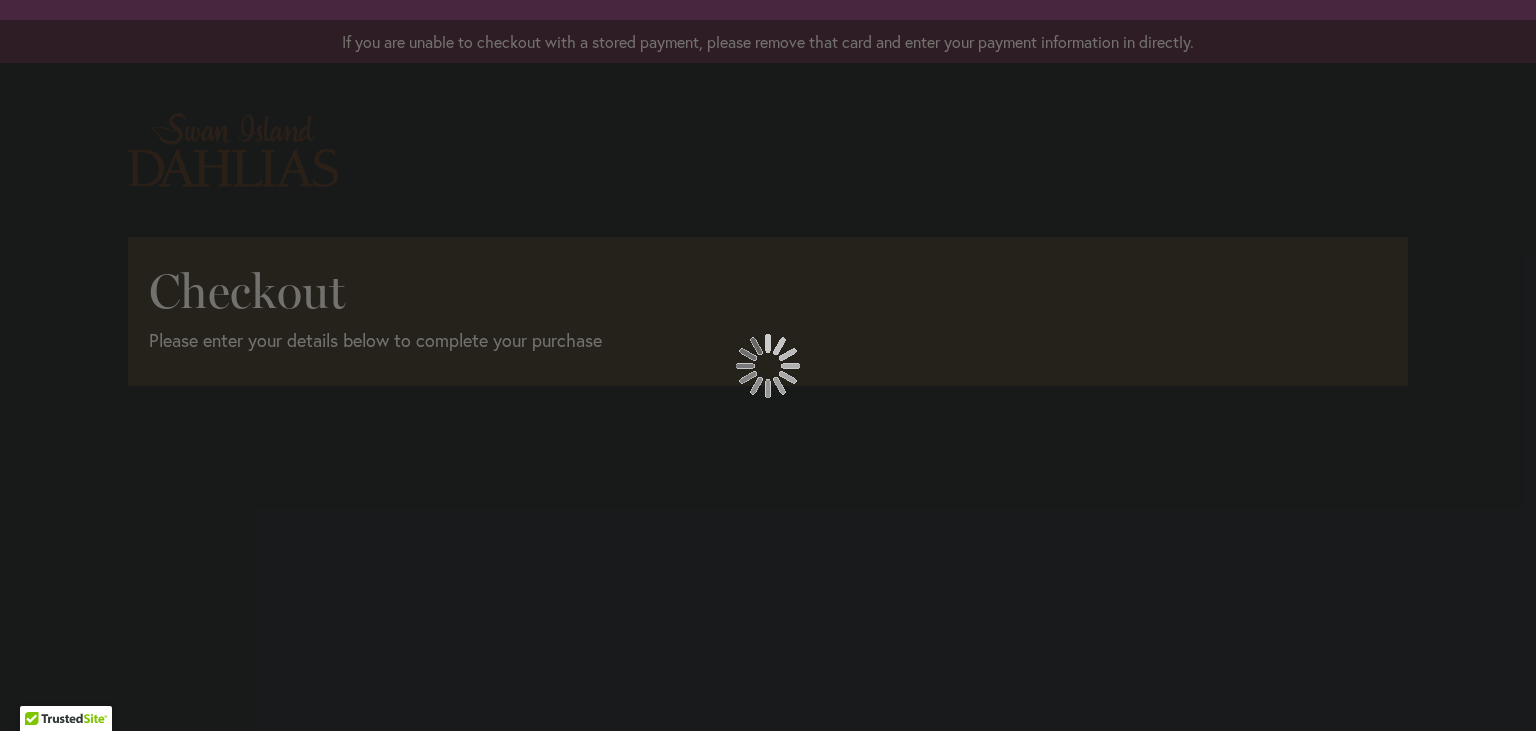 scroll, scrollTop: 0, scrollLeft: 0, axis: both 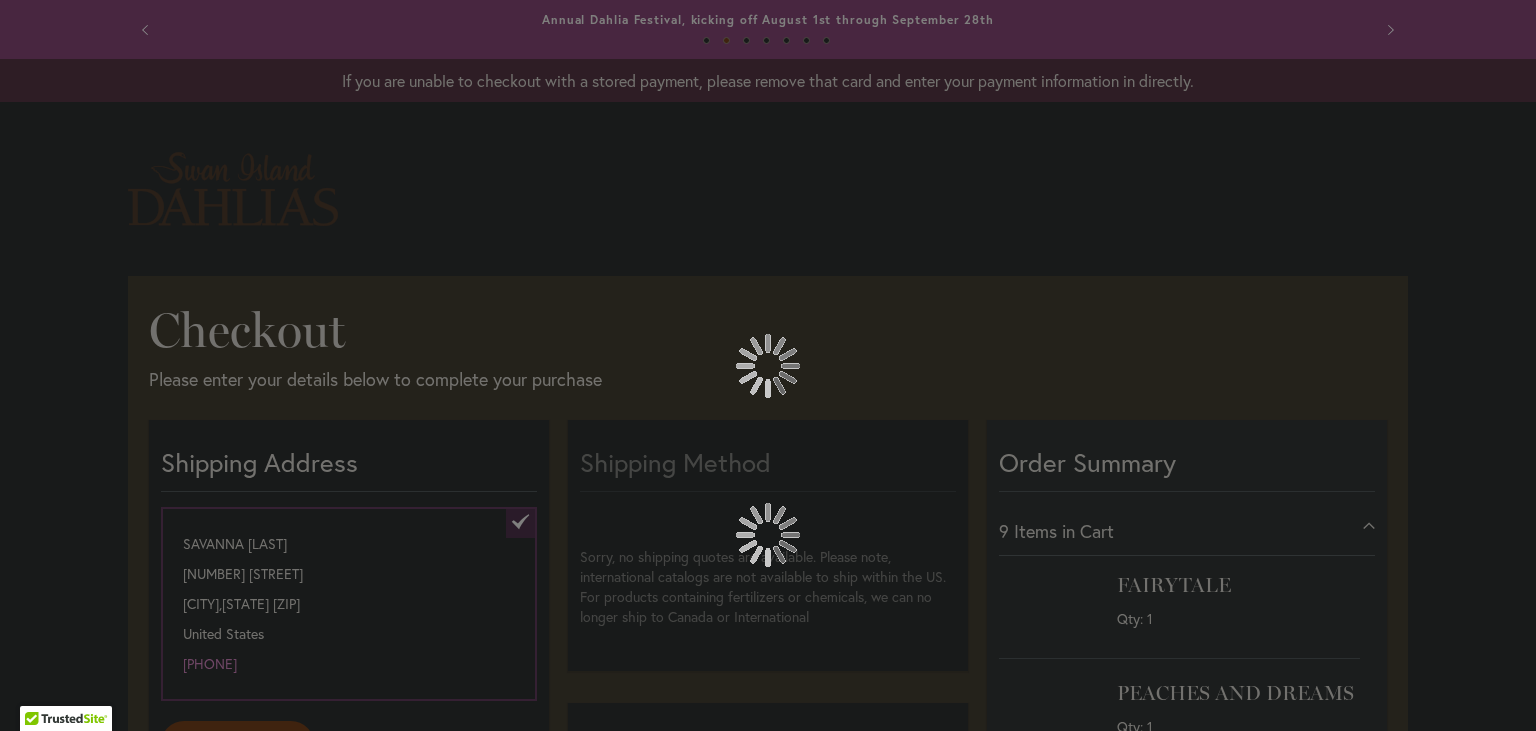 select on "**********" 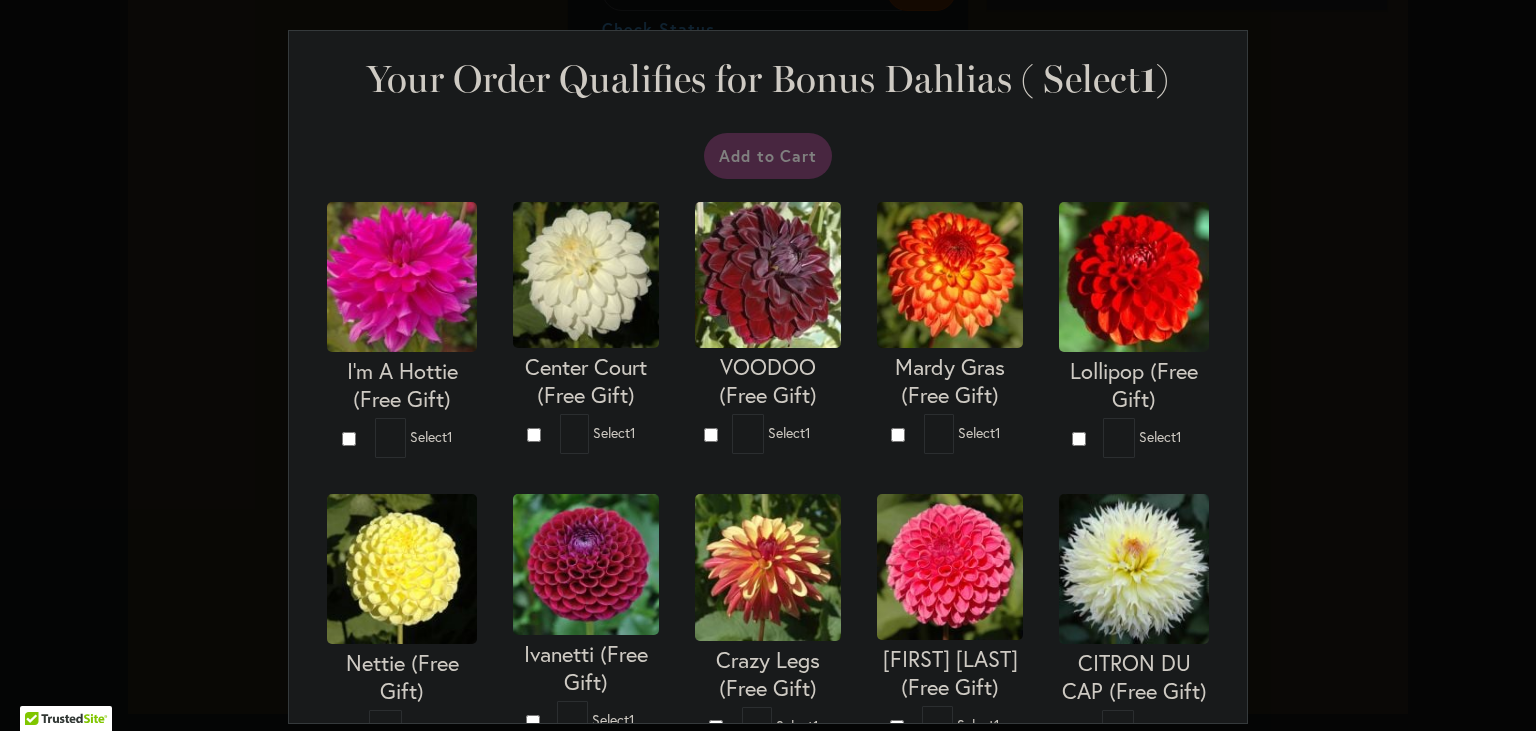 scroll, scrollTop: 1583, scrollLeft: 0, axis: vertical 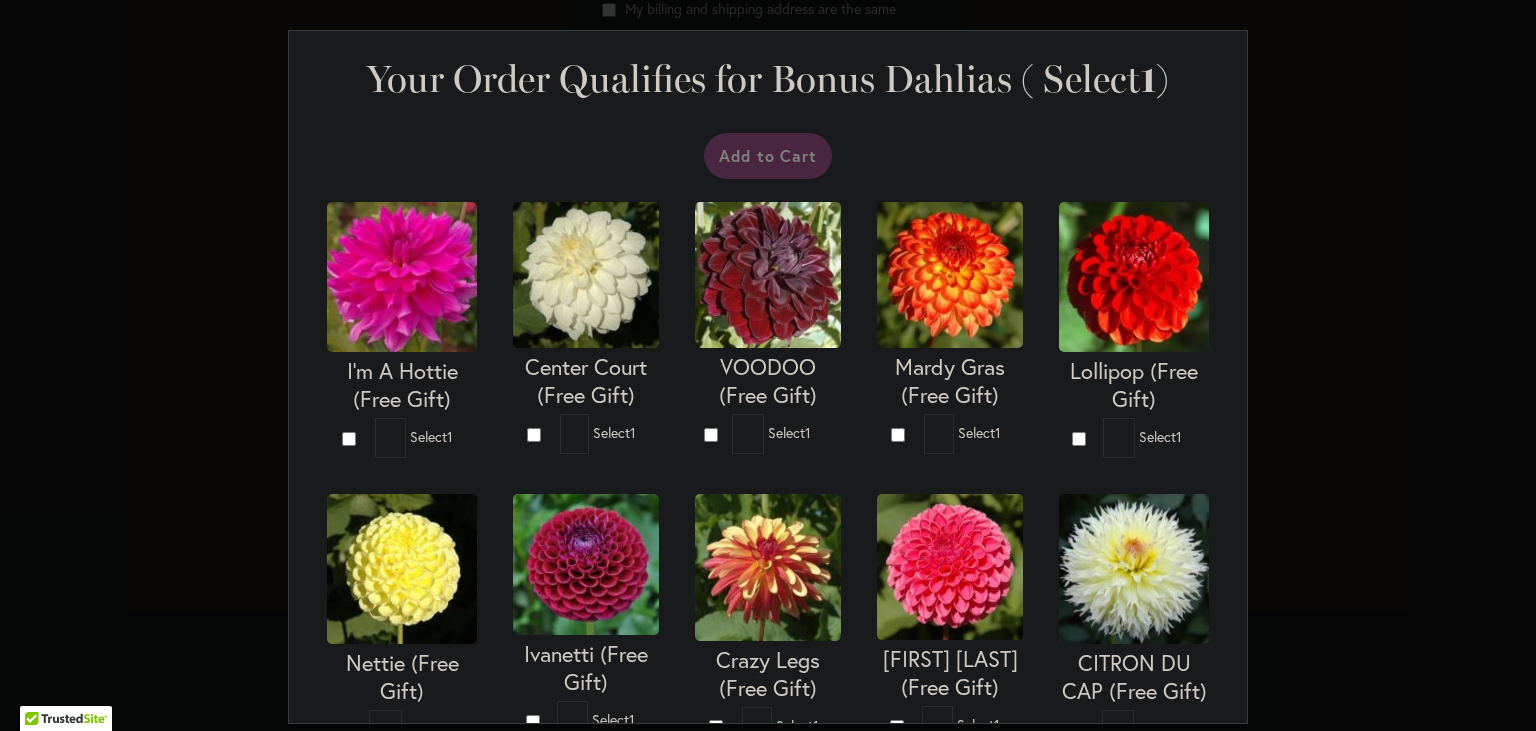 click on "Your Order Qualifies for Bonus Dahlias ( Select                     1
)
Add to Cart
I'm A Hottie (Free Gift)" at bounding box center (768, 365) 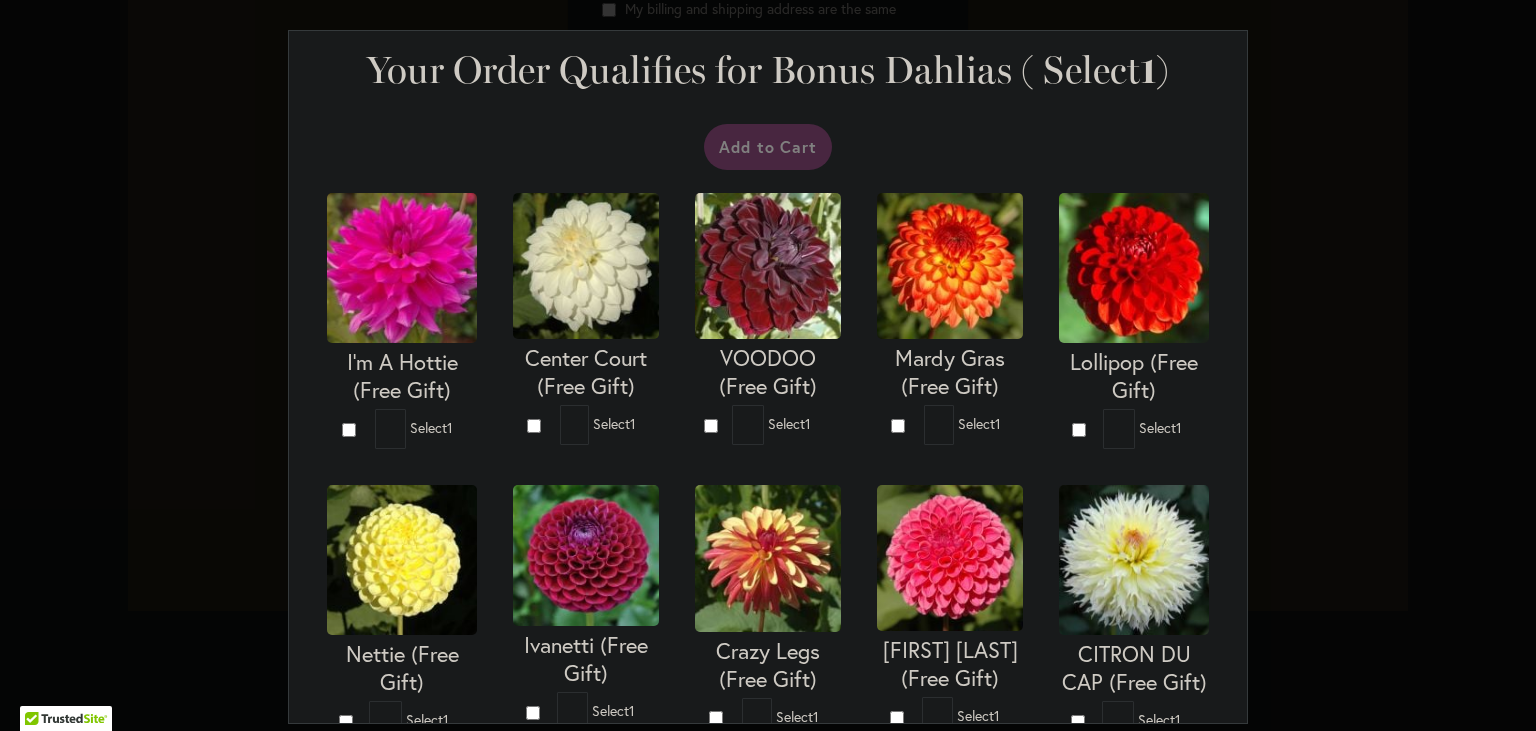 scroll, scrollTop: 0, scrollLeft: 0, axis: both 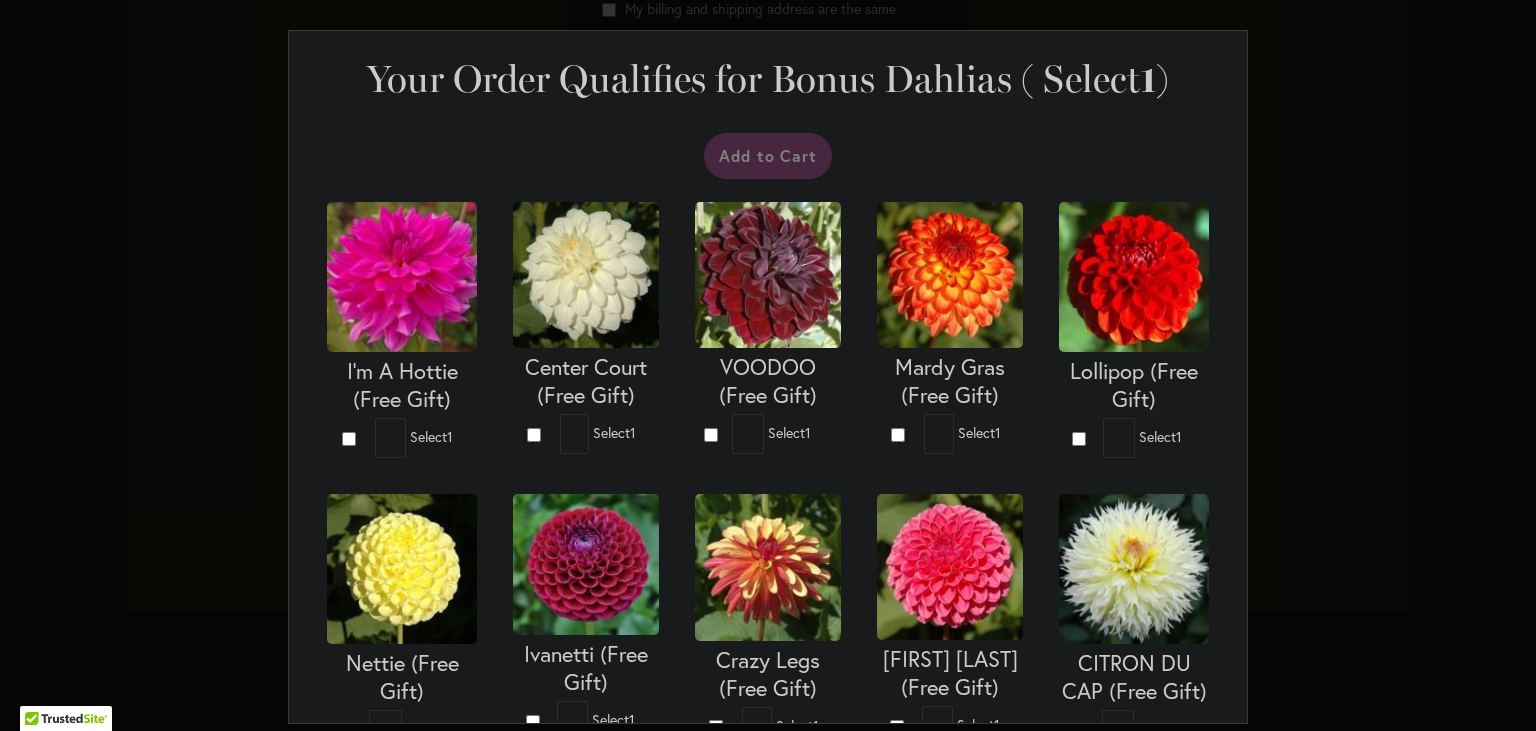 click on "Your Order Qualifies for Bonus Dahlias ( Select                     1
)" at bounding box center [768, 79] 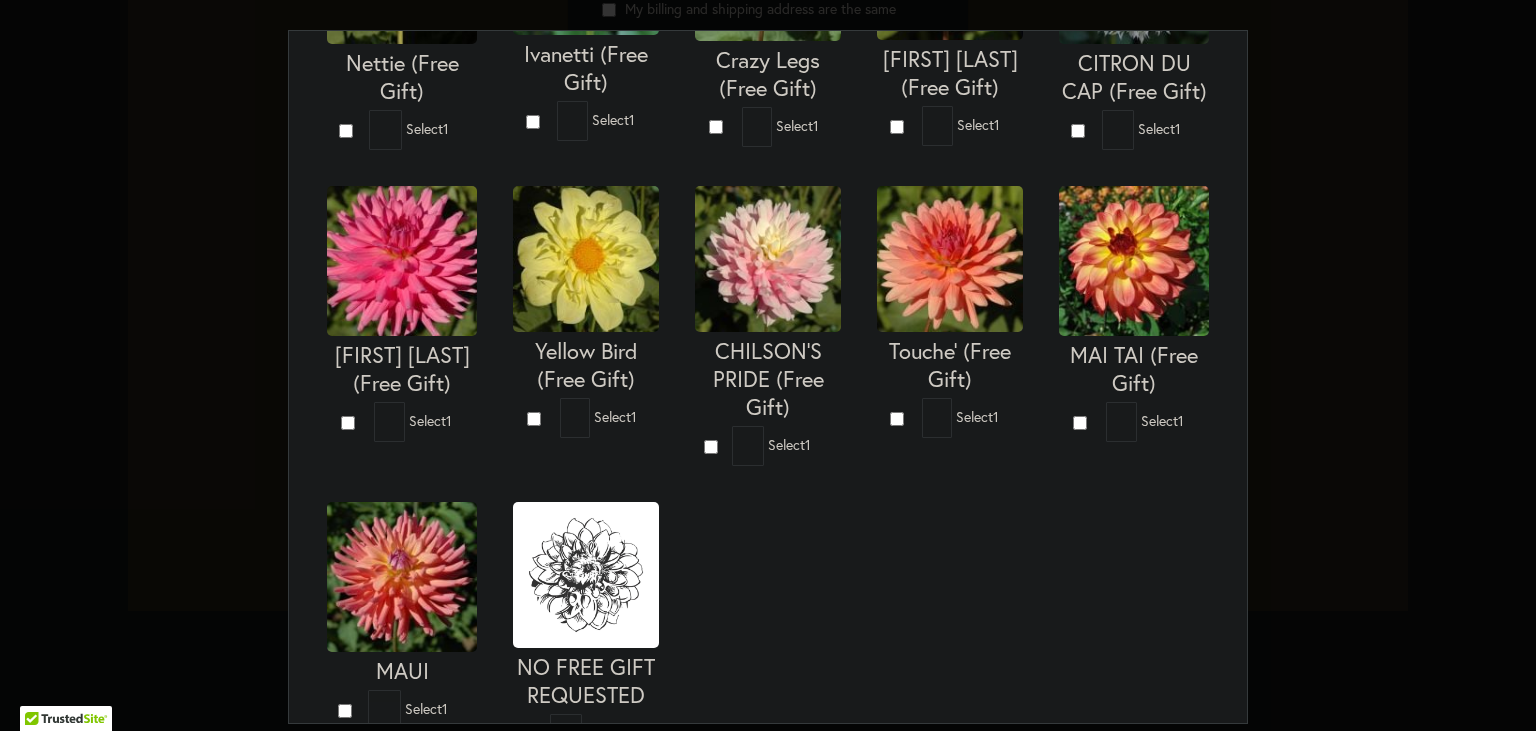 scroll, scrollTop: 840, scrollLeft: 0, axis: vertical 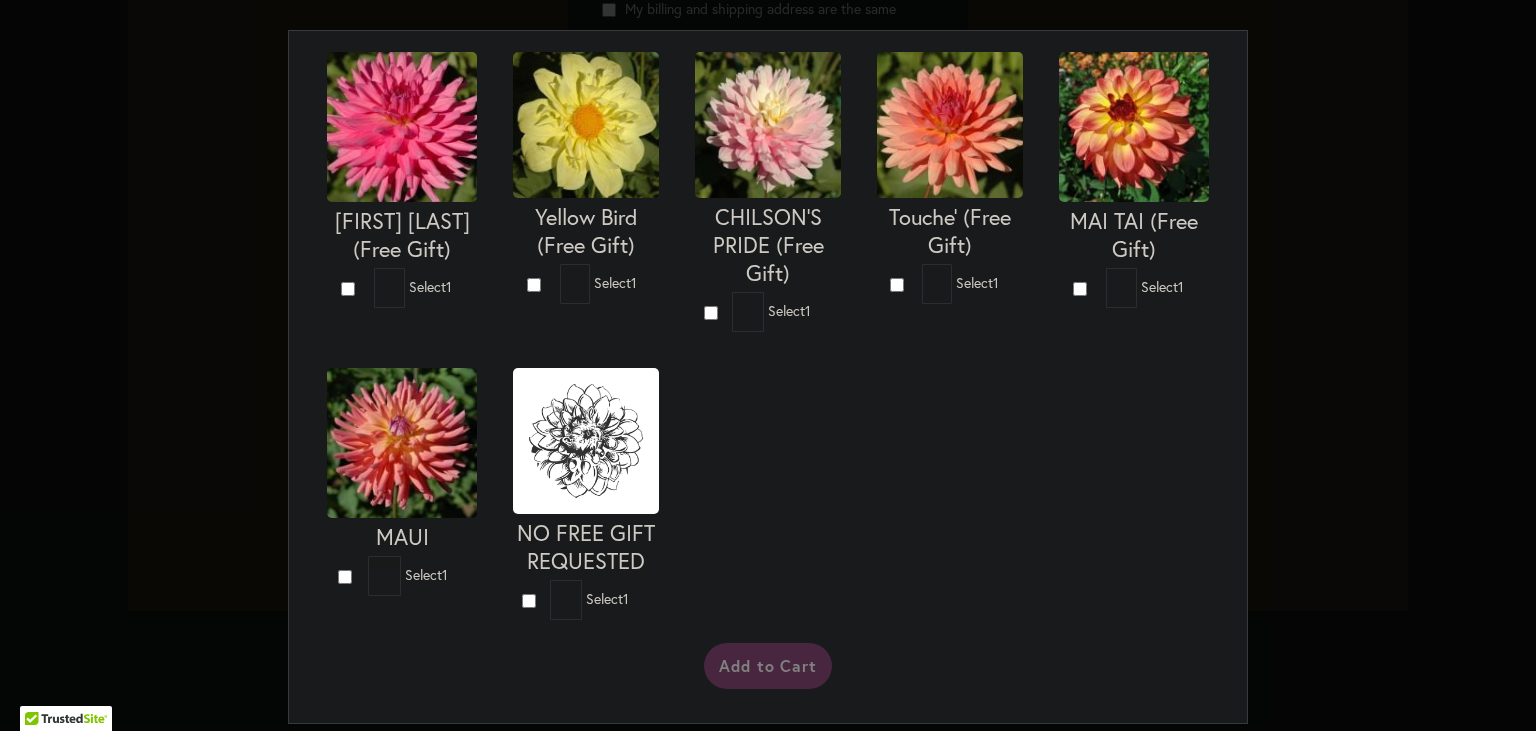 click on "NO FREE GIFT REQUESTED" at bounding box center (586, 547) 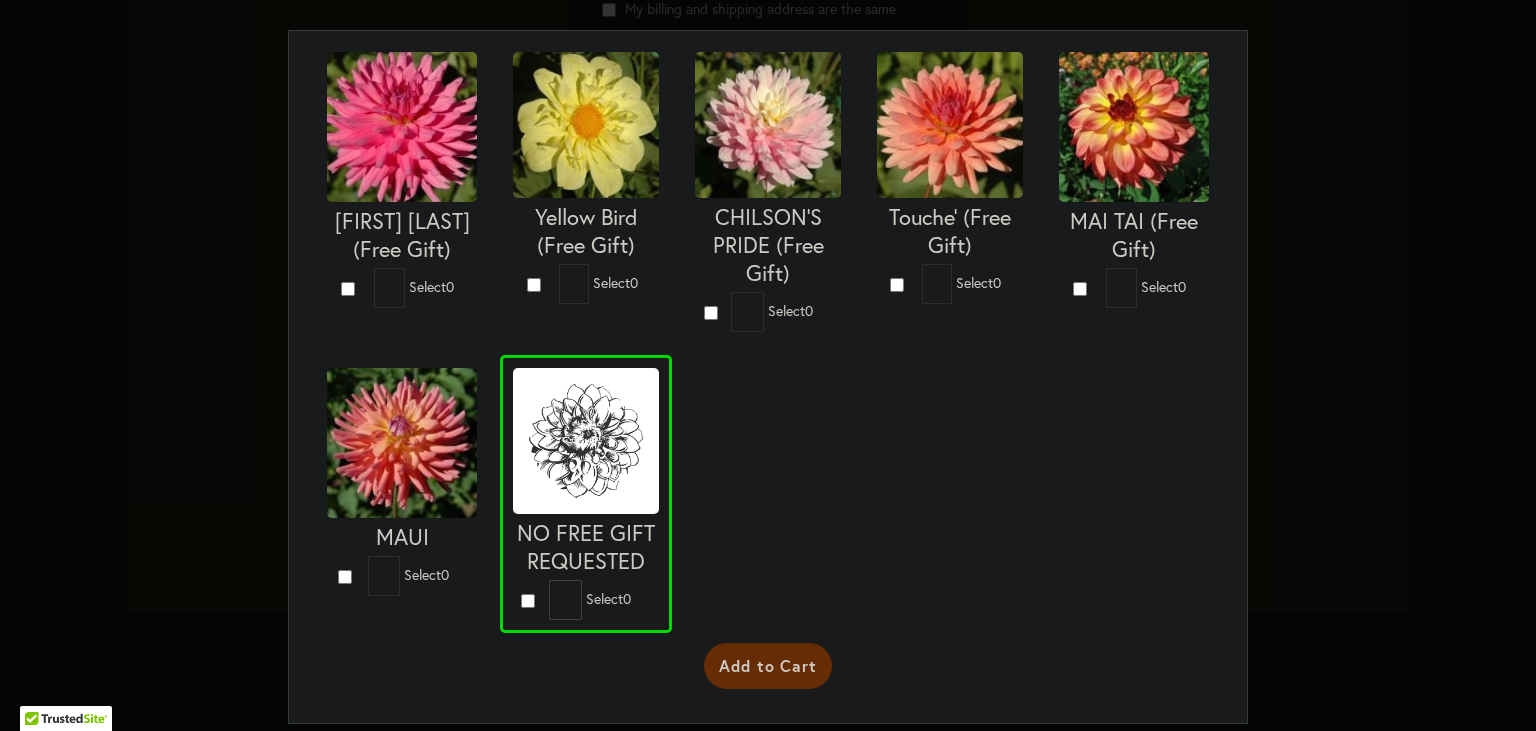 click on "Add to Cart" at bounding box center [768, 666] 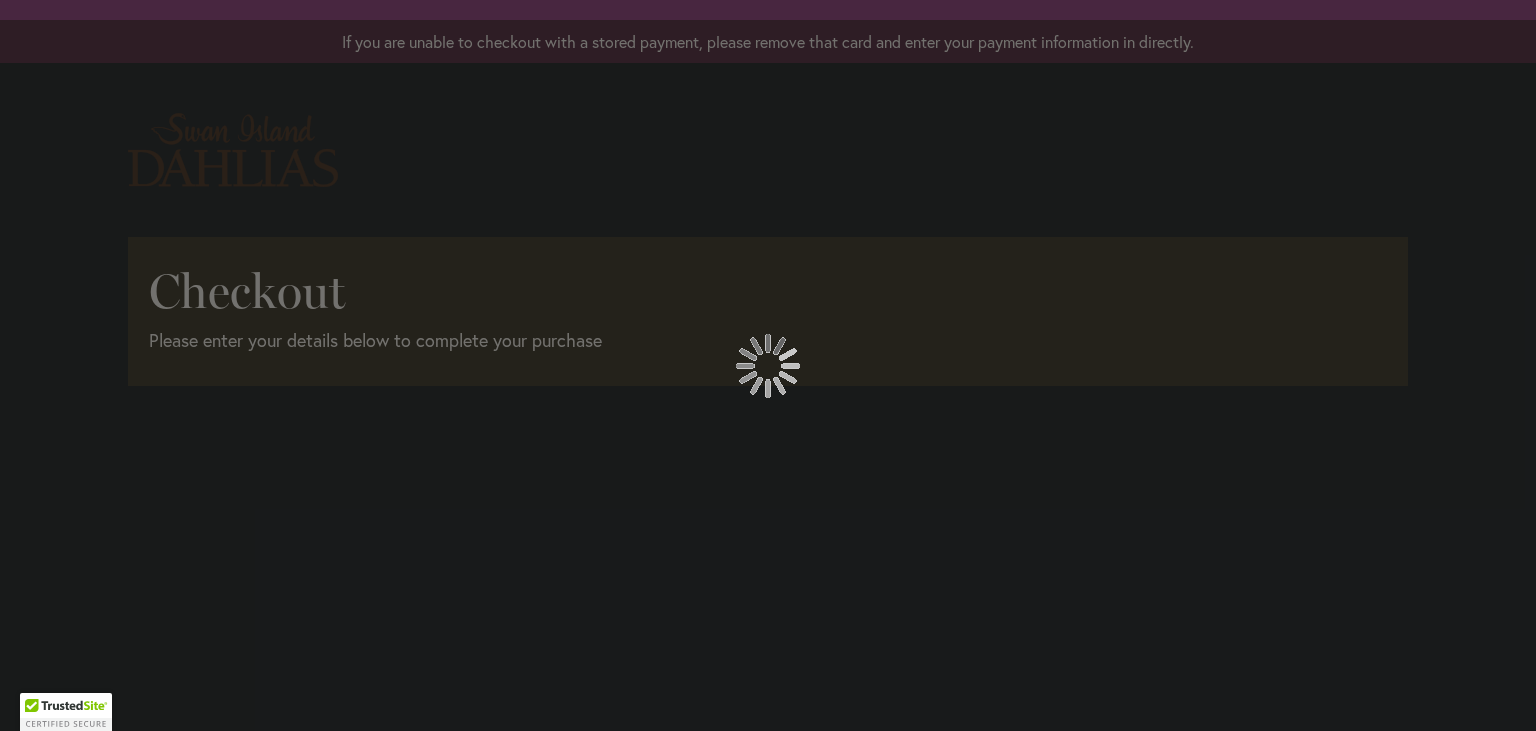 scroll, scrollTop: 0, scrollLeft: 0, axis: both 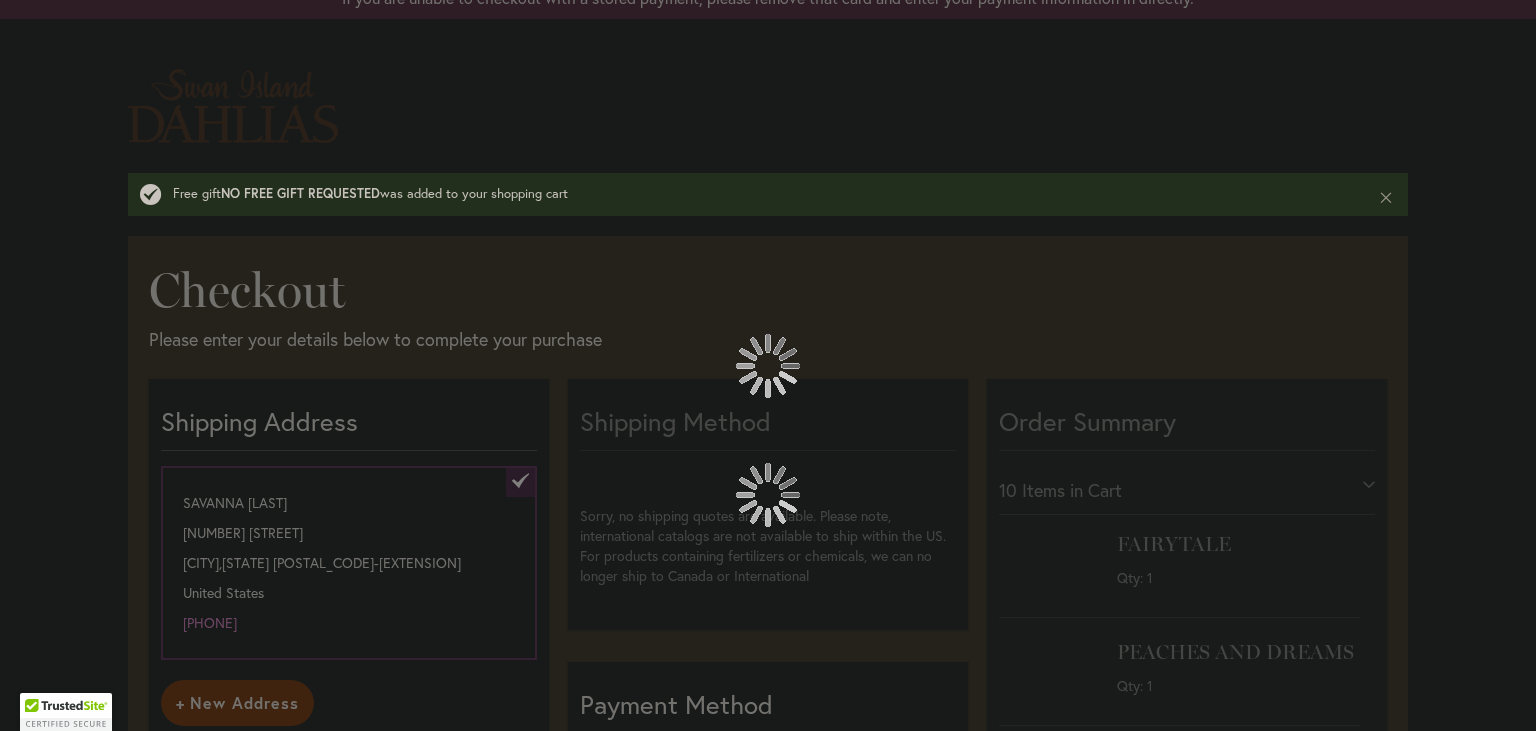 select on "**********" 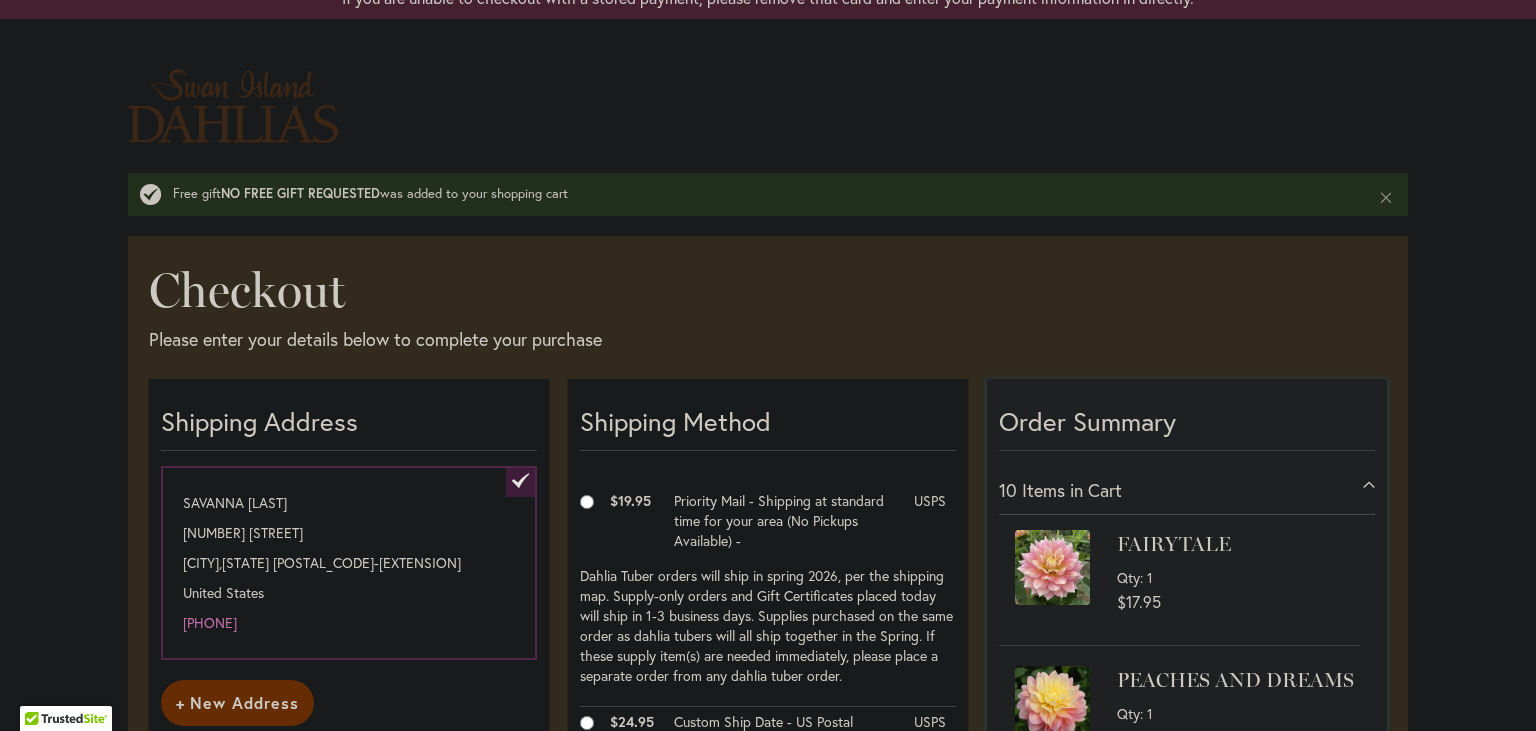 scroll, scrollTop: 563, scrollLeft: 0, axis: vertical 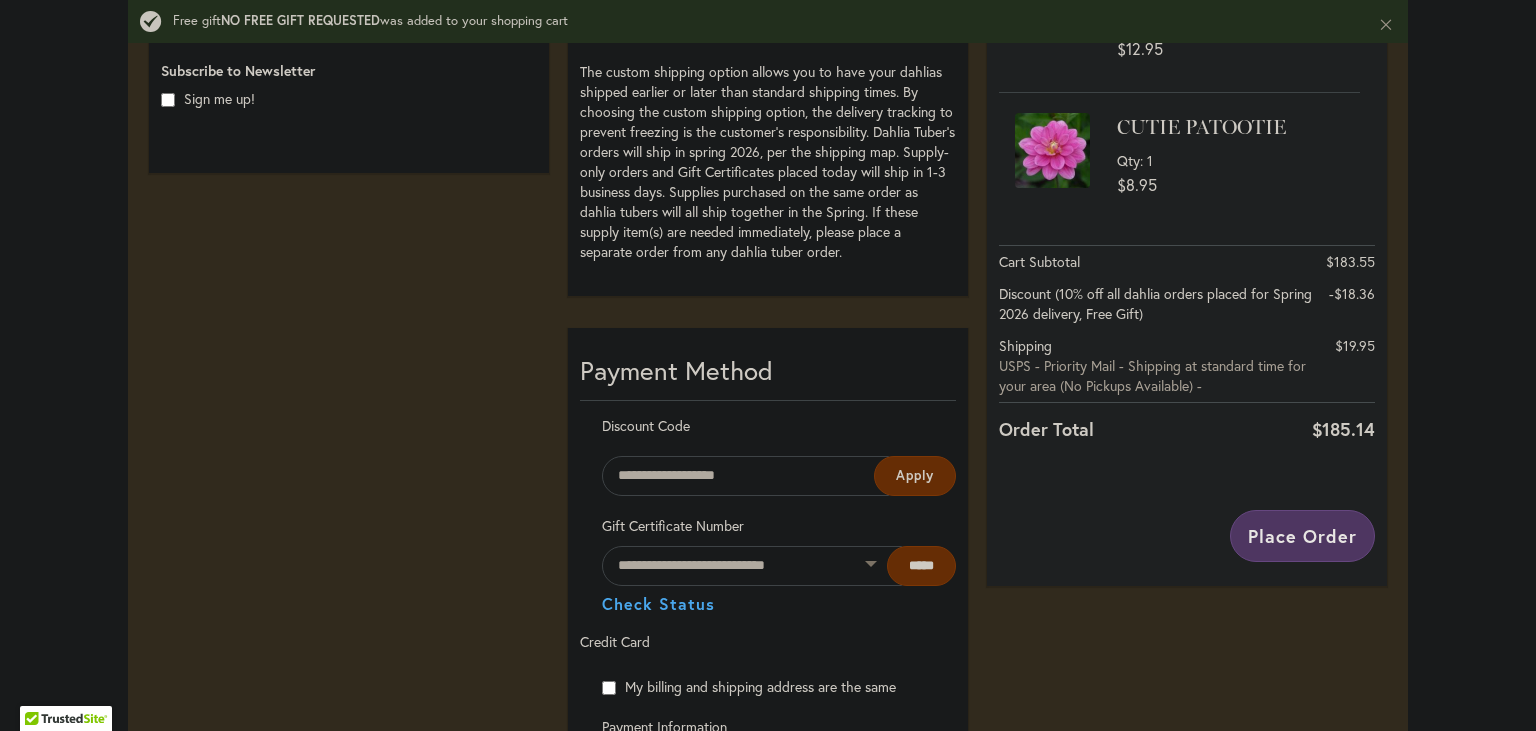 drag, startPoint x: 1283, startPoint y: 565, endPoint x: 1226, endPoint y: 553, distance: 58.249462 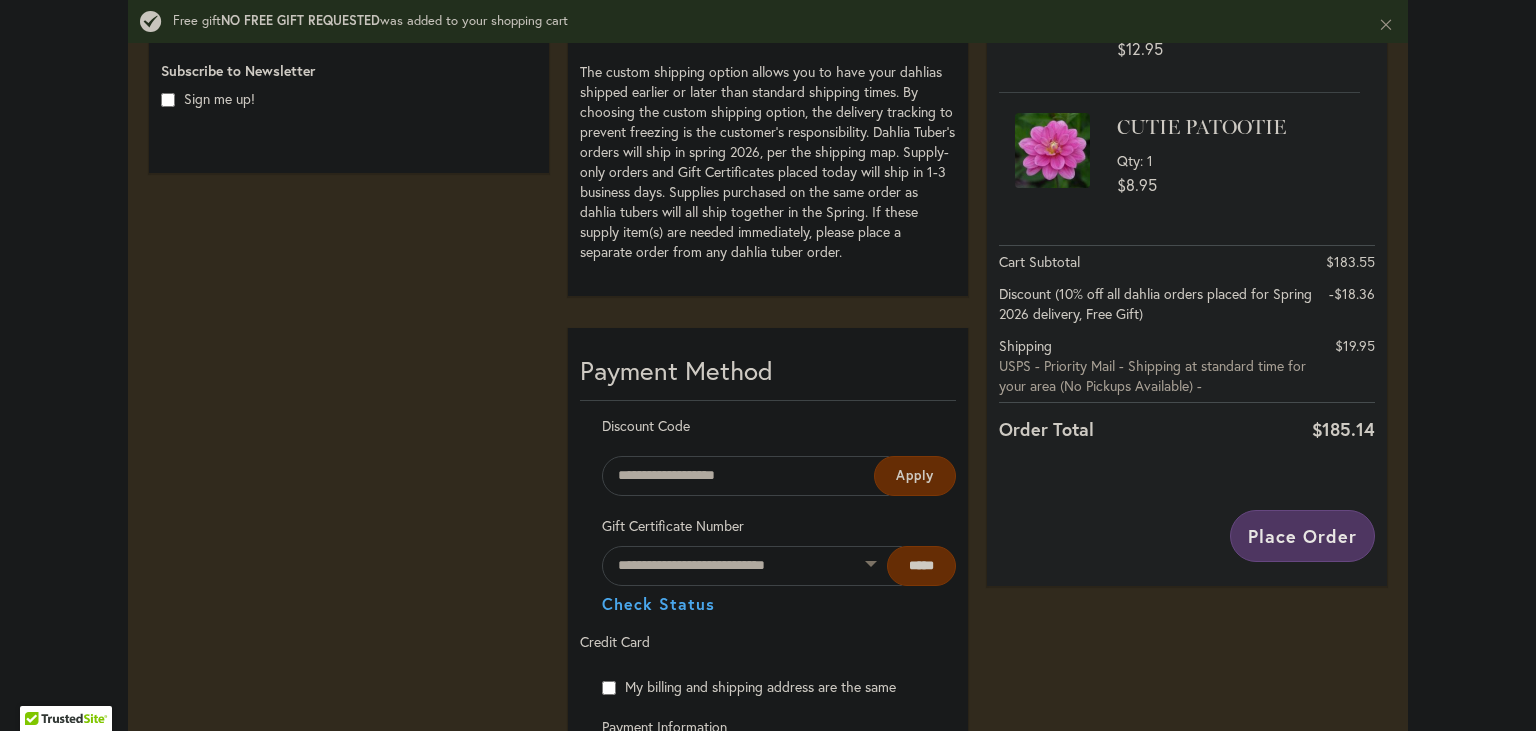 click on "Place Order" at bounding box center (1302, 536) 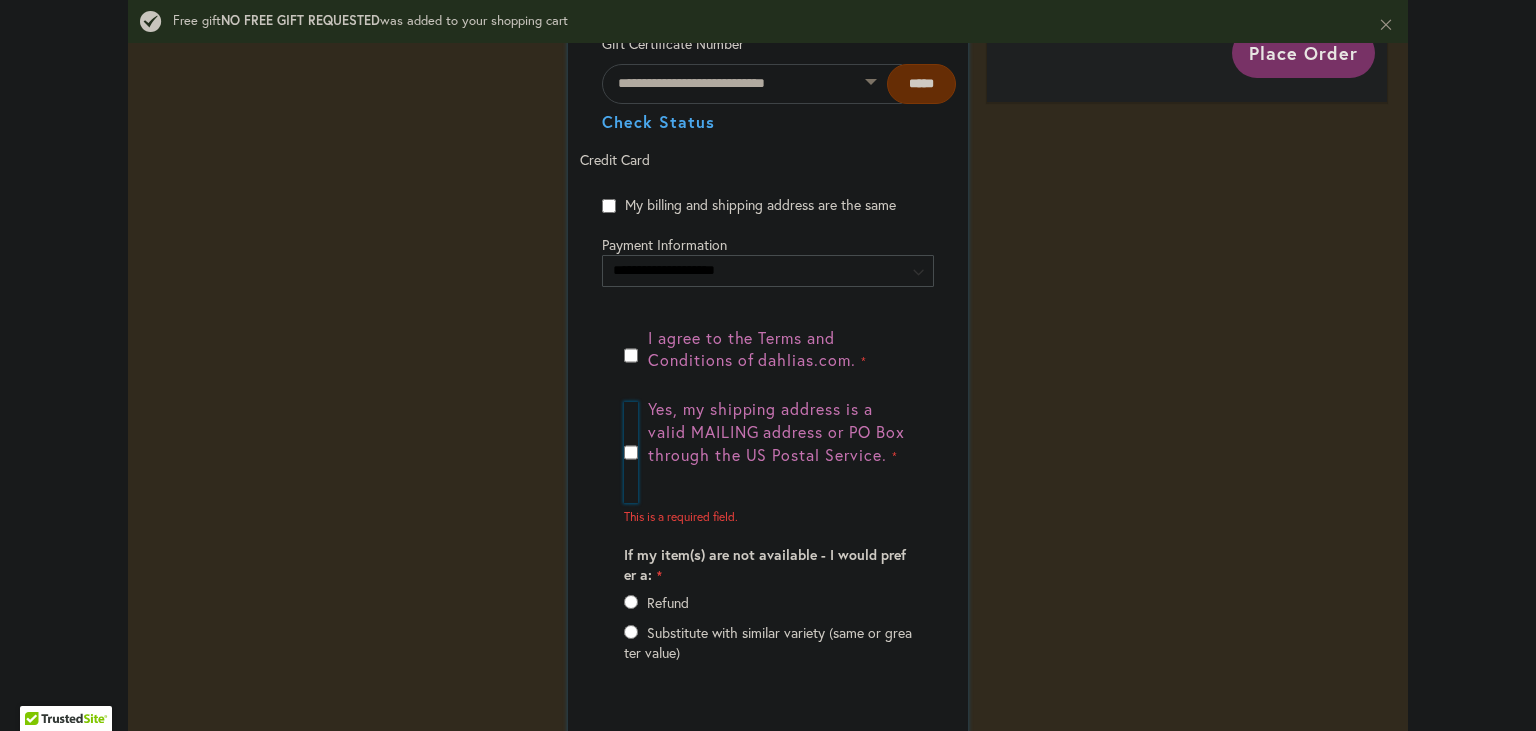 scroll, scrollTop: 1054, scrollLeft: 0, axis: vertical 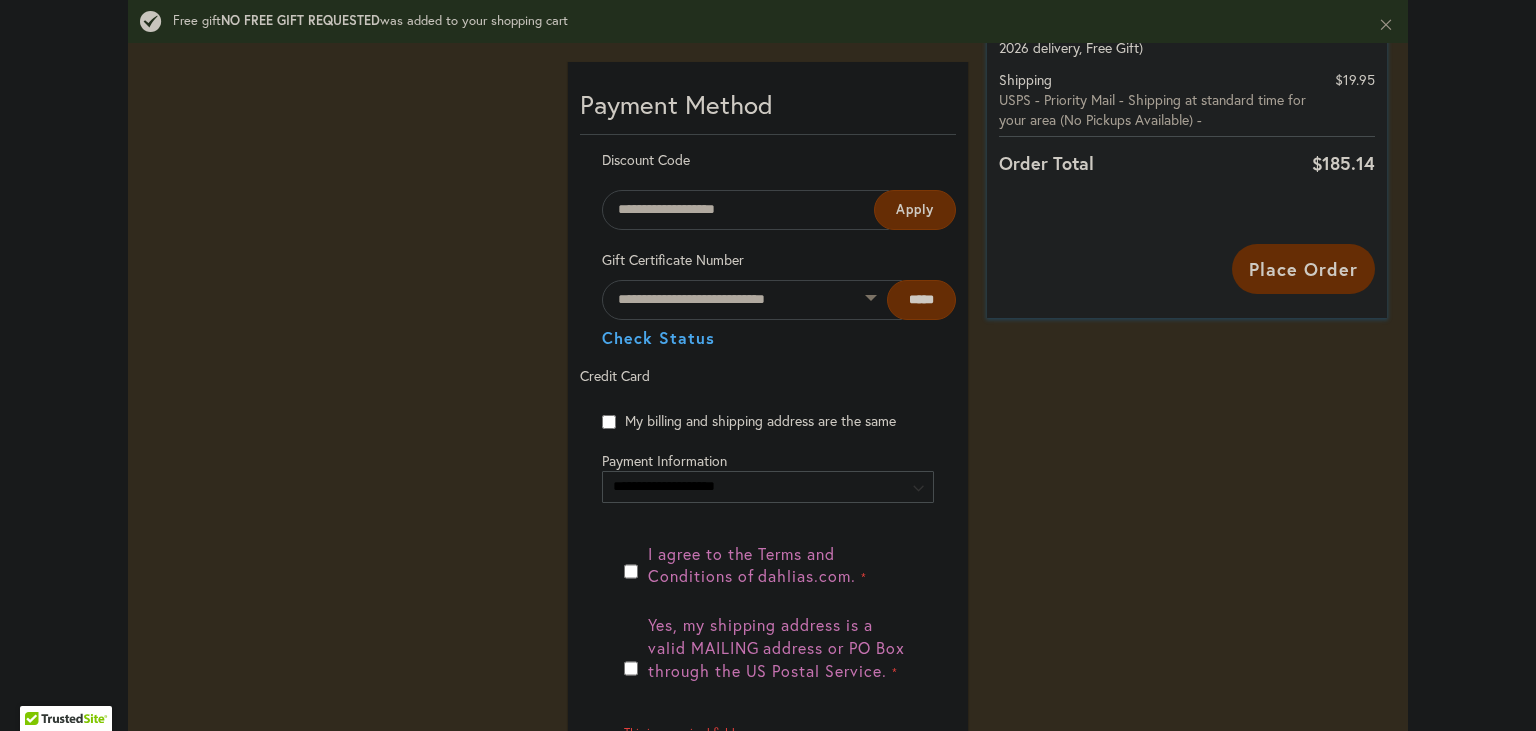 click on "Place Order" at bounding box center [1303, 269] 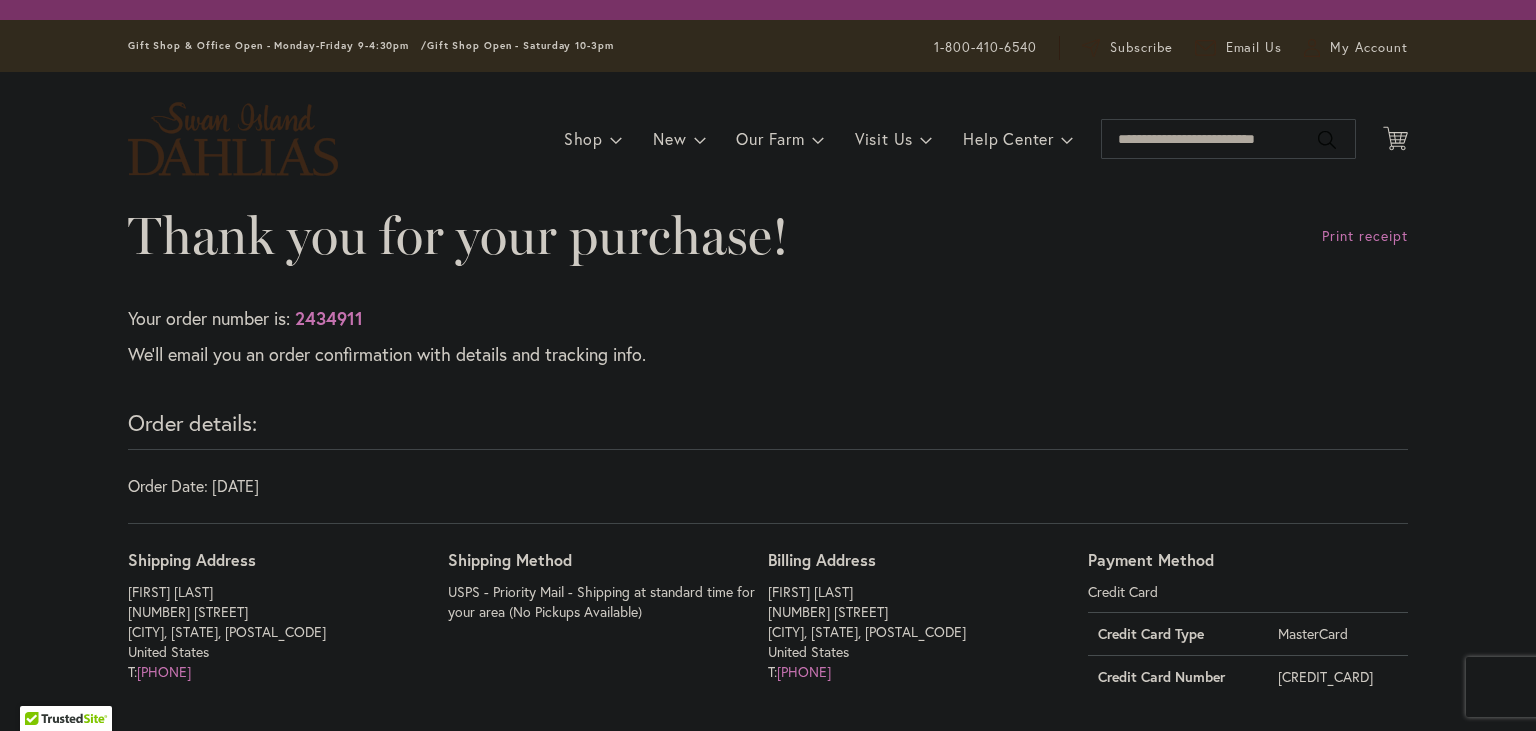 scroll, scrollTop: 0, scrollLeft: 0, axis: both 